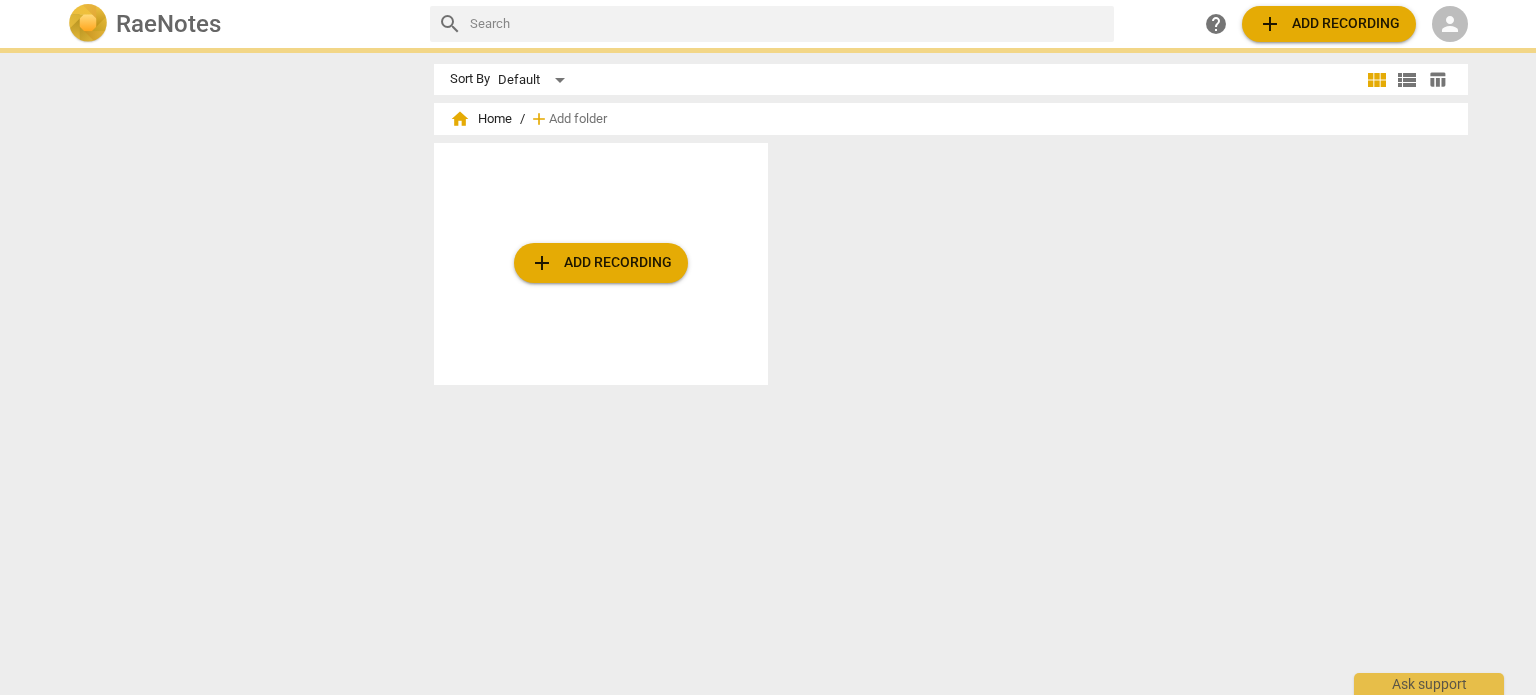 scroll, scrollTop: 0, scrollLeft: 0, axis: both 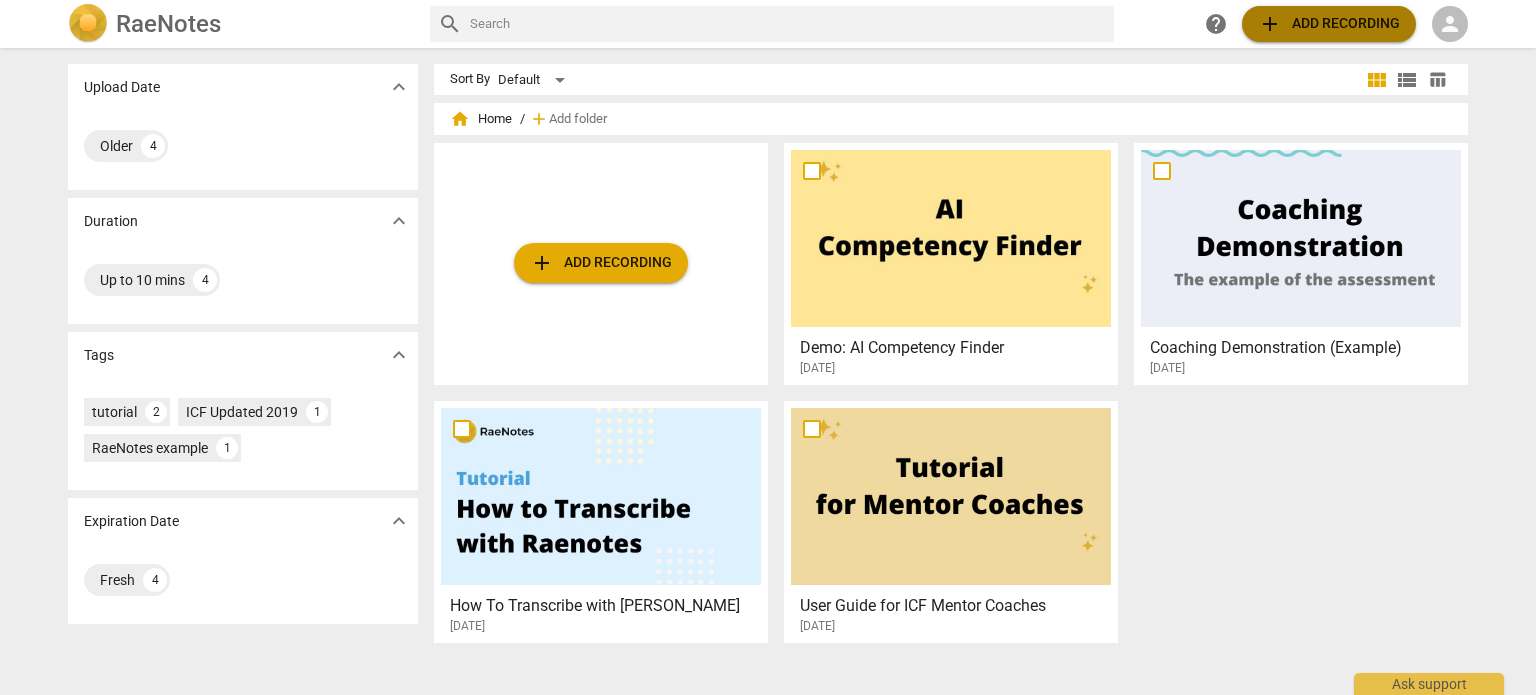 click on "add   Add recording" at bounding box center [1329, 24] 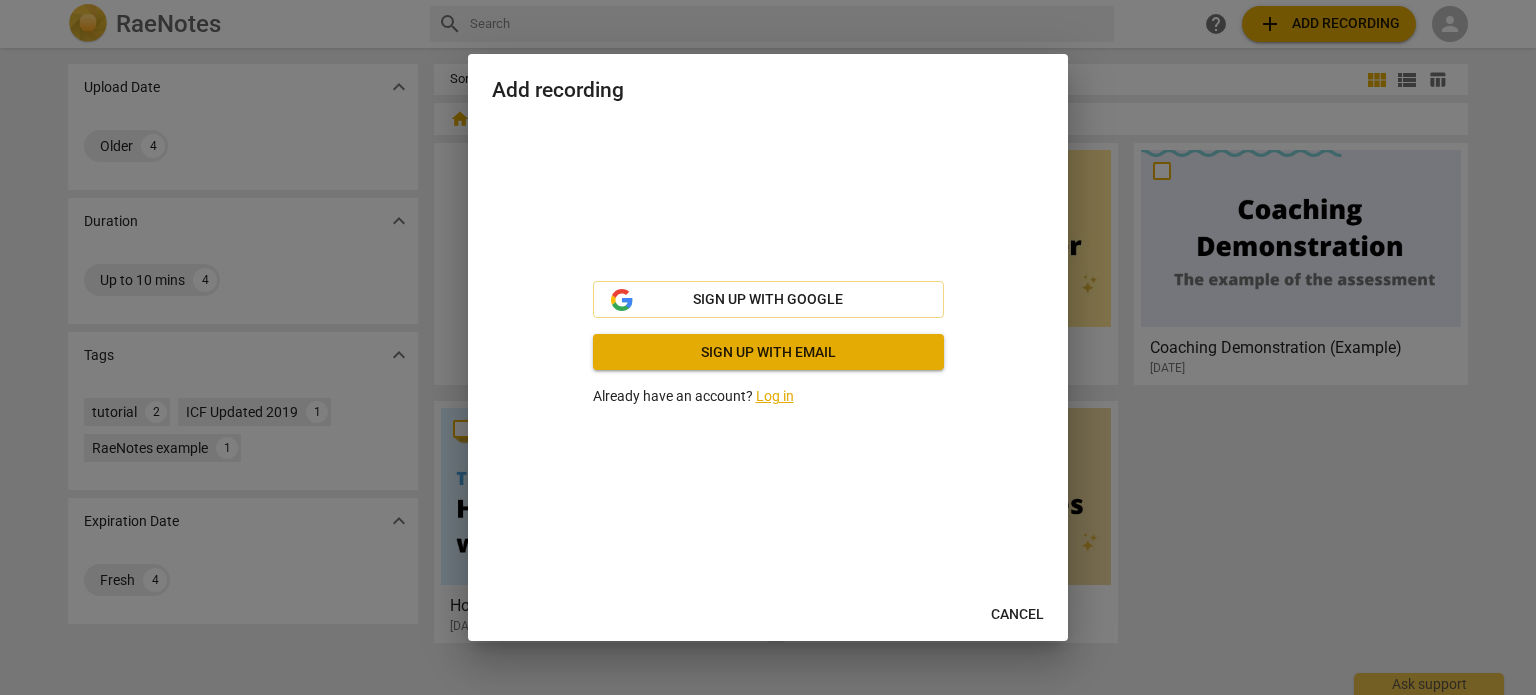 click on "Log in" at bounding box center [775, 396] 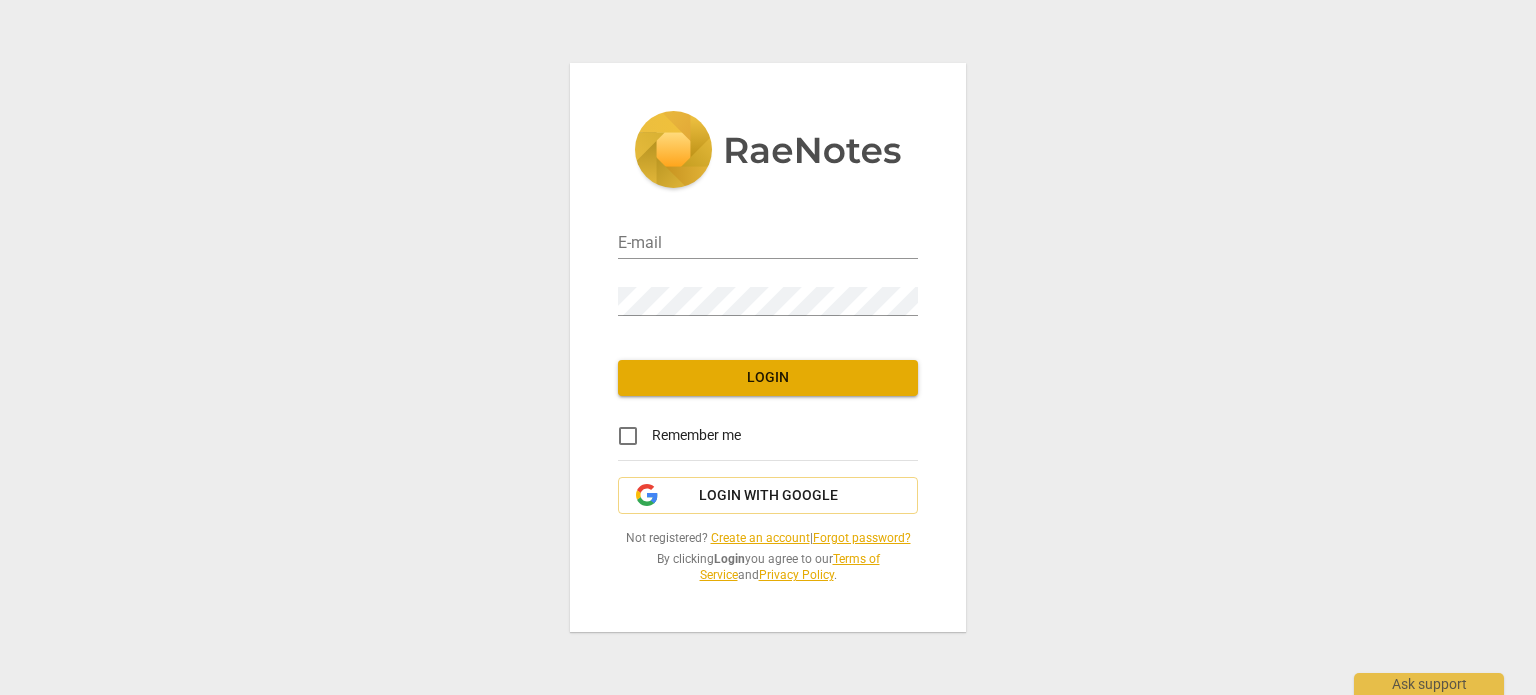 type on "maria_yarmeniti@hotmail.com" 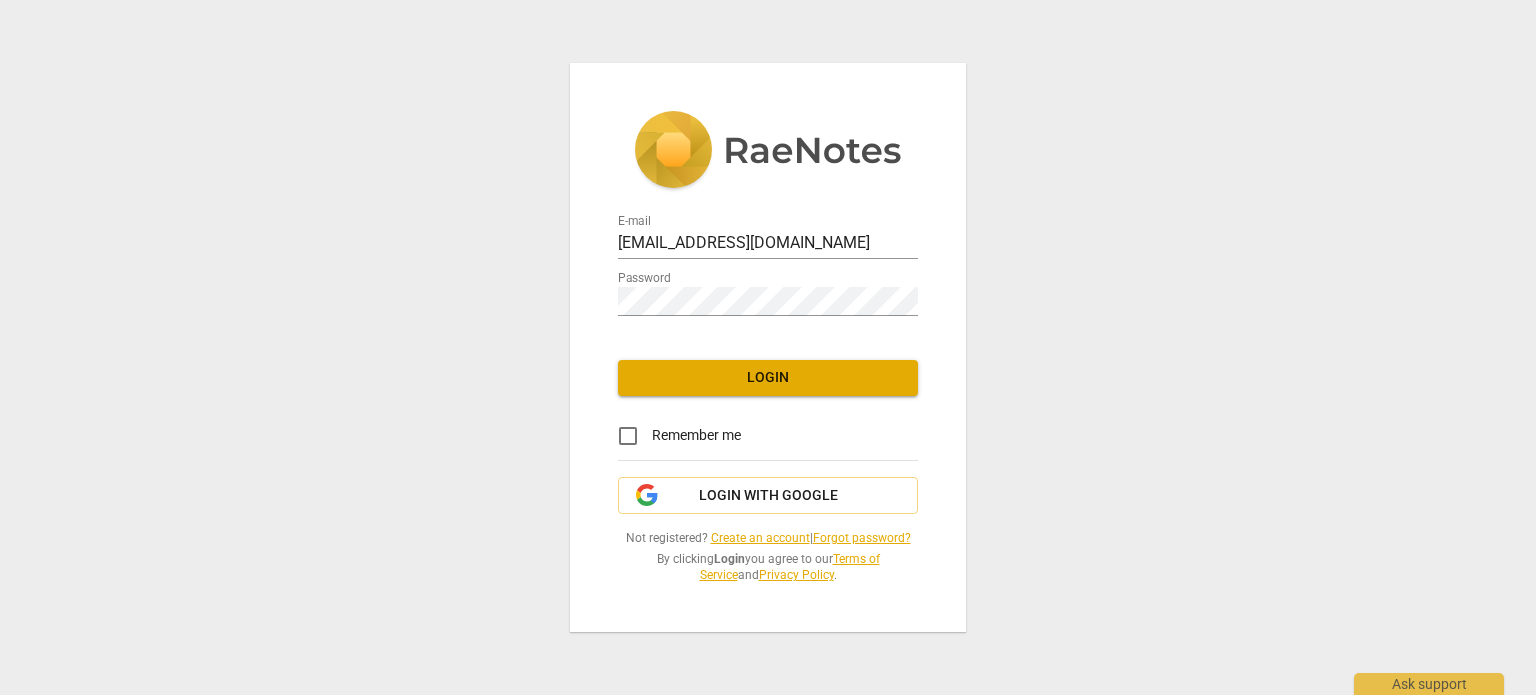 click on "Remember me" at bounding box center (768, 436) 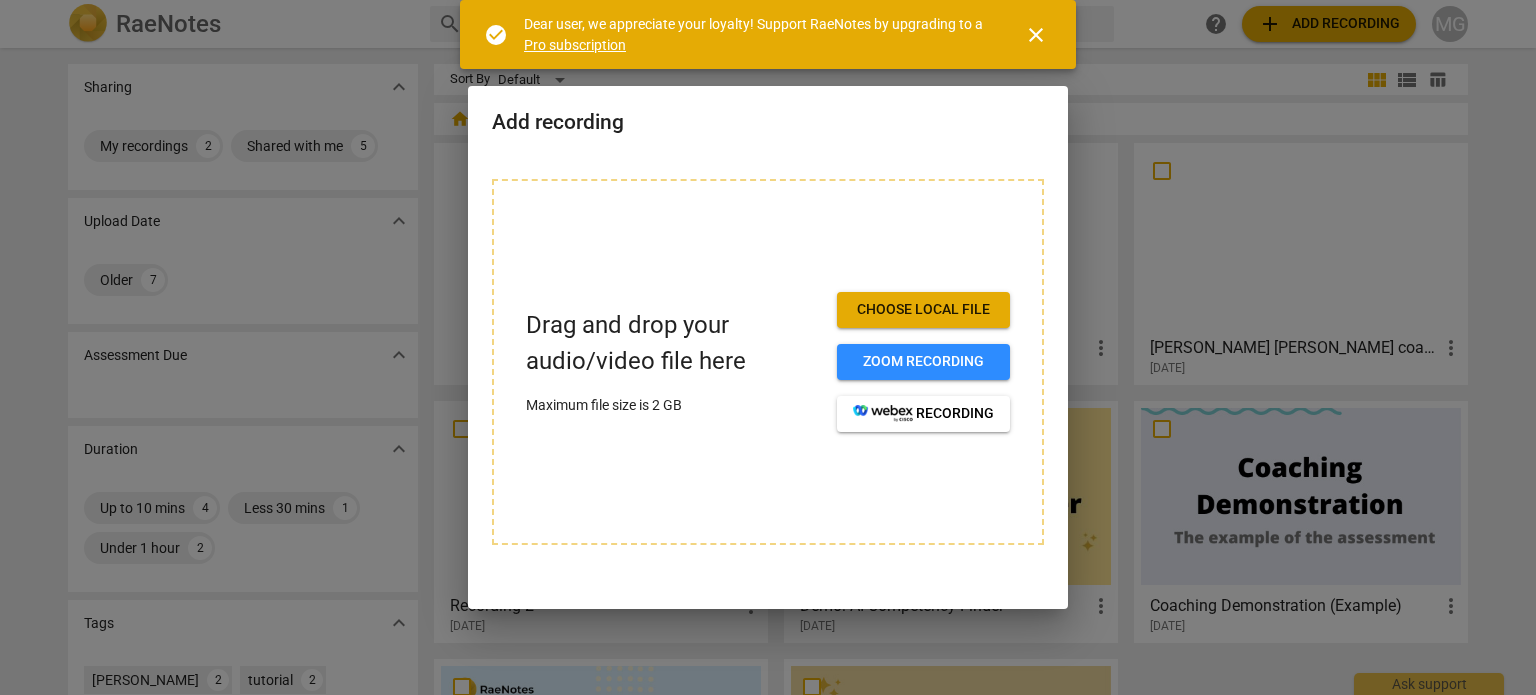 click on "close" at bounding box center (1036, 35) 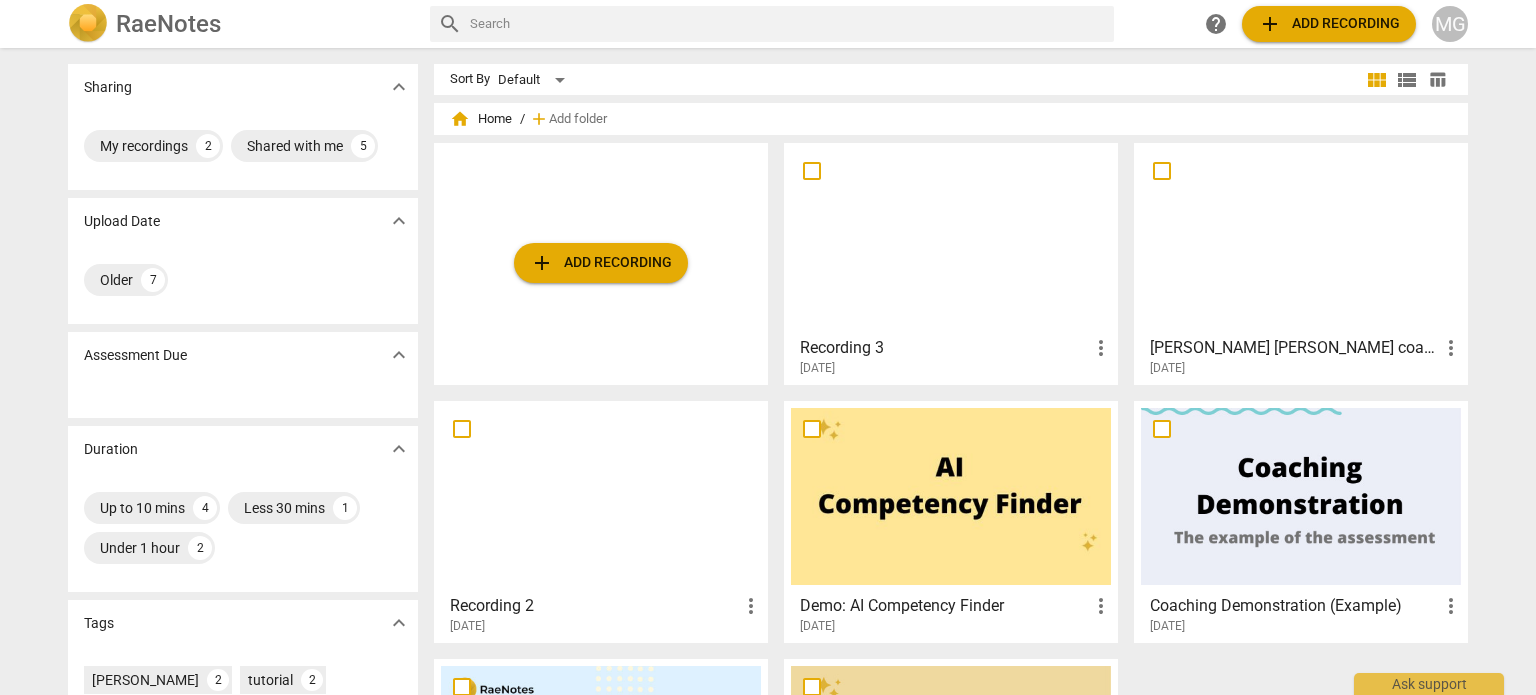 drag, startPoint x: 1528, startPoint y: 283, endPoint x: 1535, endPoint y: 417, distance: 134.18271 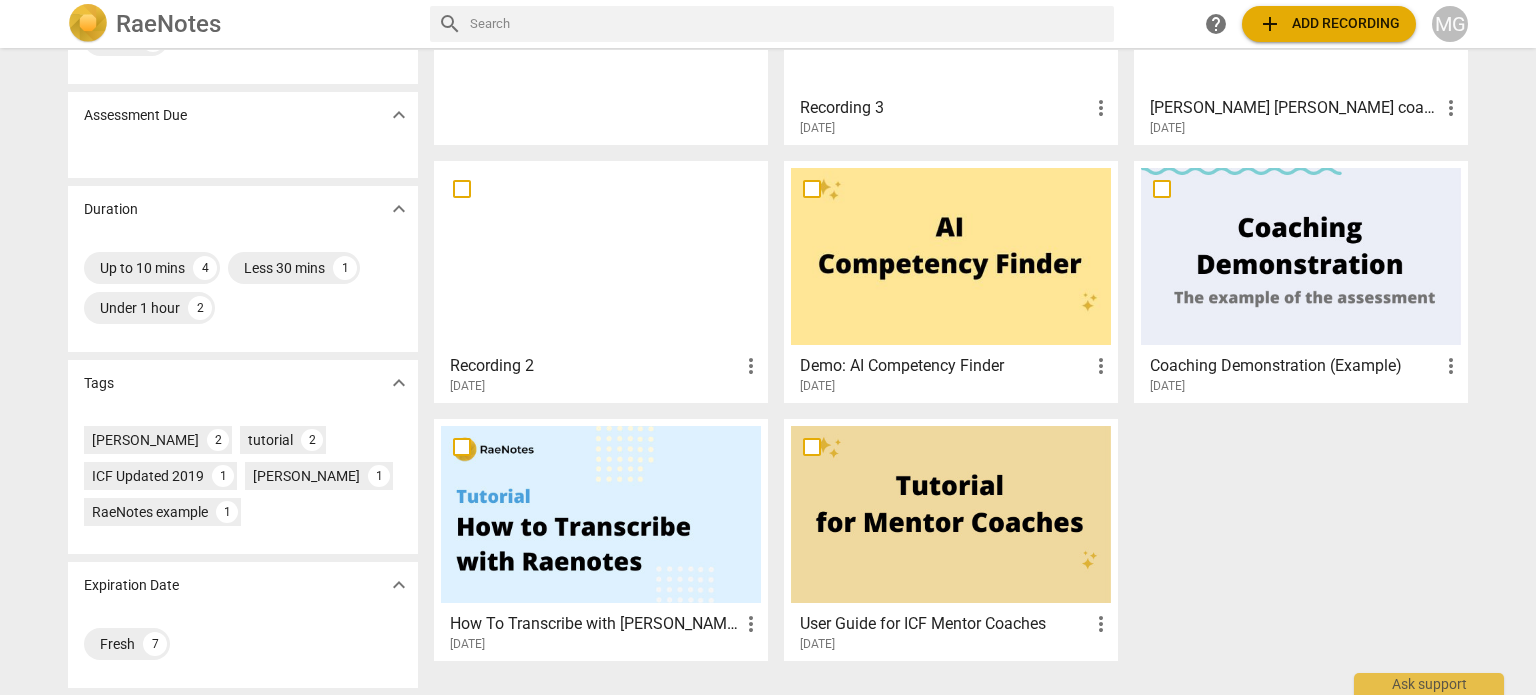 scroll, scrollTop: 0, scrollLeft: 0, axis: both 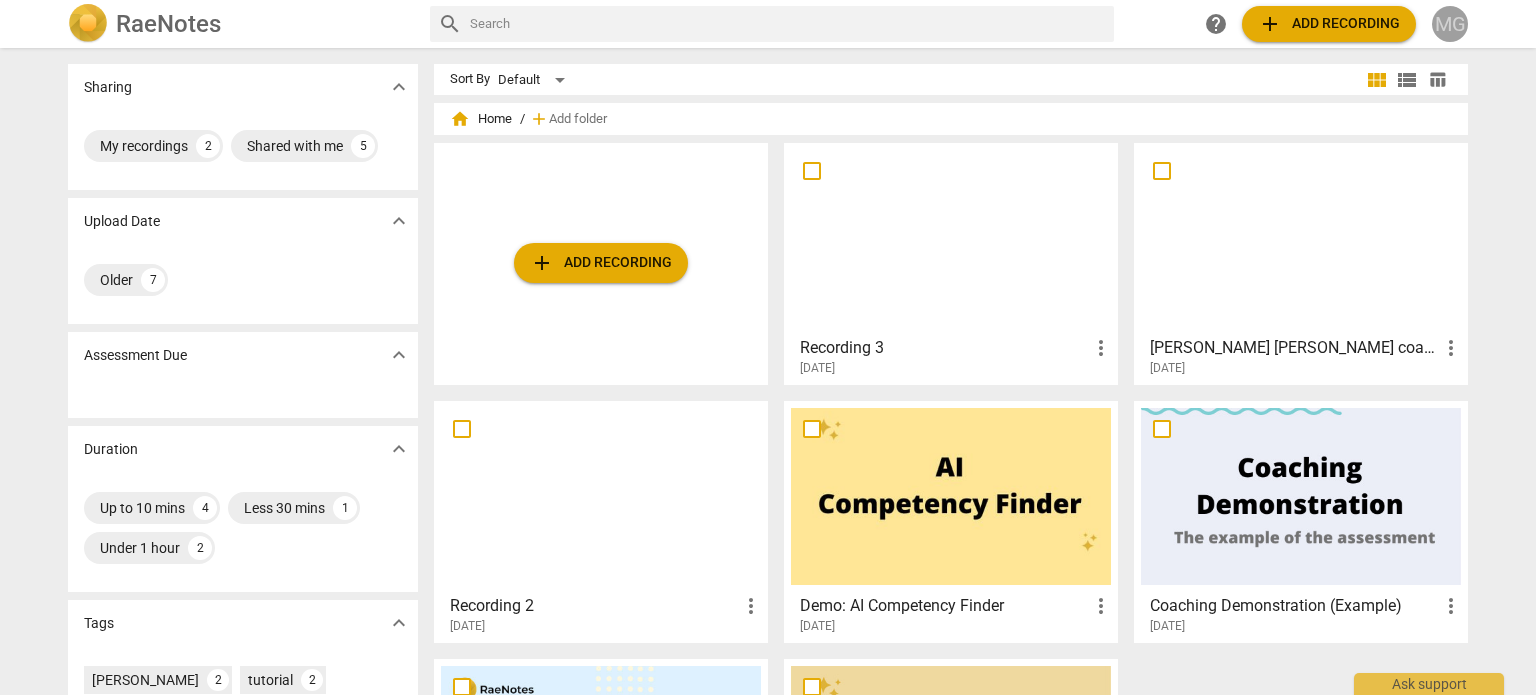click on "MG" at bounding box center [1450, 24] 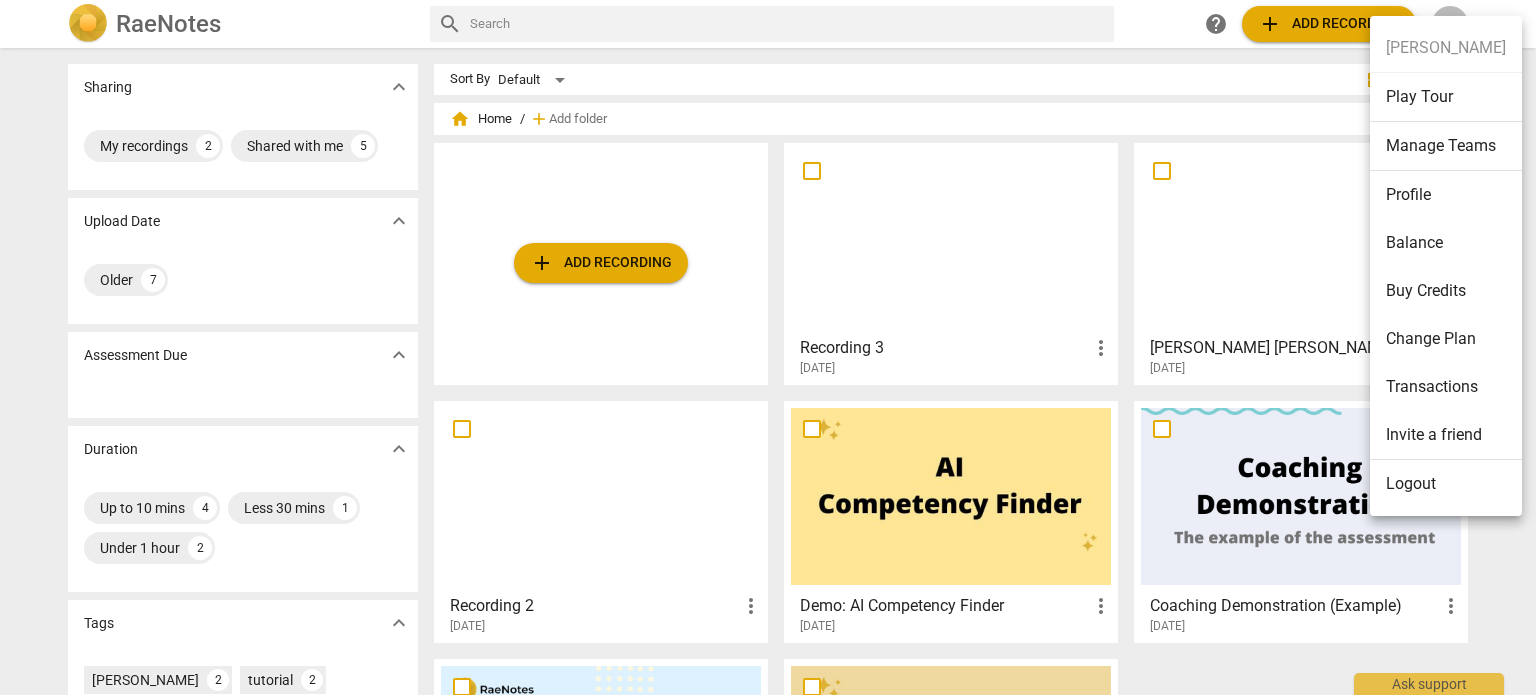 click on "Logout" at bounding box center (1446, 484) 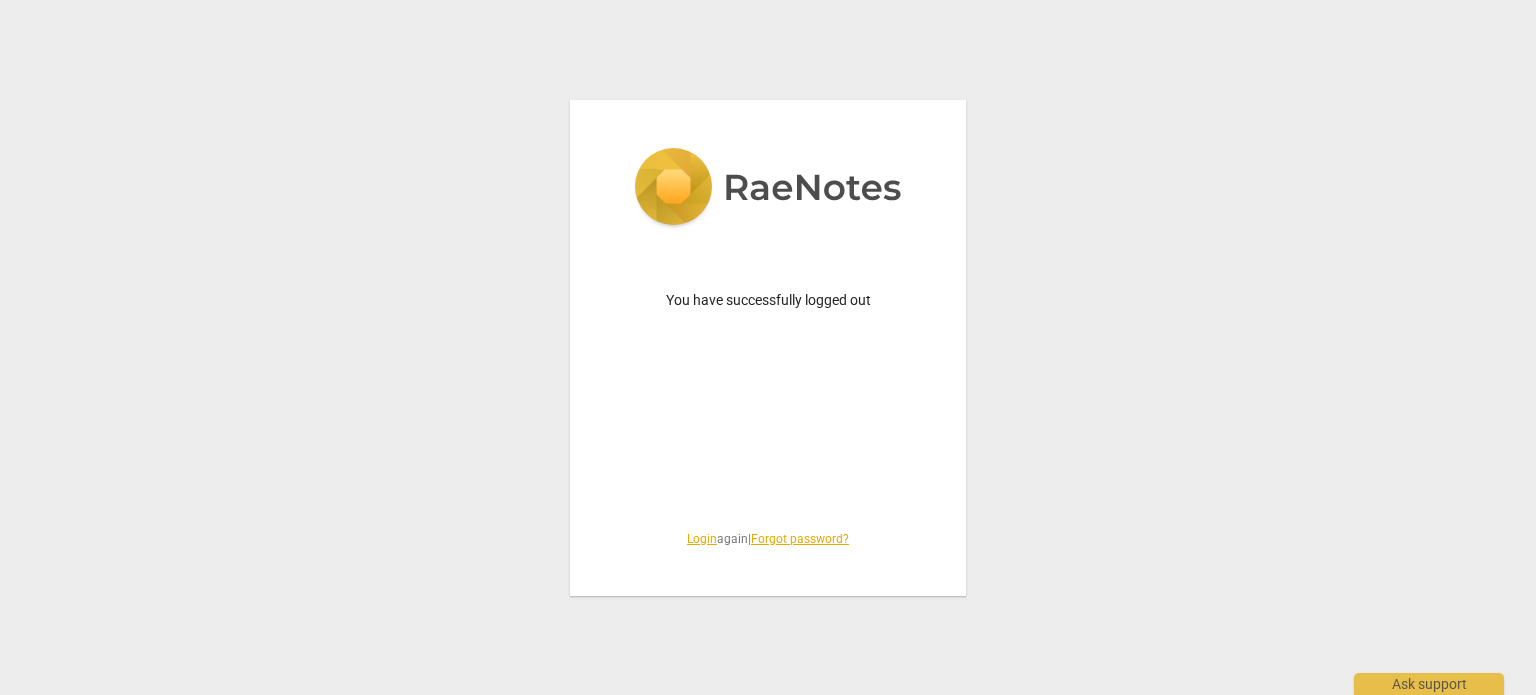 click on "Login" at bounding box center [702, 539] 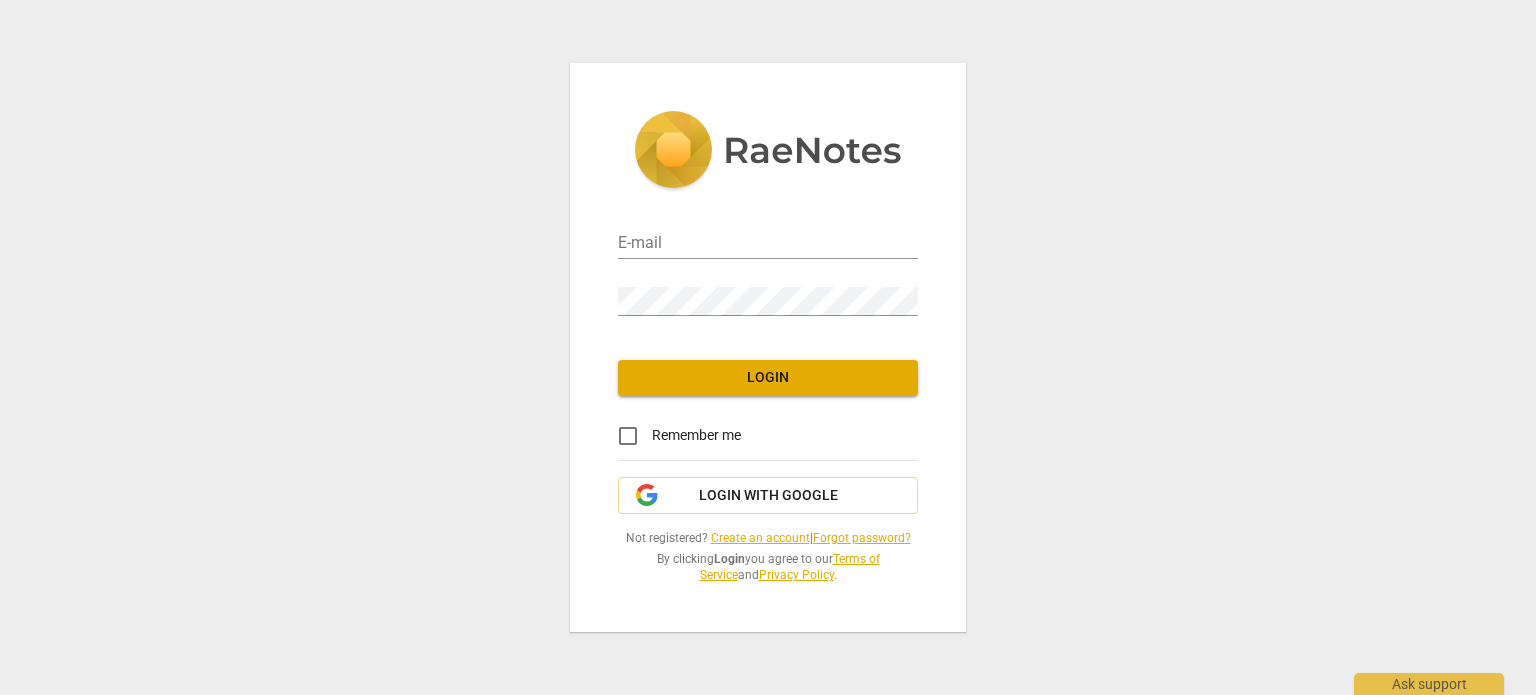 type on "maria_yarmeniti@hotmail.com" 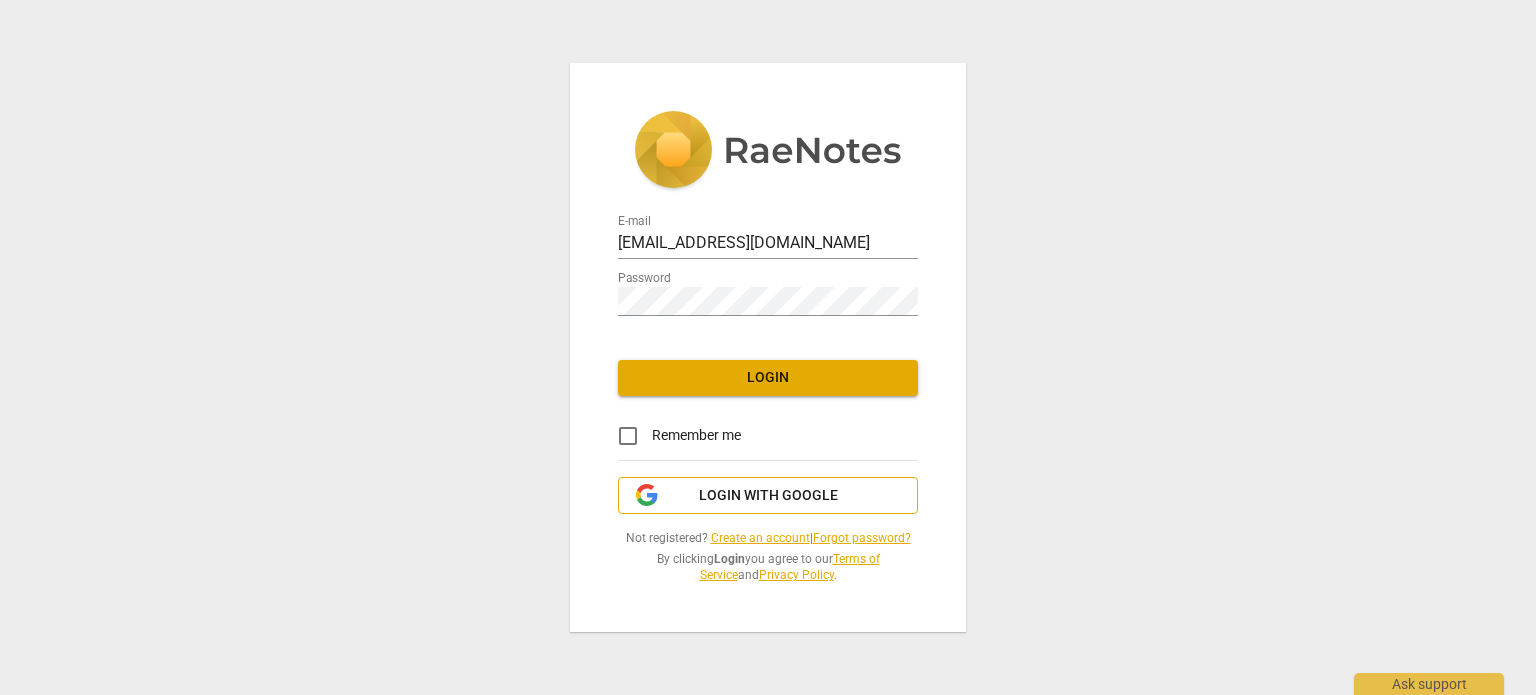 click on "Login with Google" at bounding box center [768, 496] 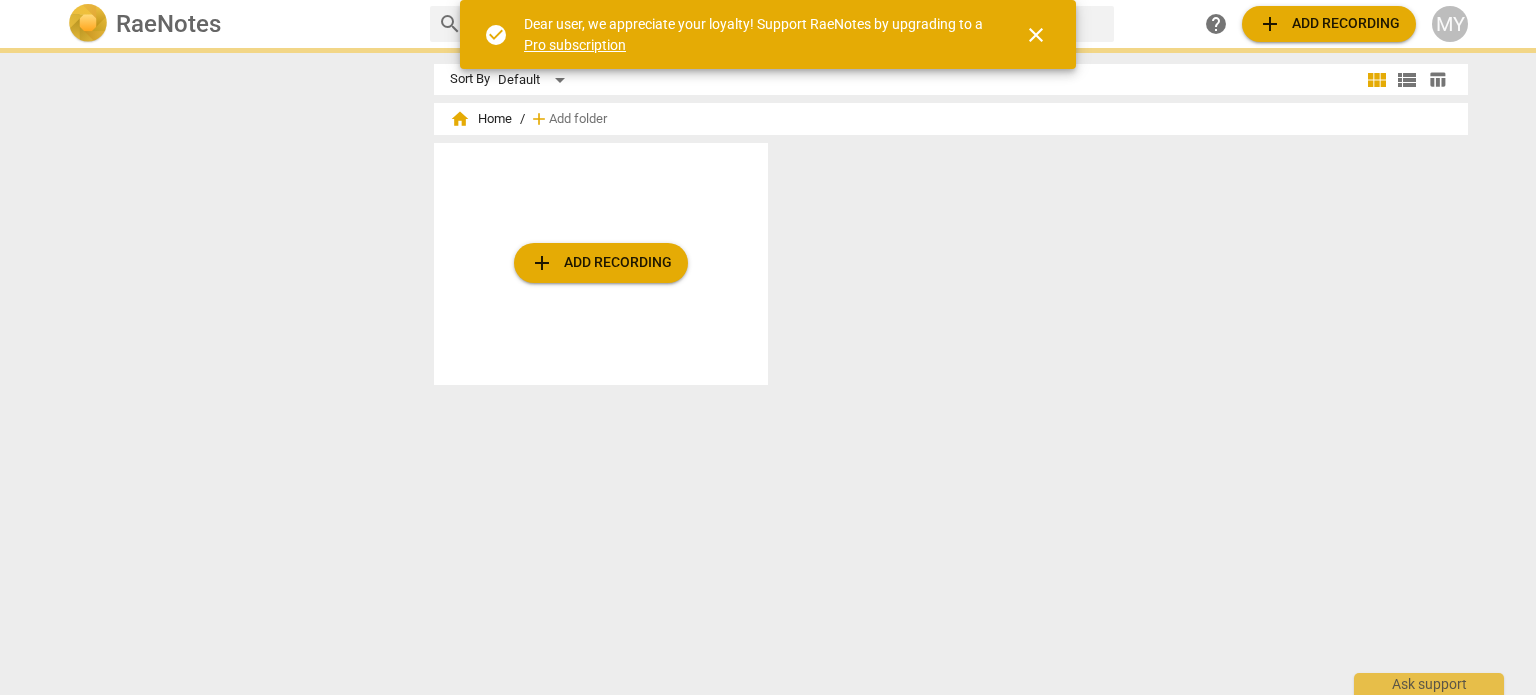 scroll, scrollTop: 0, scrollLeft: 0, axis: both 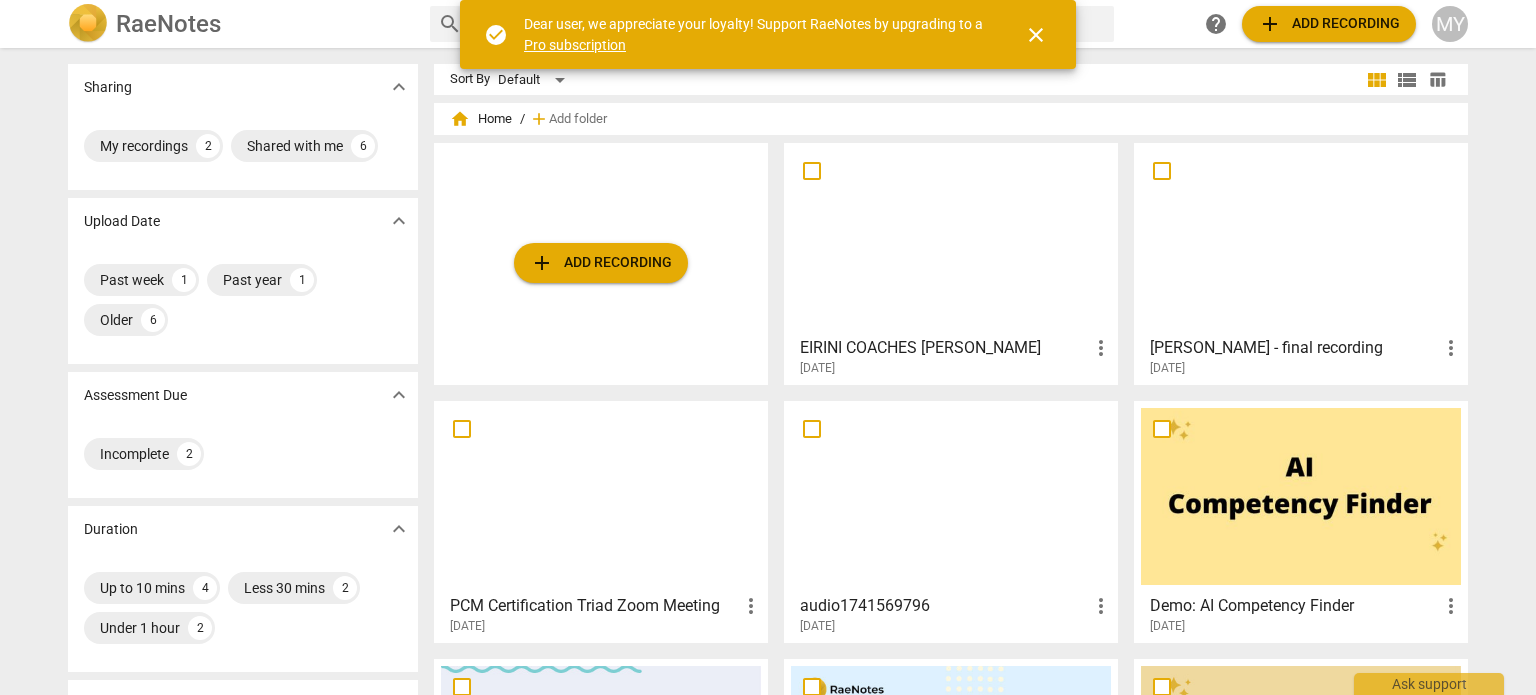 click on "add   Add recording" at bounding box center [601, 263] 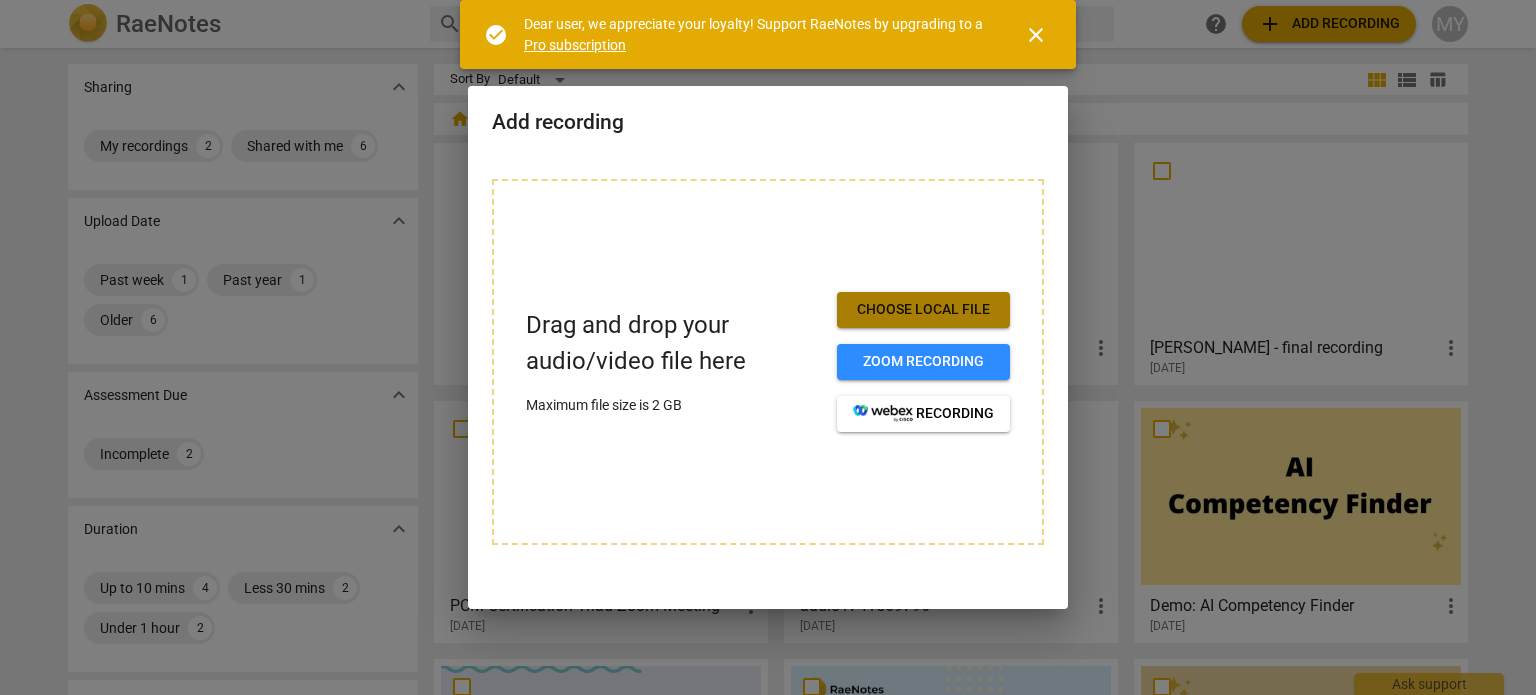 click on "Choose local file" at bounding box center [923, 310] 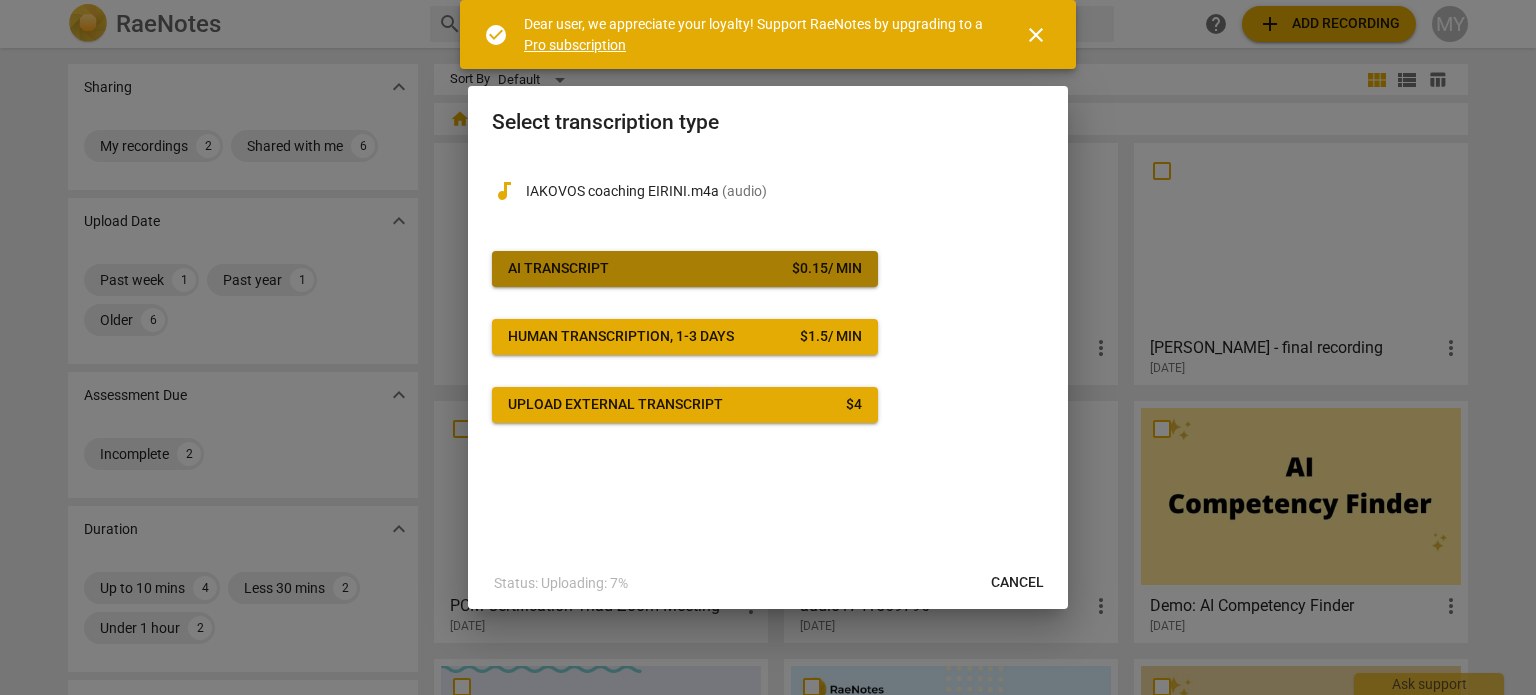 click on "AI Transcript" at bounding box center (558, 269) 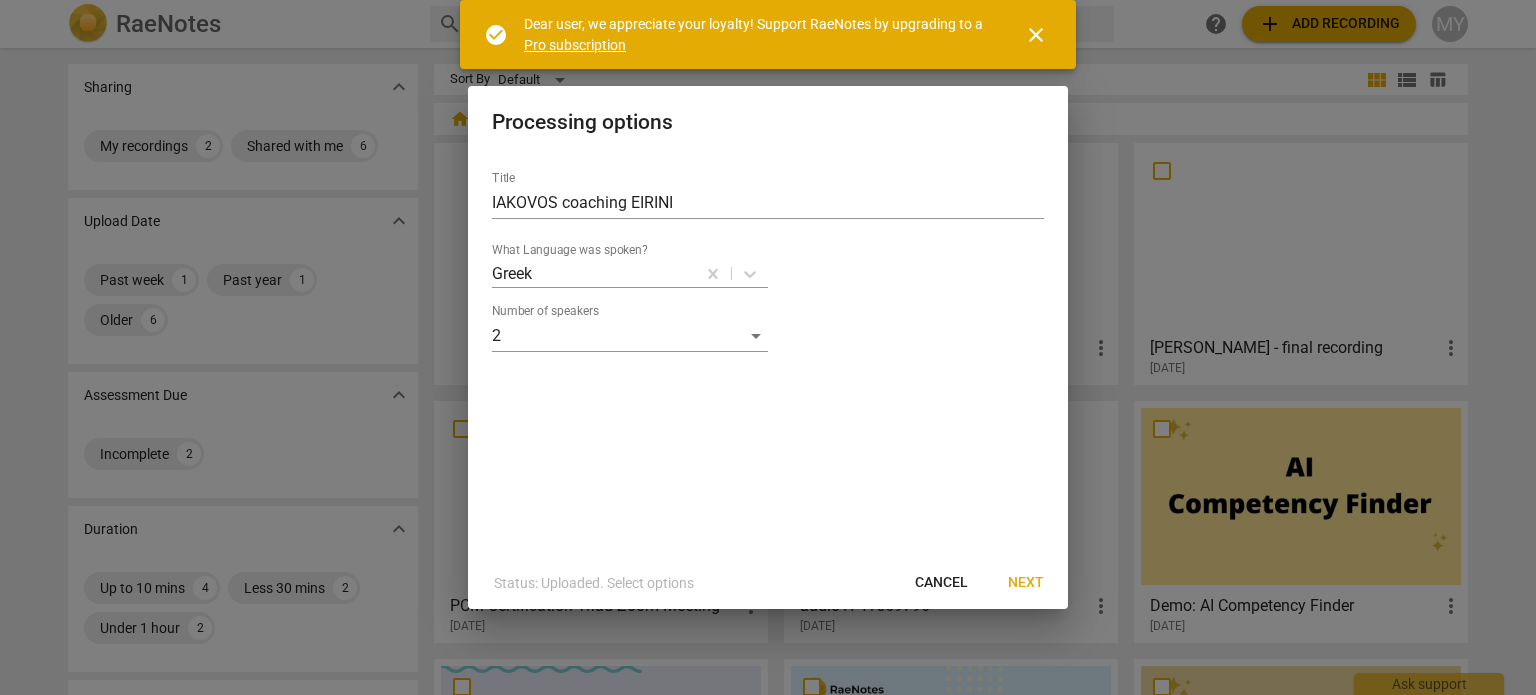 click on "Next" at bounding box center [1026, 583] 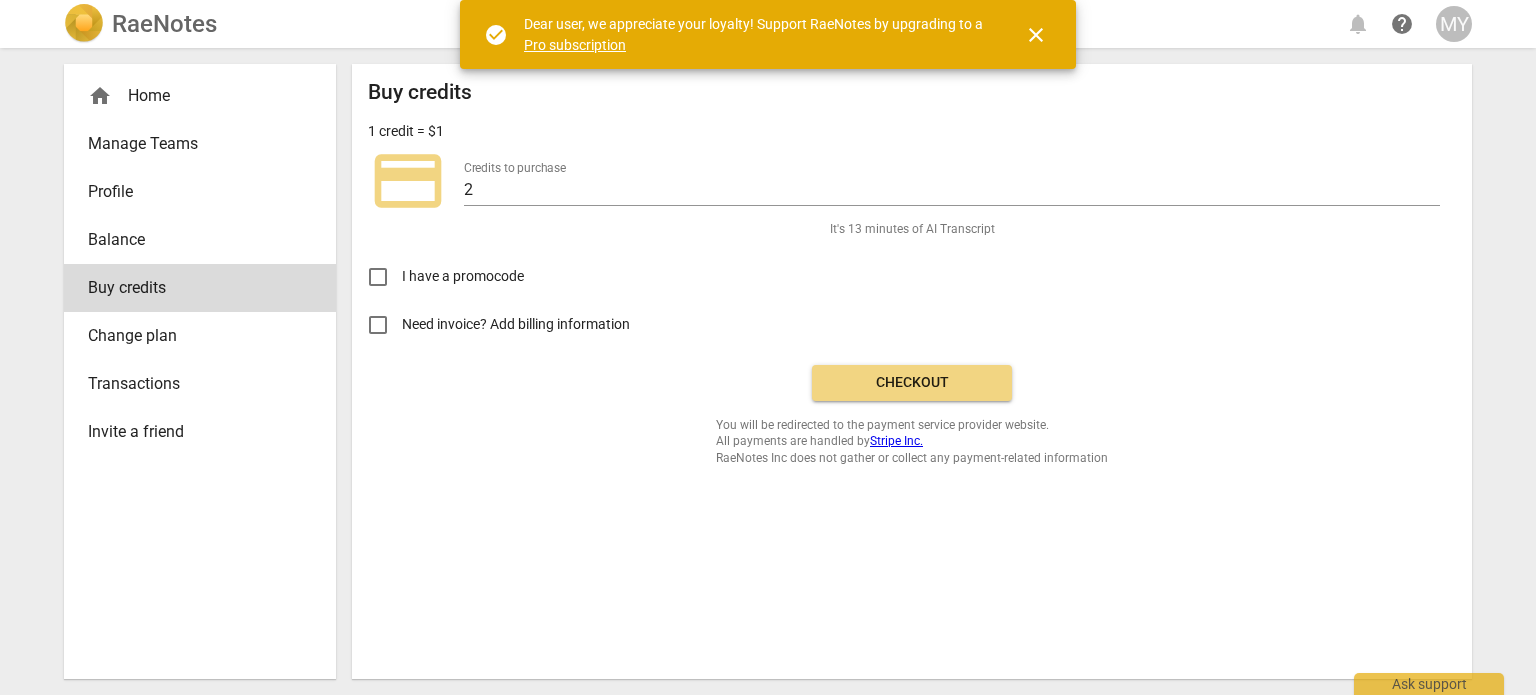 click on "Checkout" at bounding box center [912, 383] 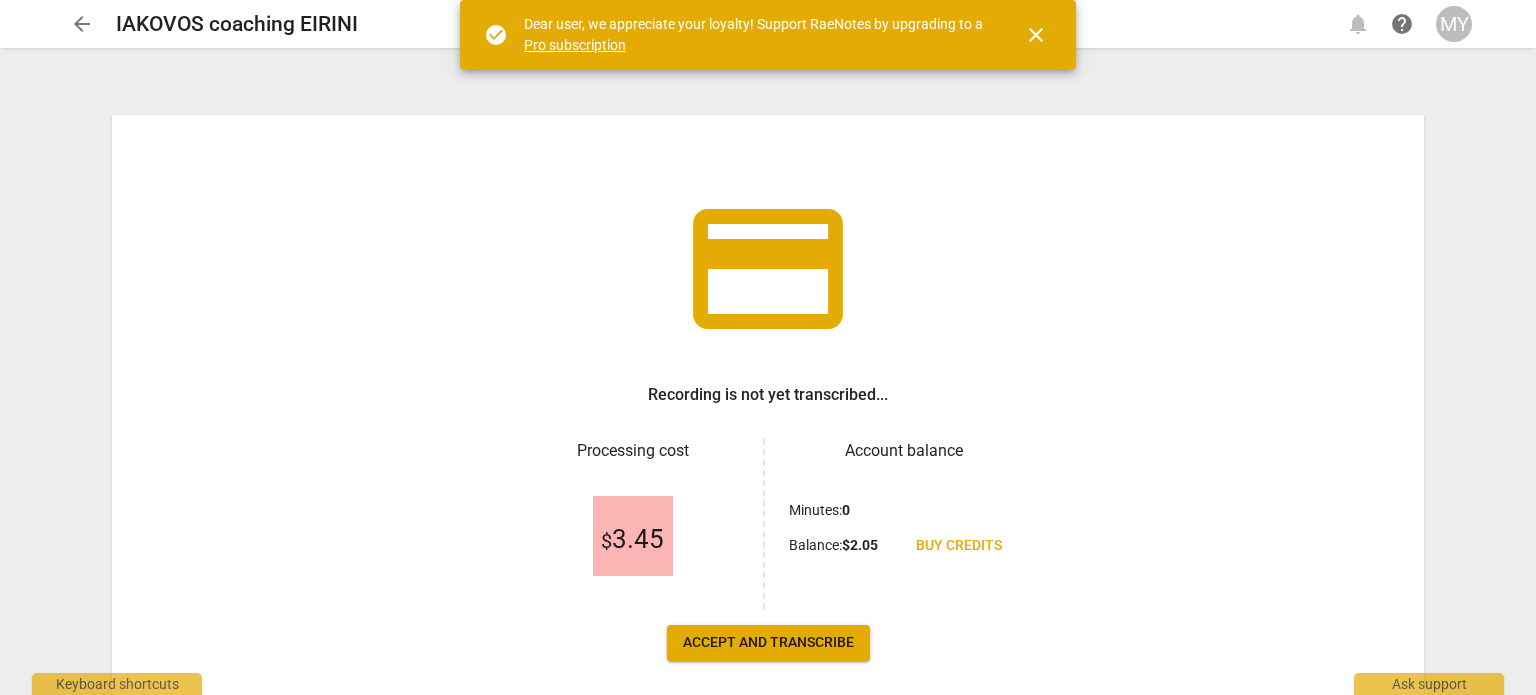 scroll, scrollTop: 0, scrollLeft: 0, axis: both 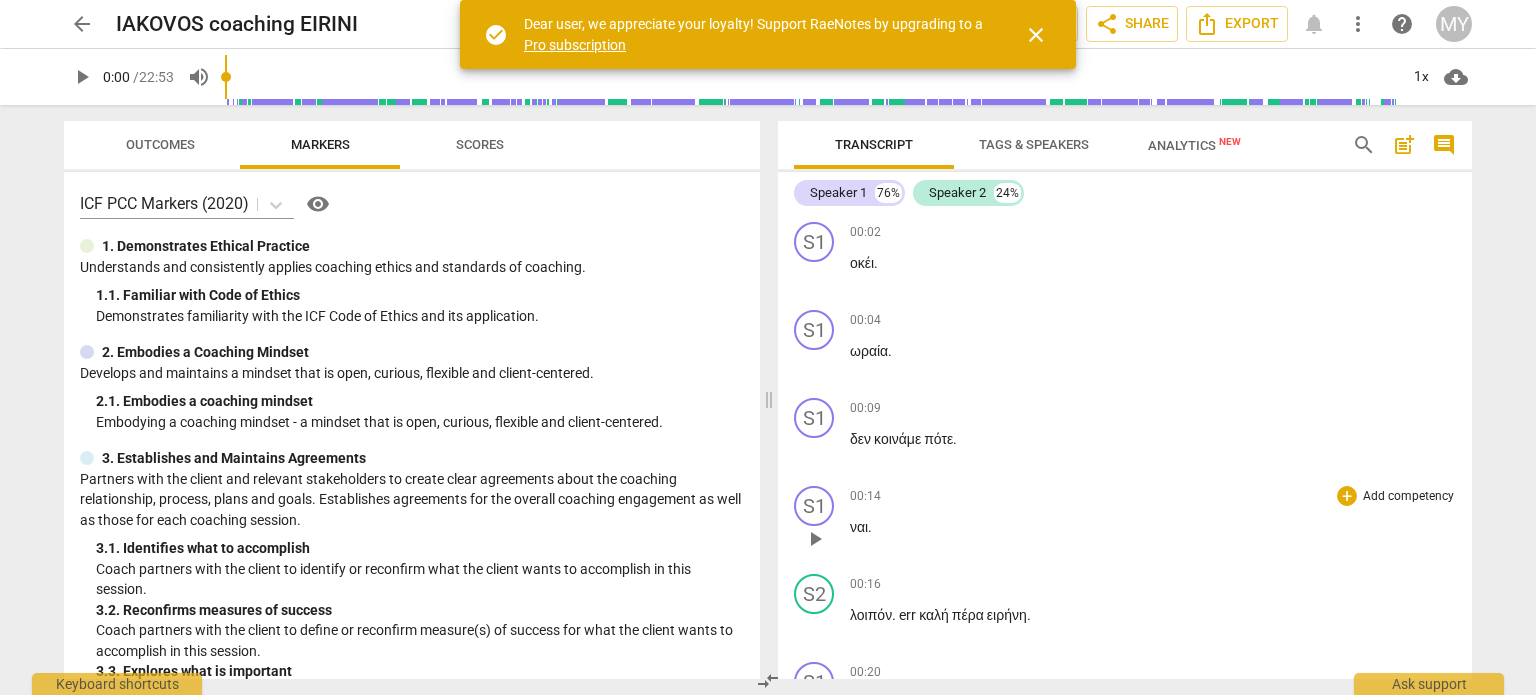 click on "ναι ." at bounding box center (1153, 527) 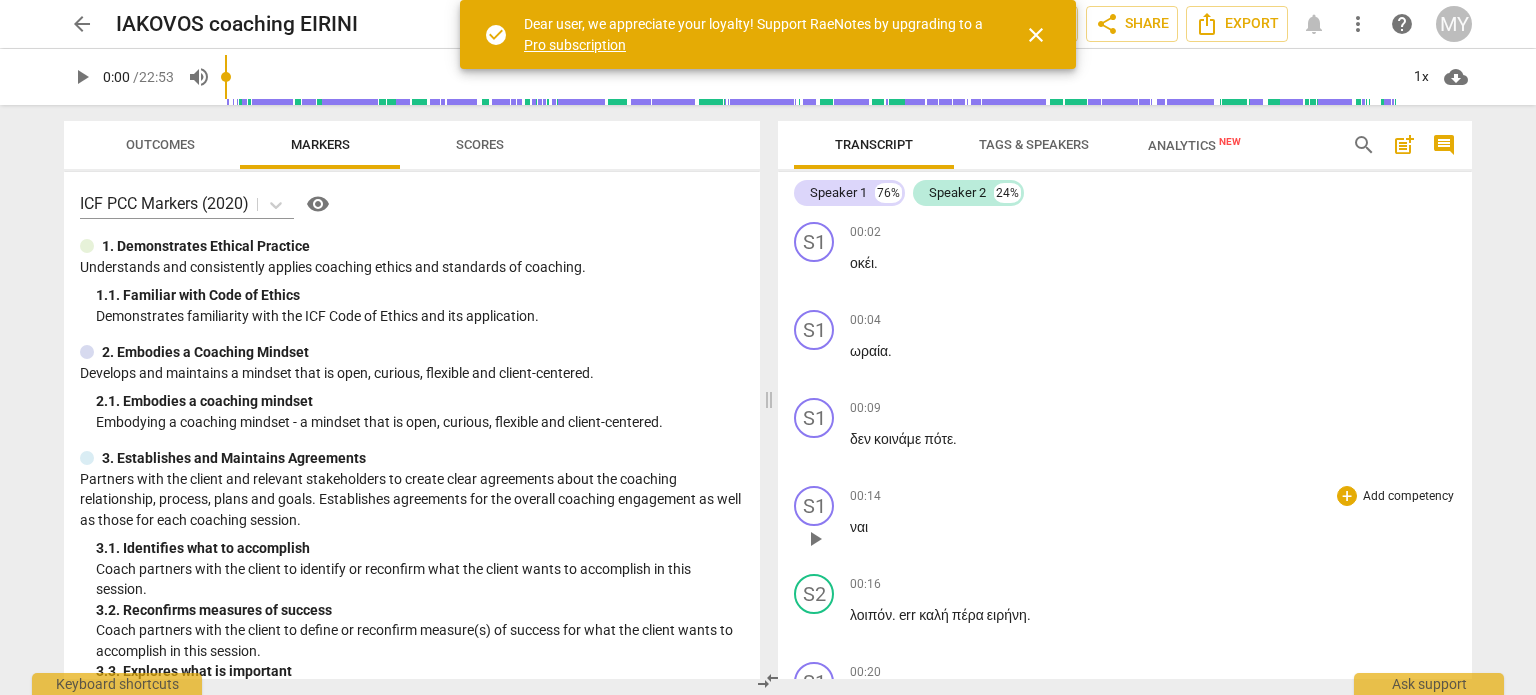 type 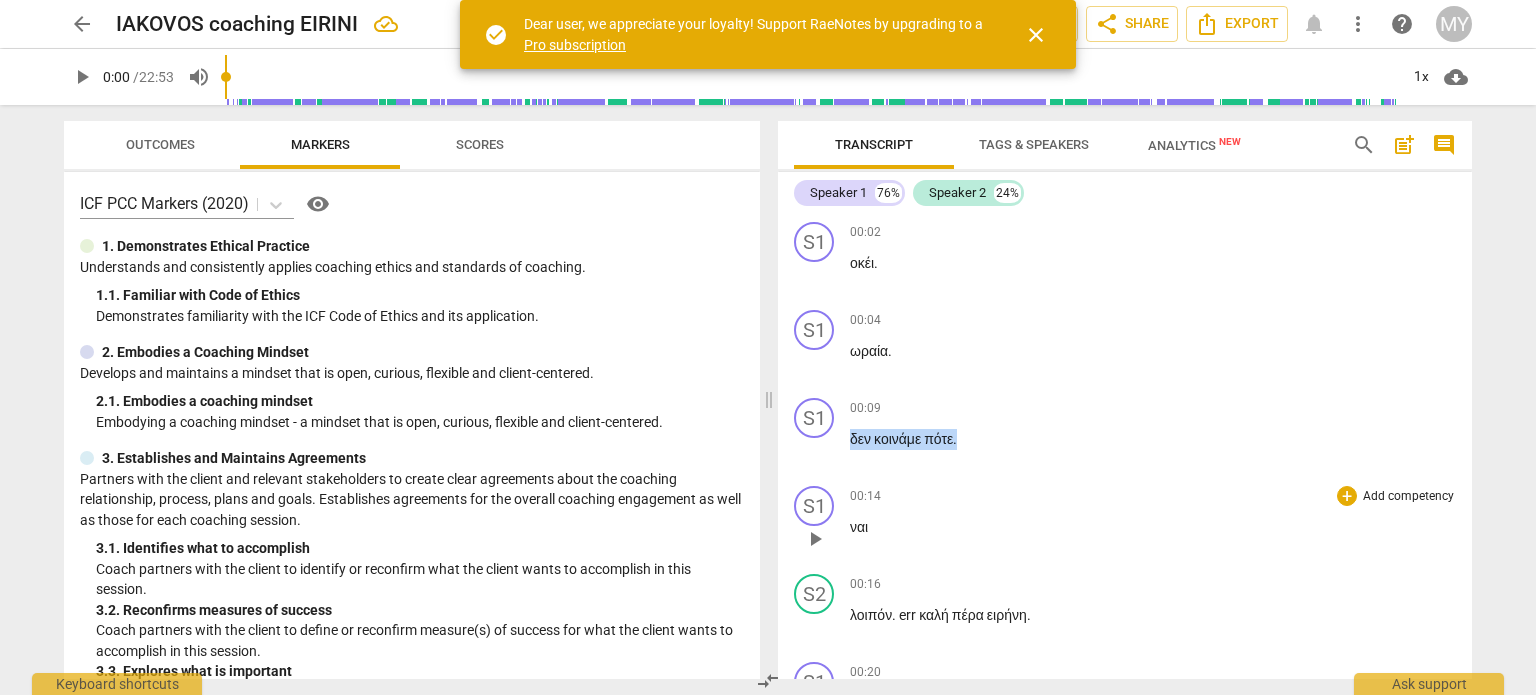 drag, startPoint x: 967, startPoint y: 437, endPoint x: 753, endPoint y: 438, distance: 214.00233 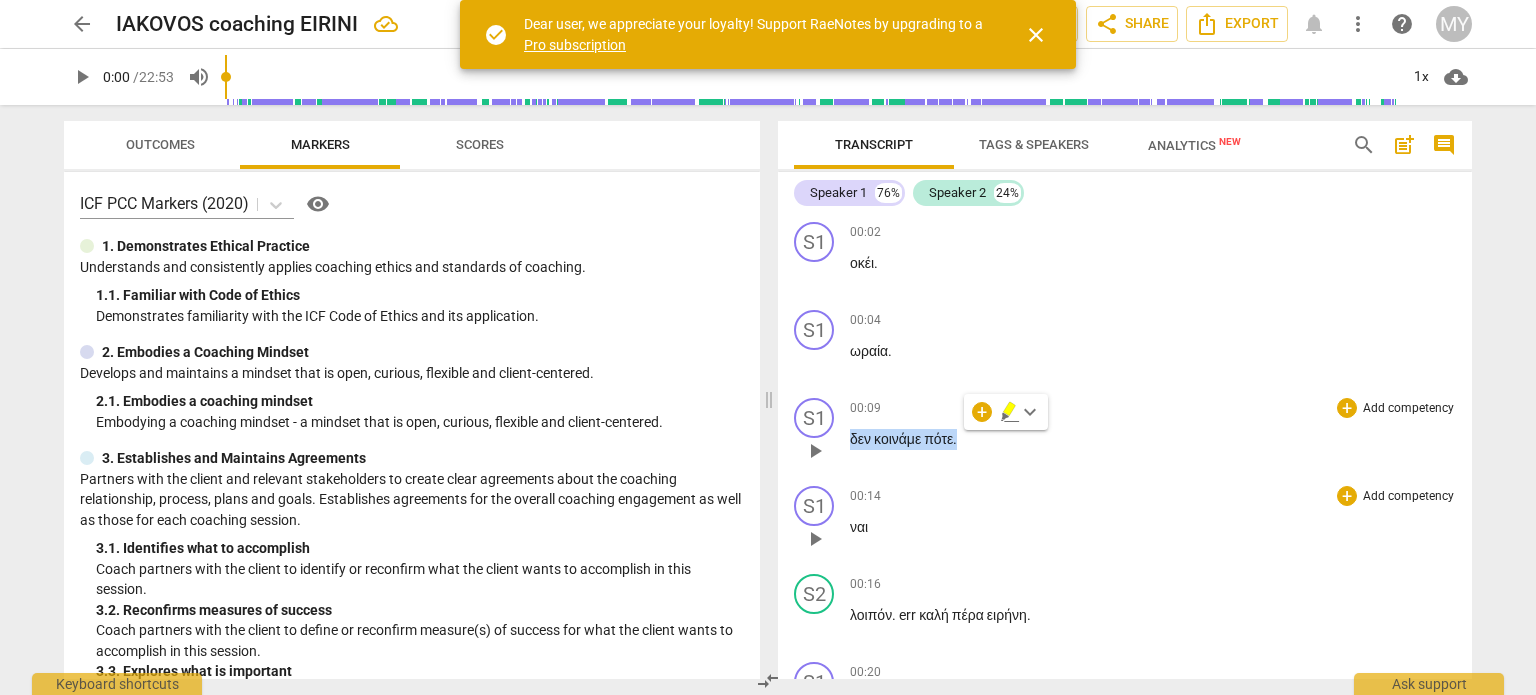 type 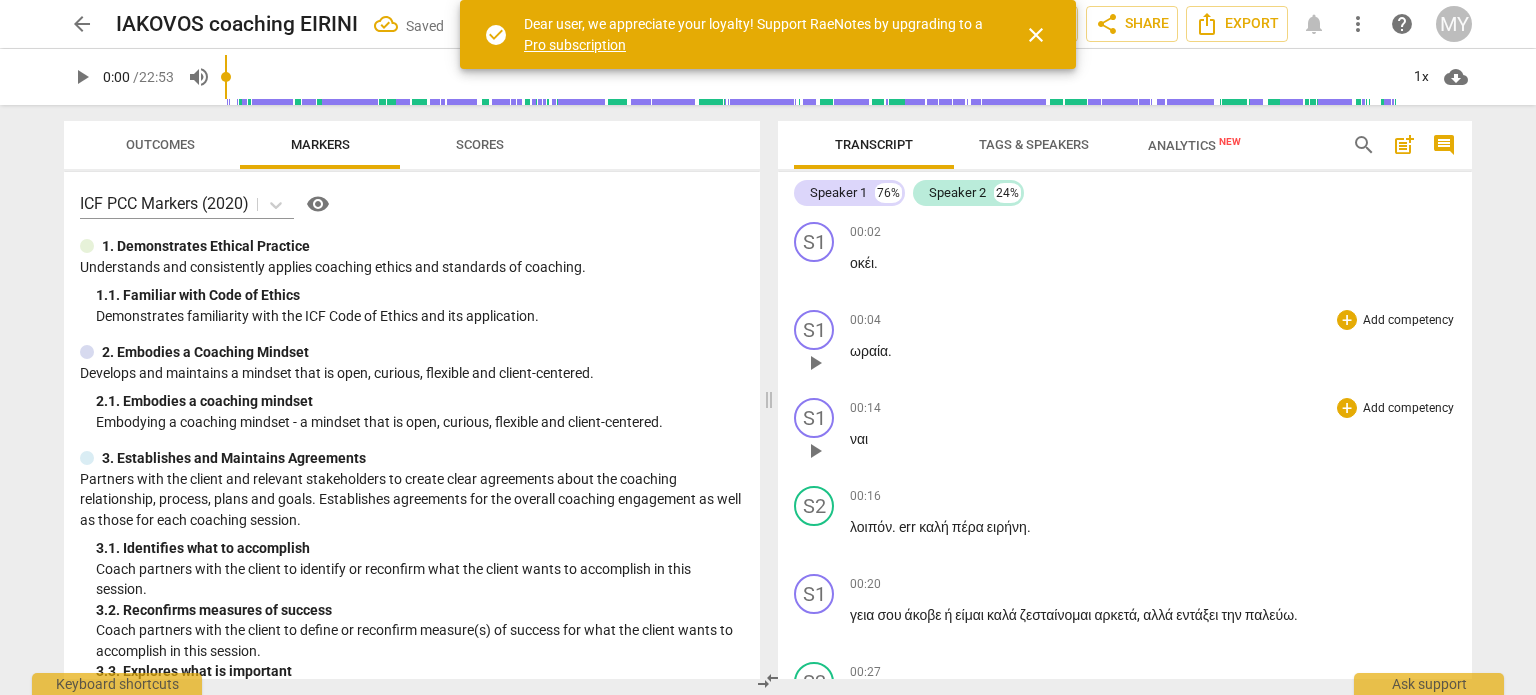 click on "ναι" at bounding box center [1153, 439] 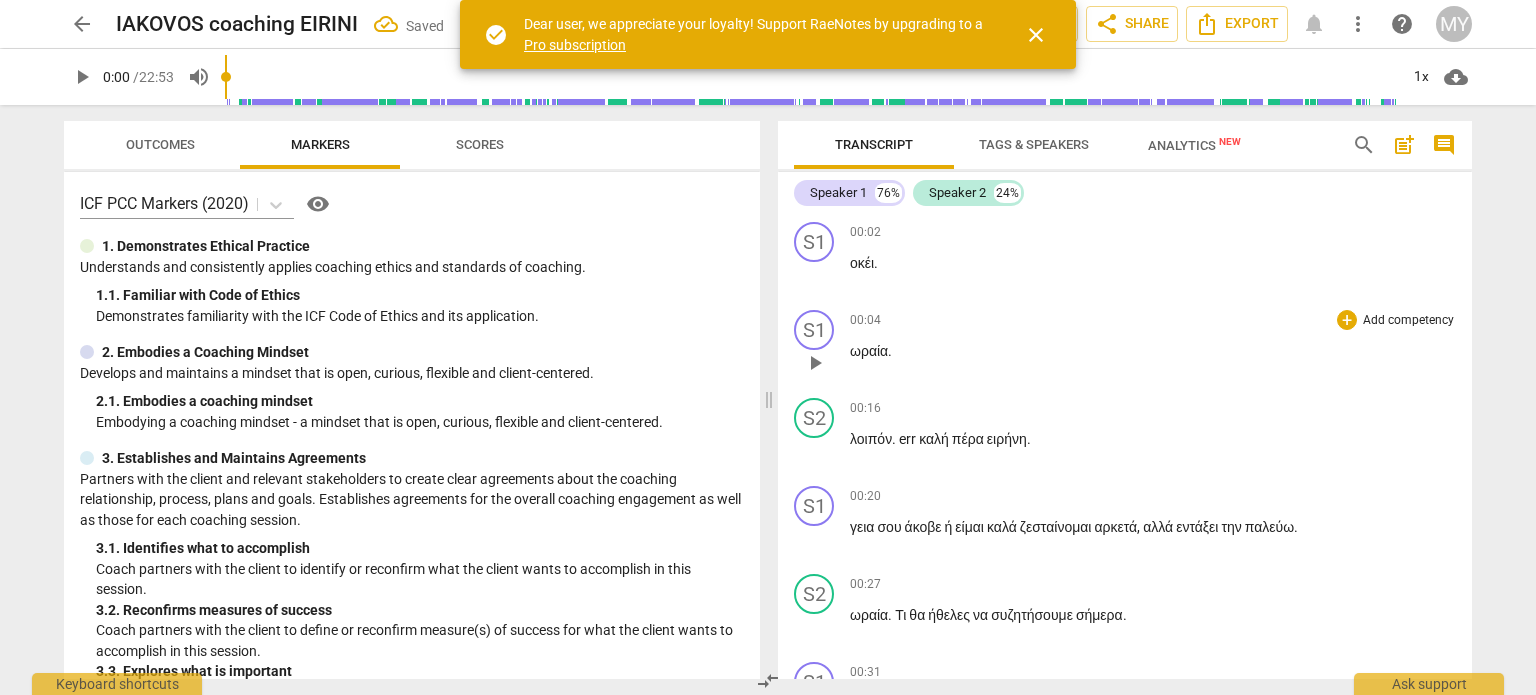 click on "ωραία ." at bounding box center (1153, 351) 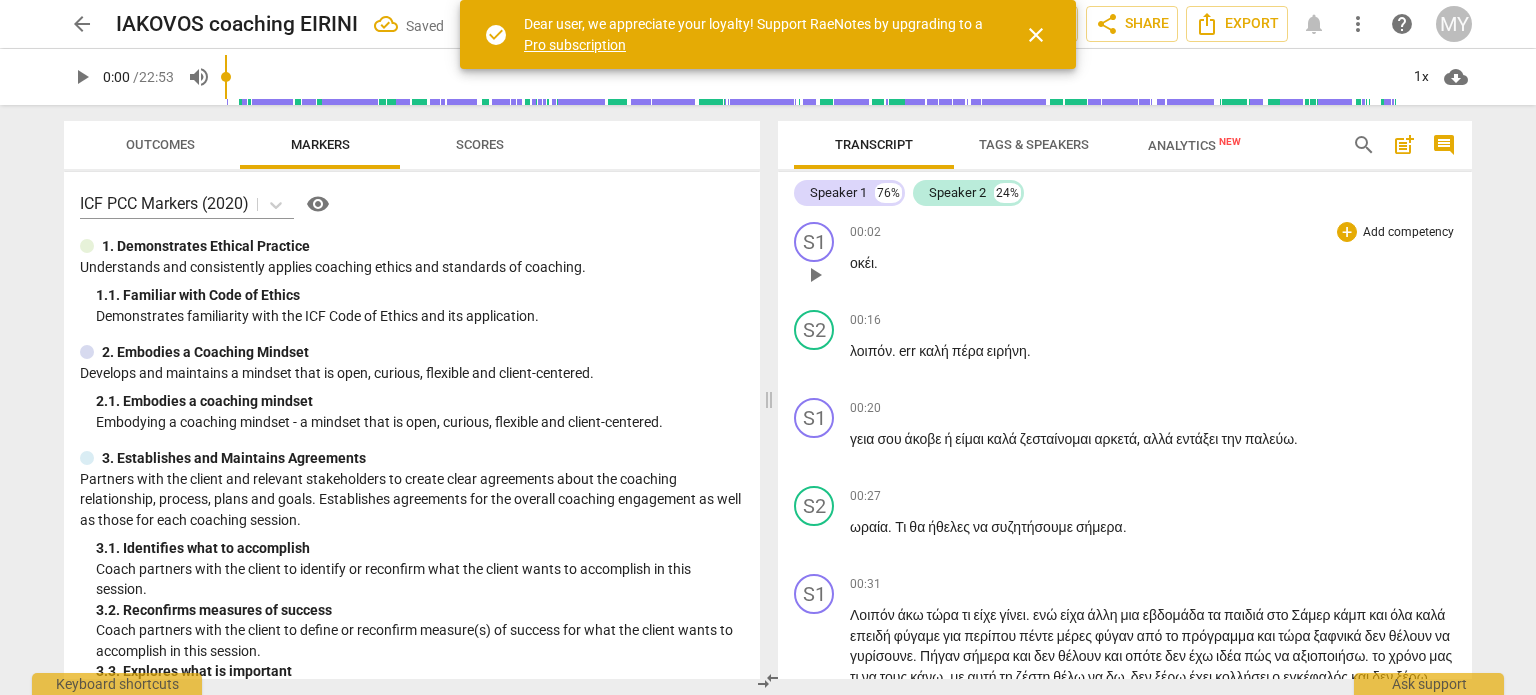 click on "οκέι ." at bounding box center (1153, 263) 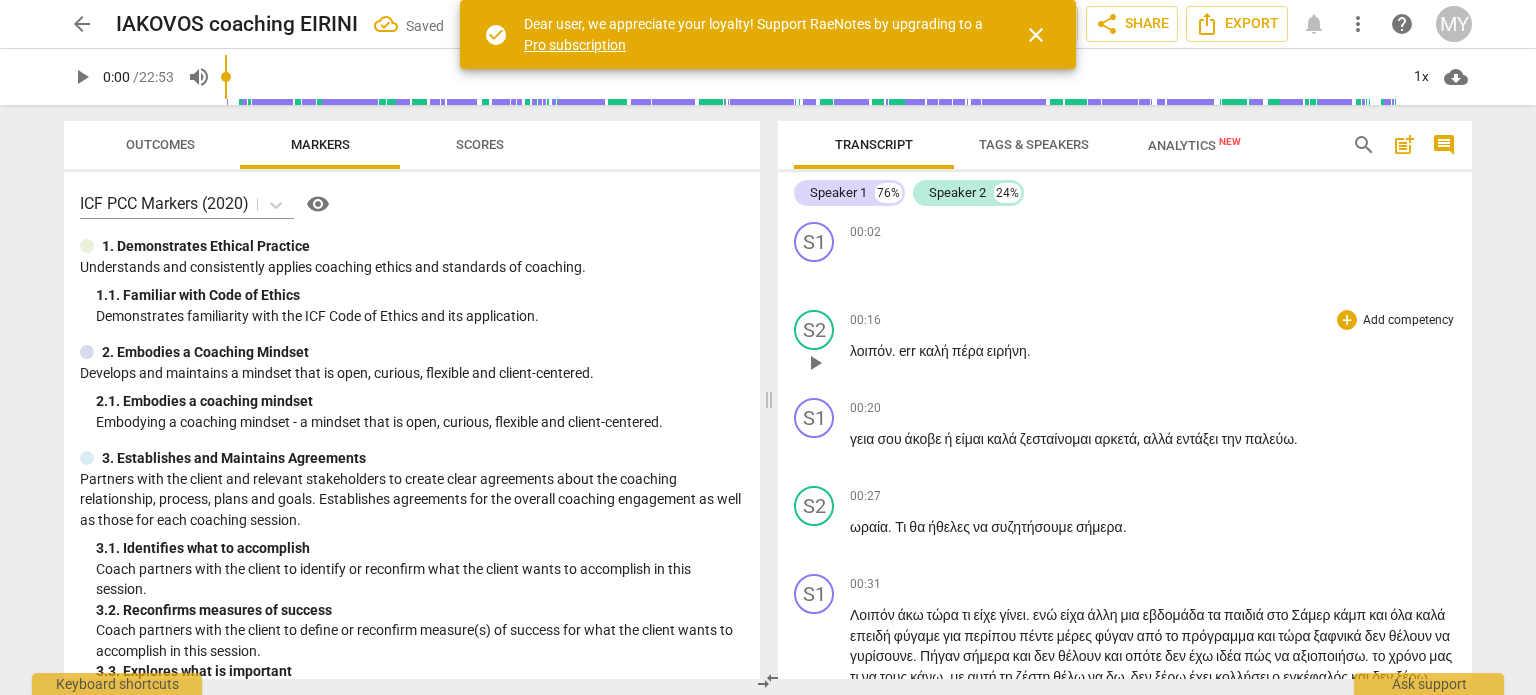 click on "καλή" at bounding box center [935, 351] 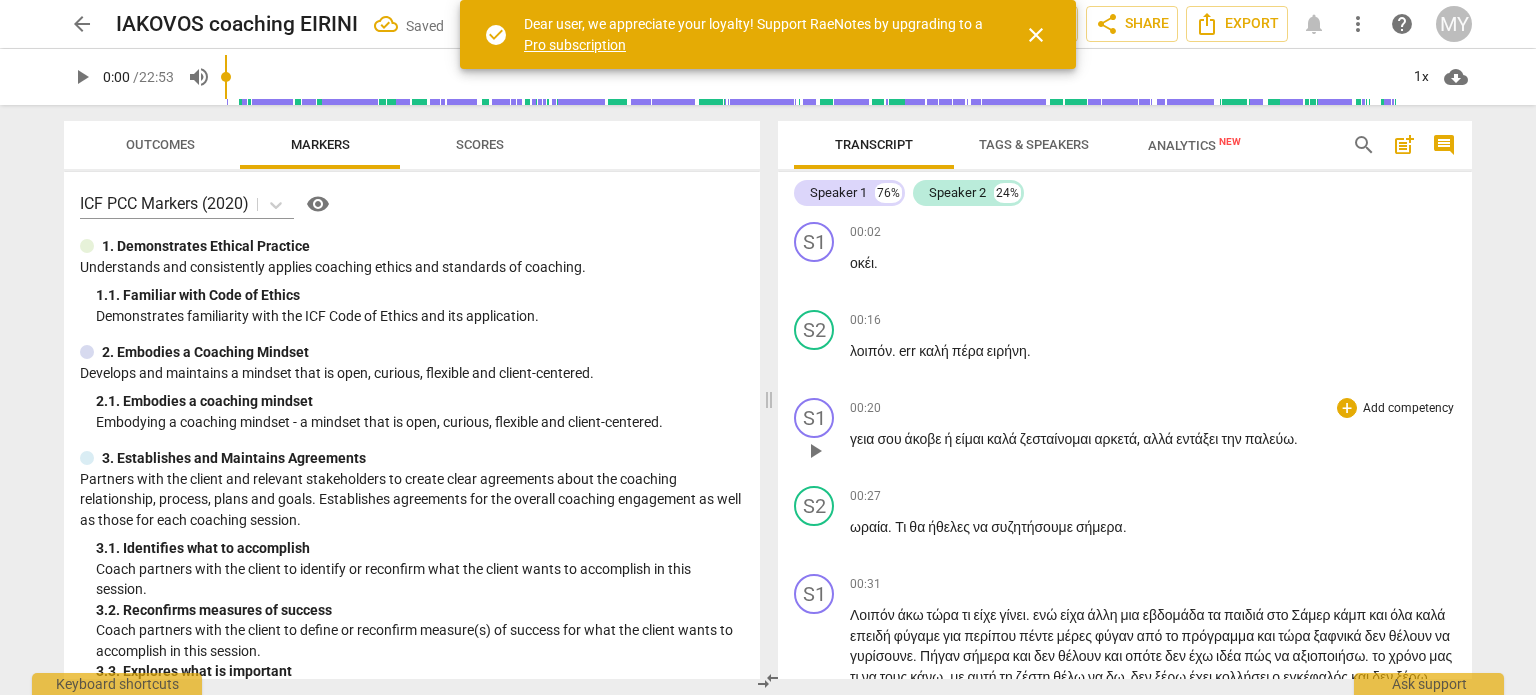 type 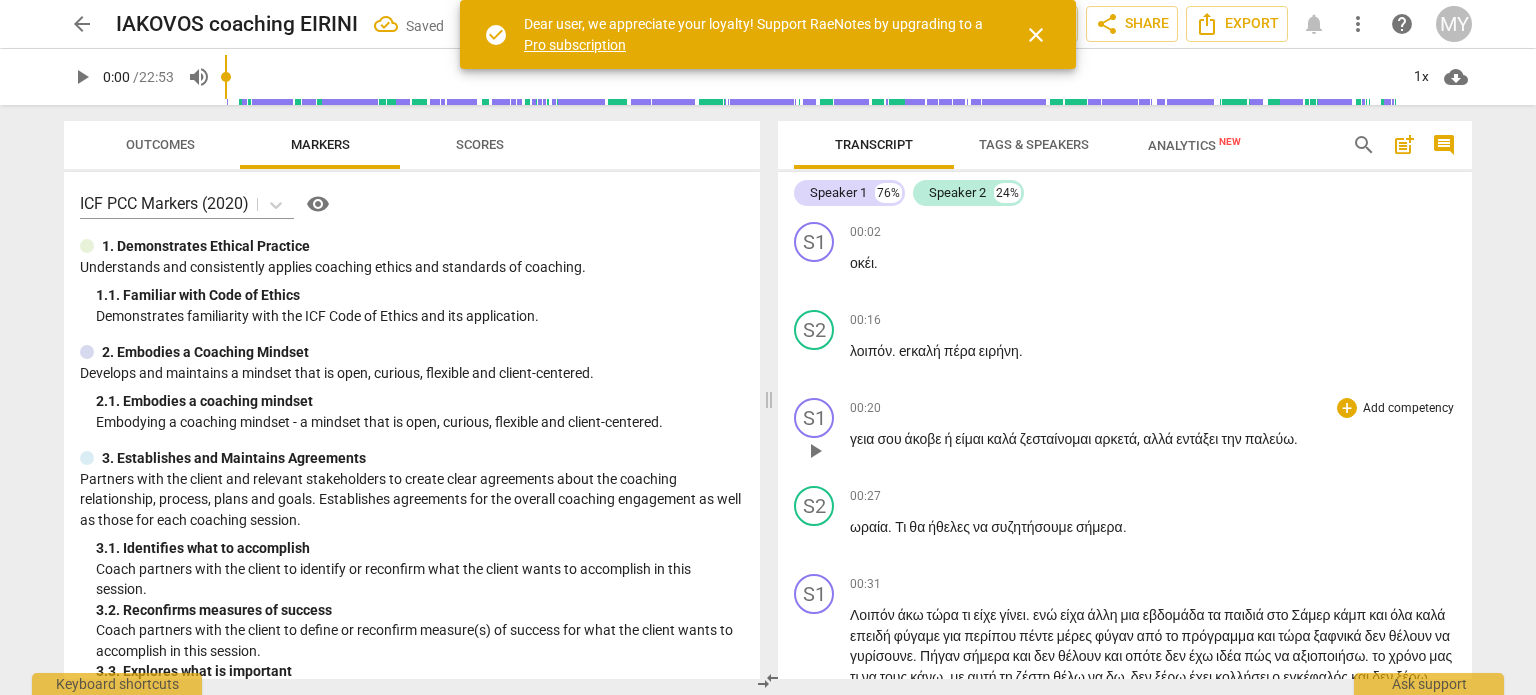 click on "S1 play_arrow pause 00:20 + Add competency keyboard_arrow_right γεια   σου   άκοβε   ή   είμαι   καλά   ζεσταίνομαι   αρκετά ,   αλλά   εντάξει   την   παλεύω ." at bounding box center [1125, 434] 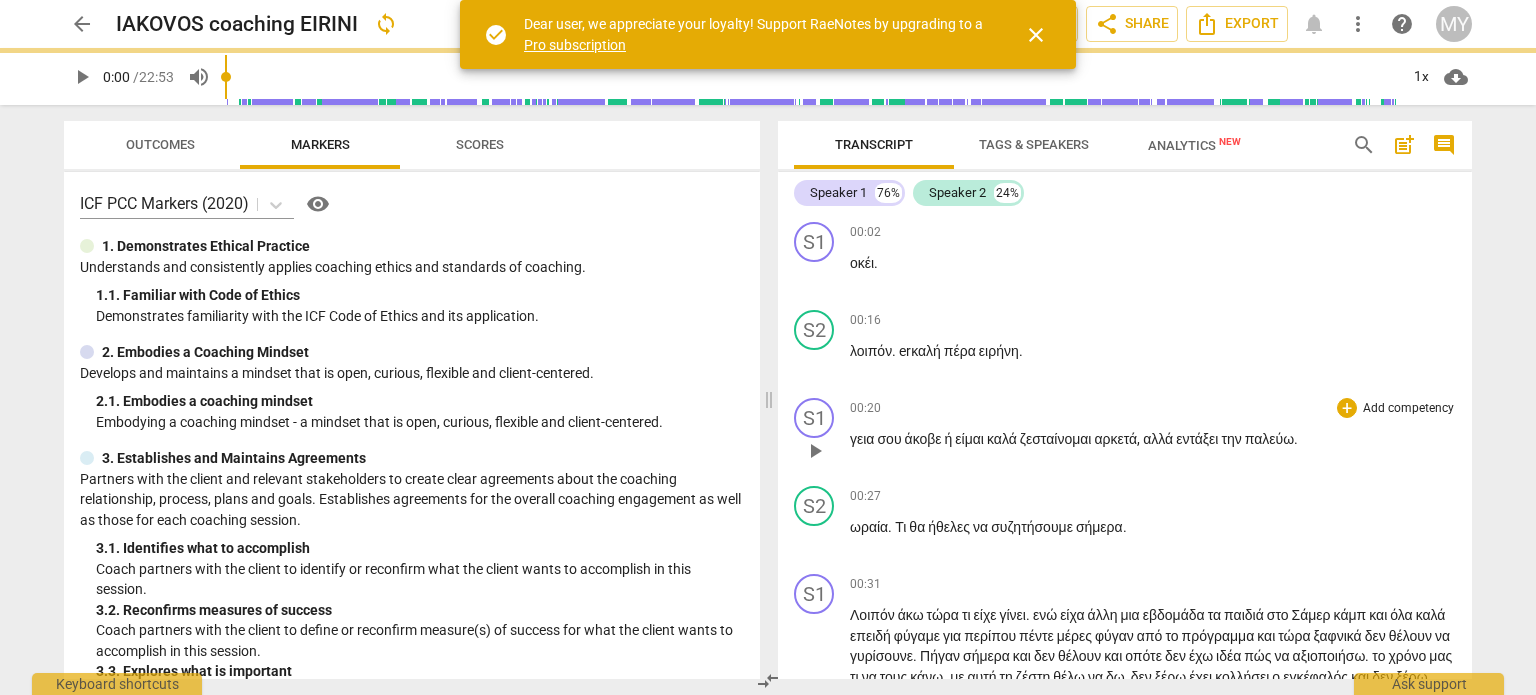 click on "S1 play_arrow pause 00:20 + Add competency keyboard_arrow_right γεια   σου   άκοβε   ή   είμαι   καλά   ζεσταίνομαι   αρκετά ,   αλλά   εντάξει   την   παλεύω ." at bounding box center (1125, 434) 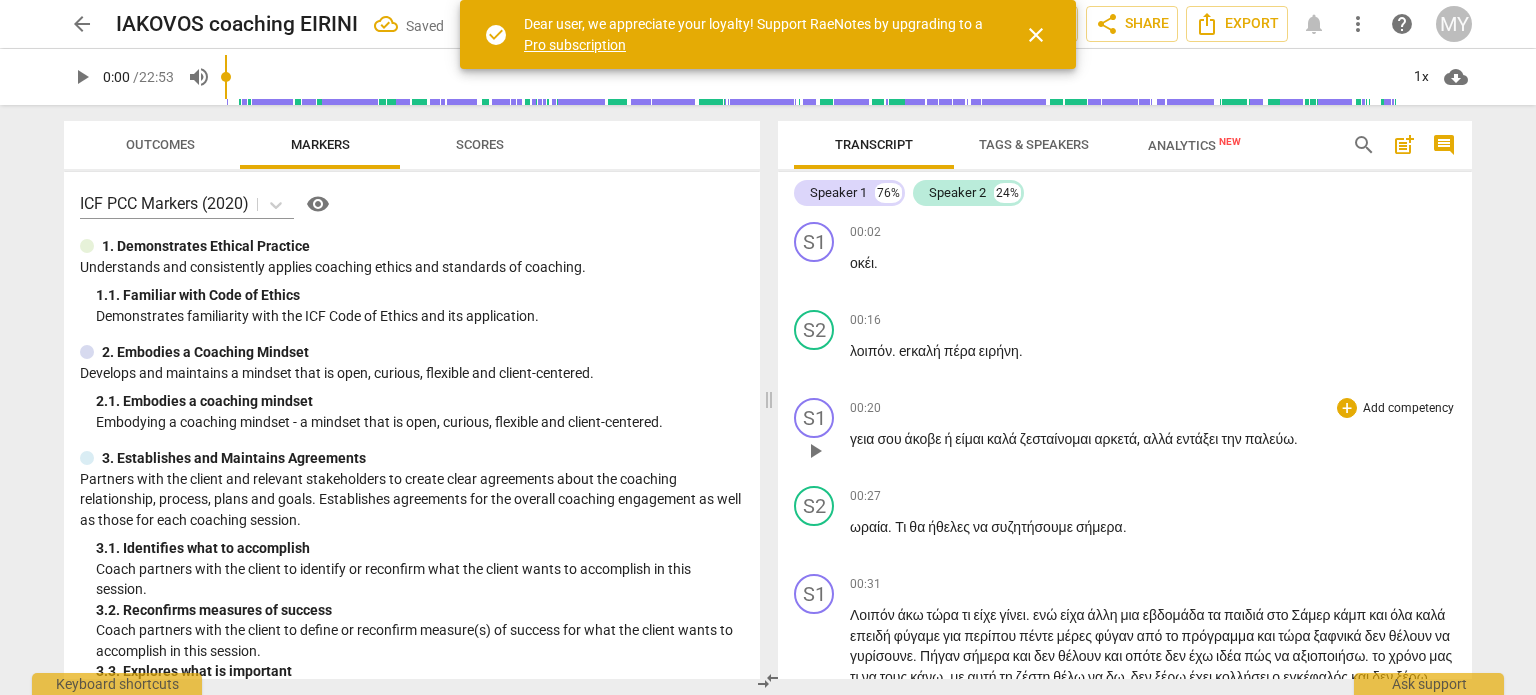 click on "S1 play_arrow pause 00:20 + Add competency keyboard_arrow_right γεια   σου   άκοβε   ή   είμαι   καλά   ζεσταίνομαι   αρκετά ,   αλλά   εντάξει   την   παλεύω ." at bounding box center [1125, 434] 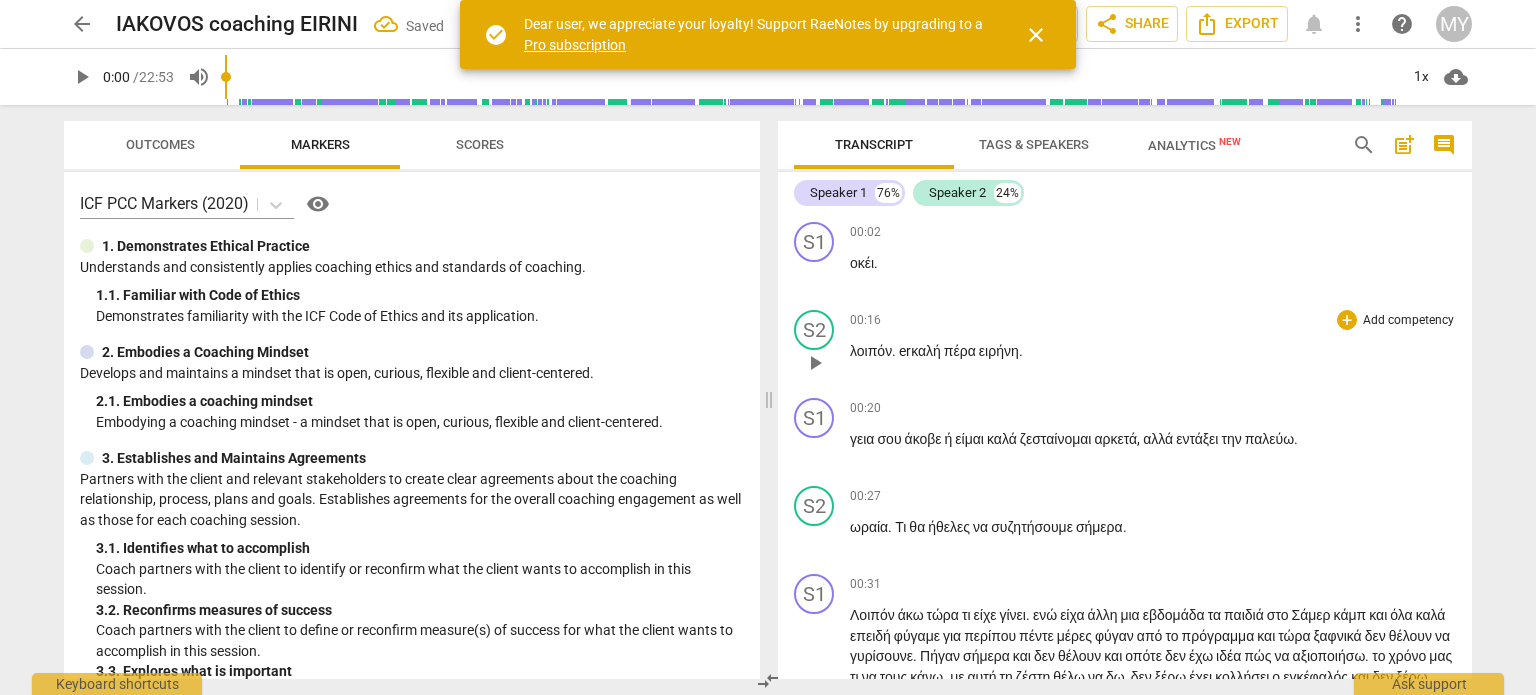 click on "erκαλή" at bounding box center (921, 351) 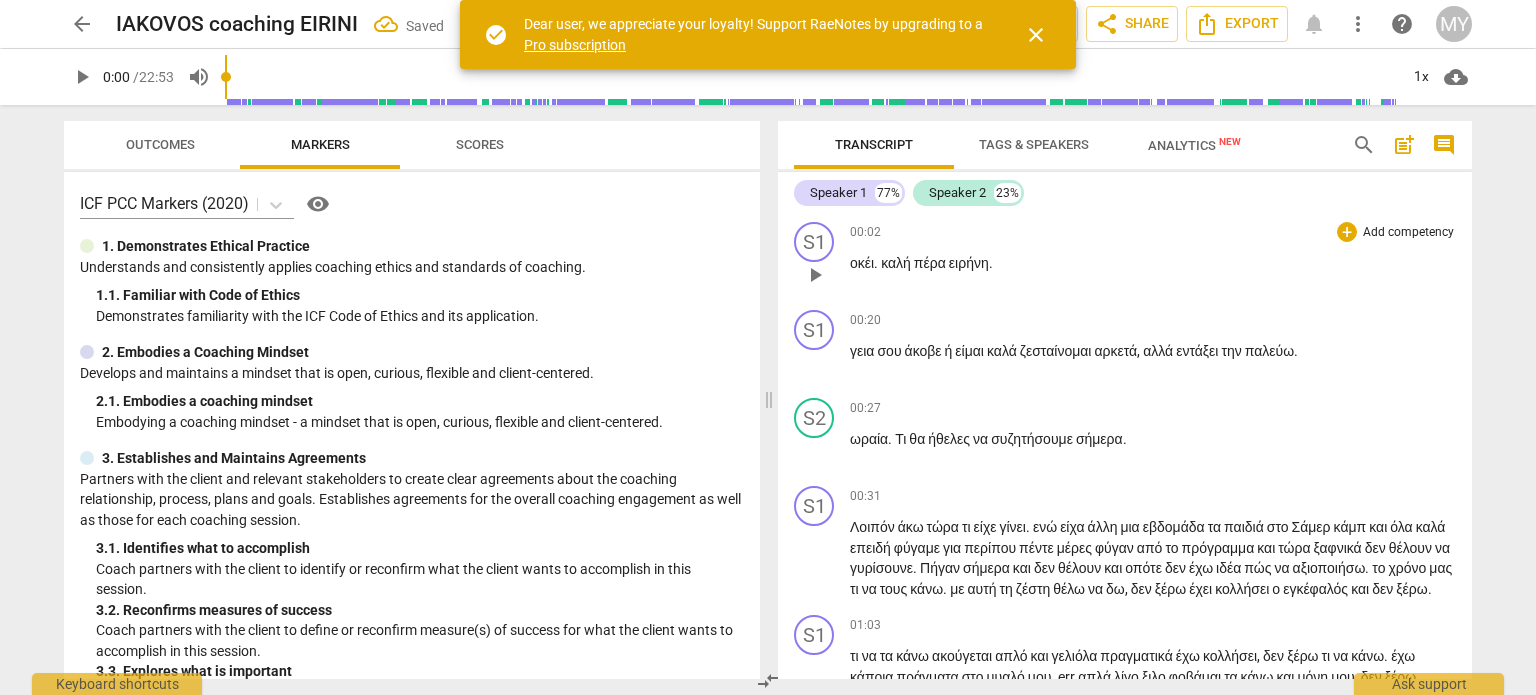 click on "πέρα" at bounding box center (931, 263) 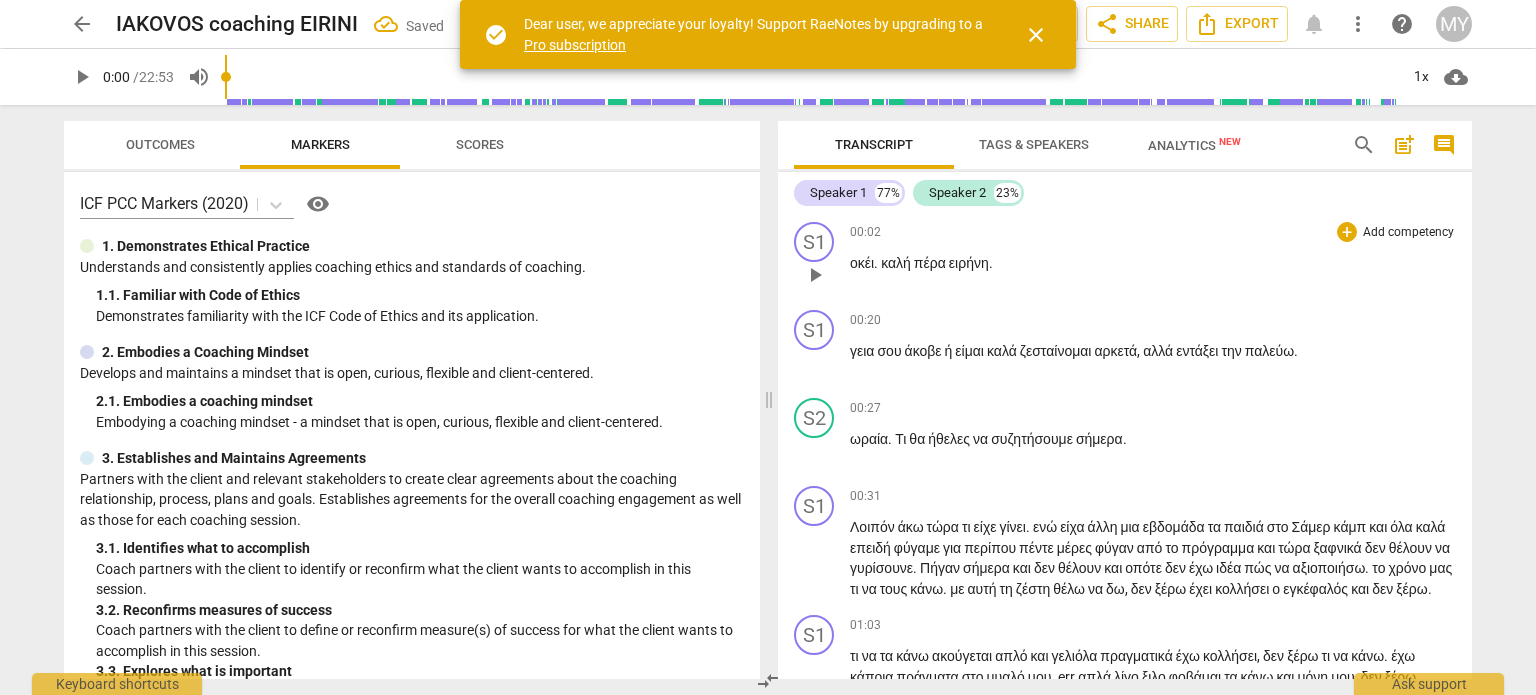 type 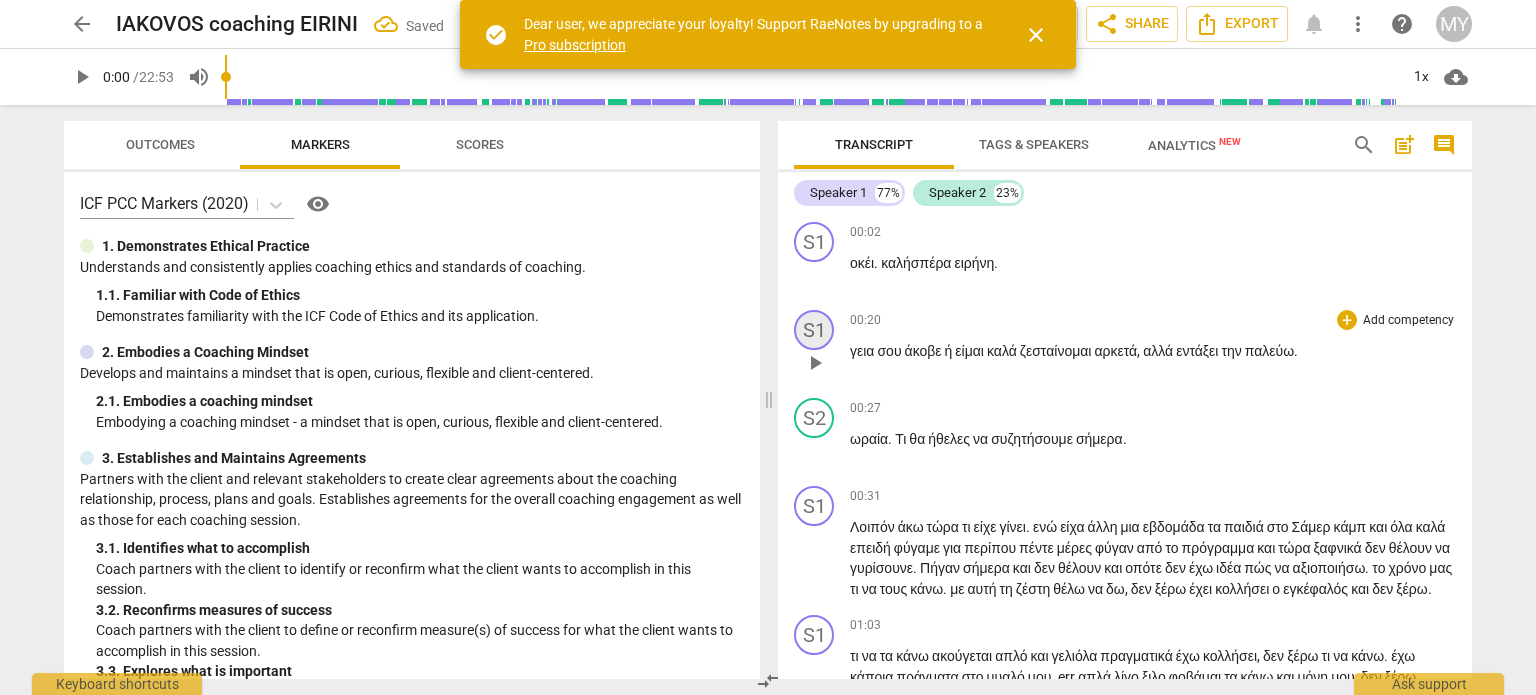 click on "S1" at bounding box center [814, 330] 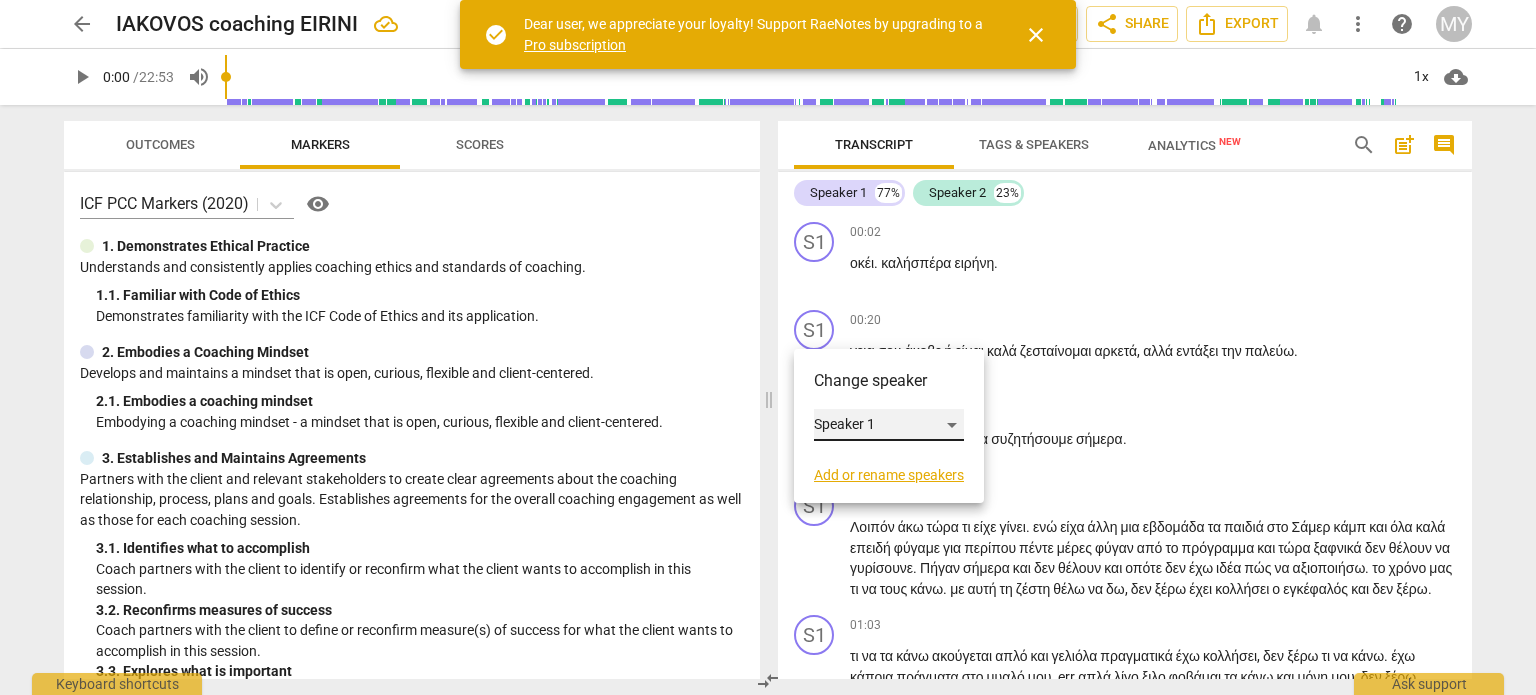 click on "Speaker 1" at bounding box center [889, 425] 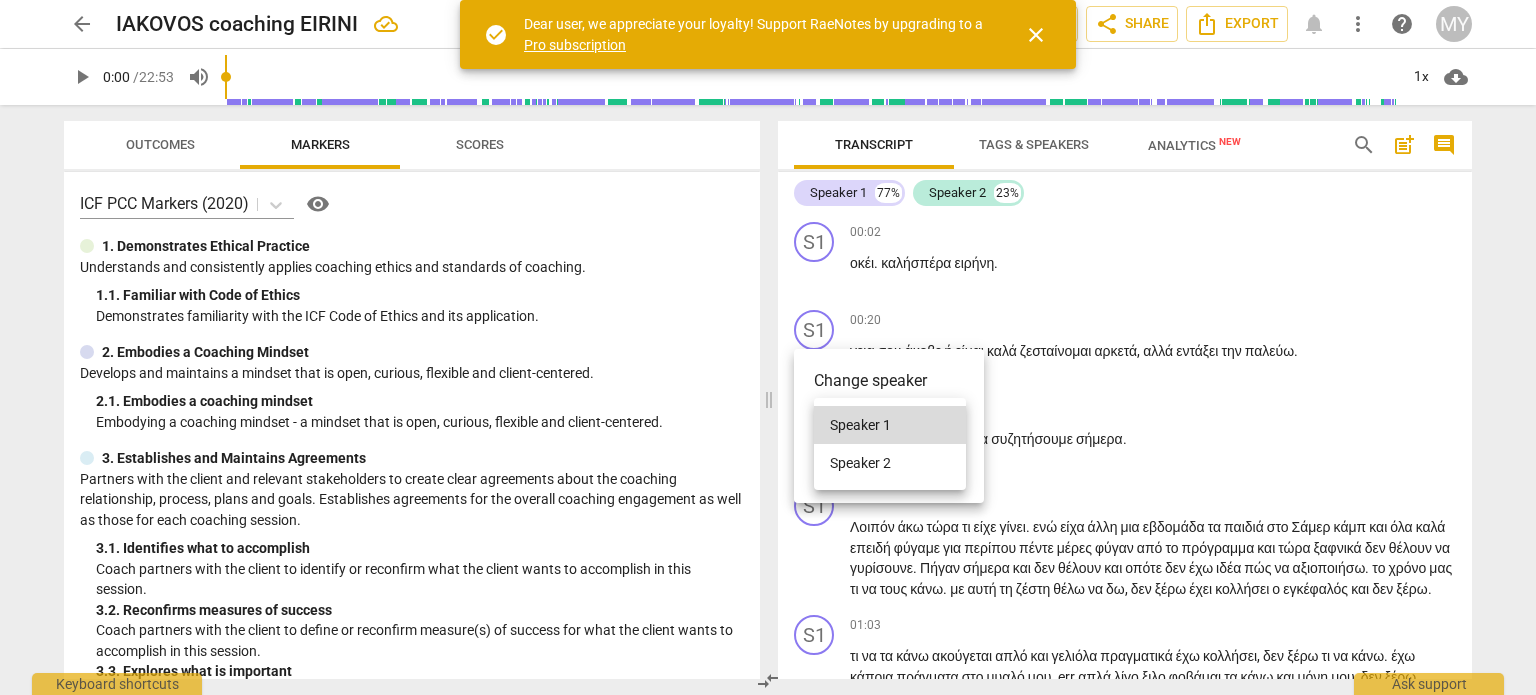 click on "Speaker 2" at bounding box center [890, 463] 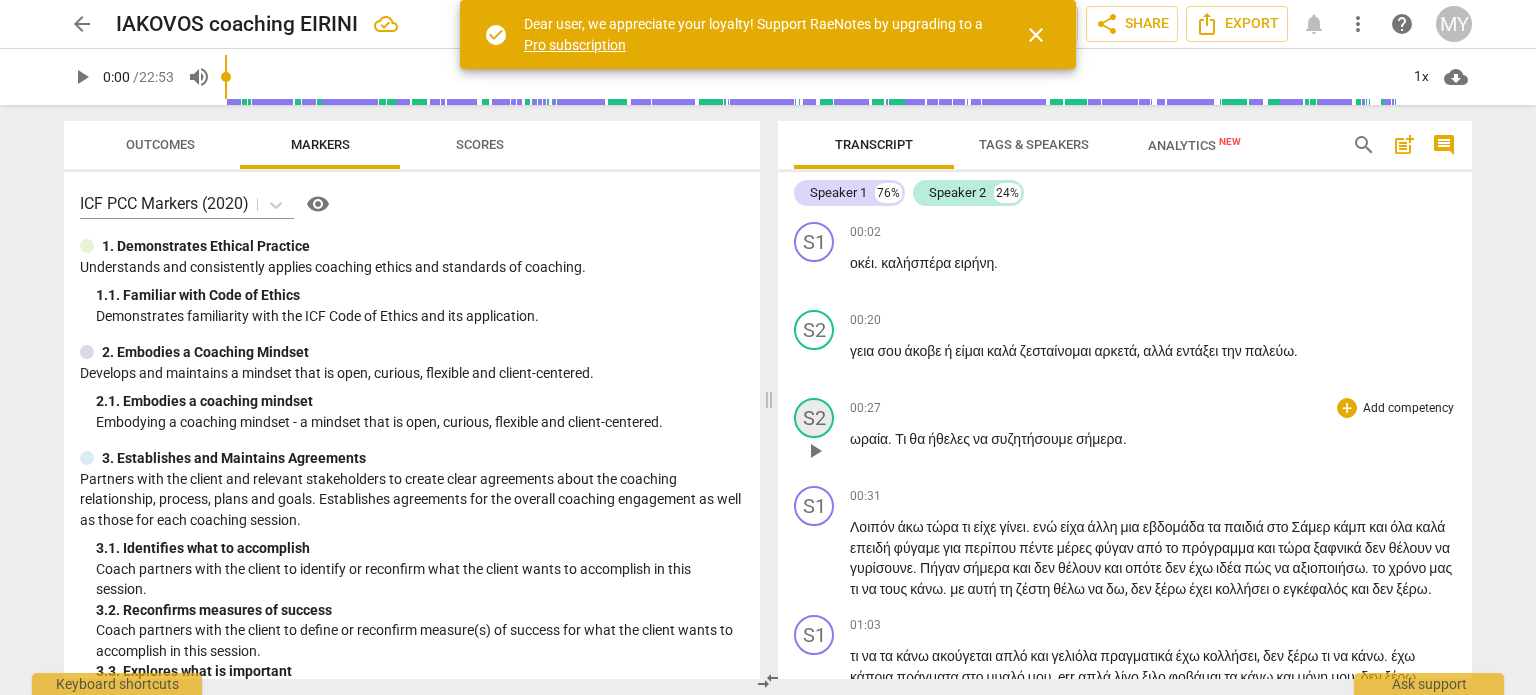 click on "S2" at bounding box center (814, 418) 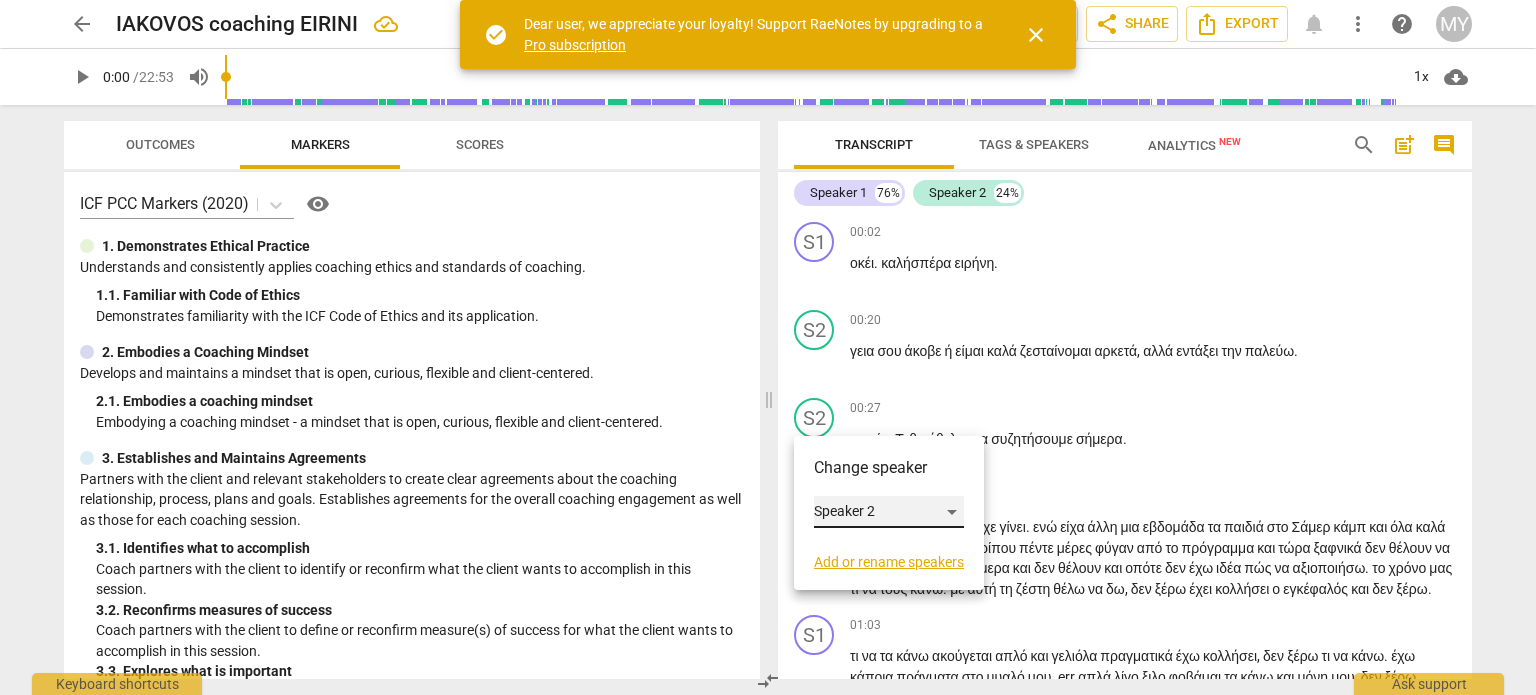 click on "Speaker 2" at bounding box center (889, 512) 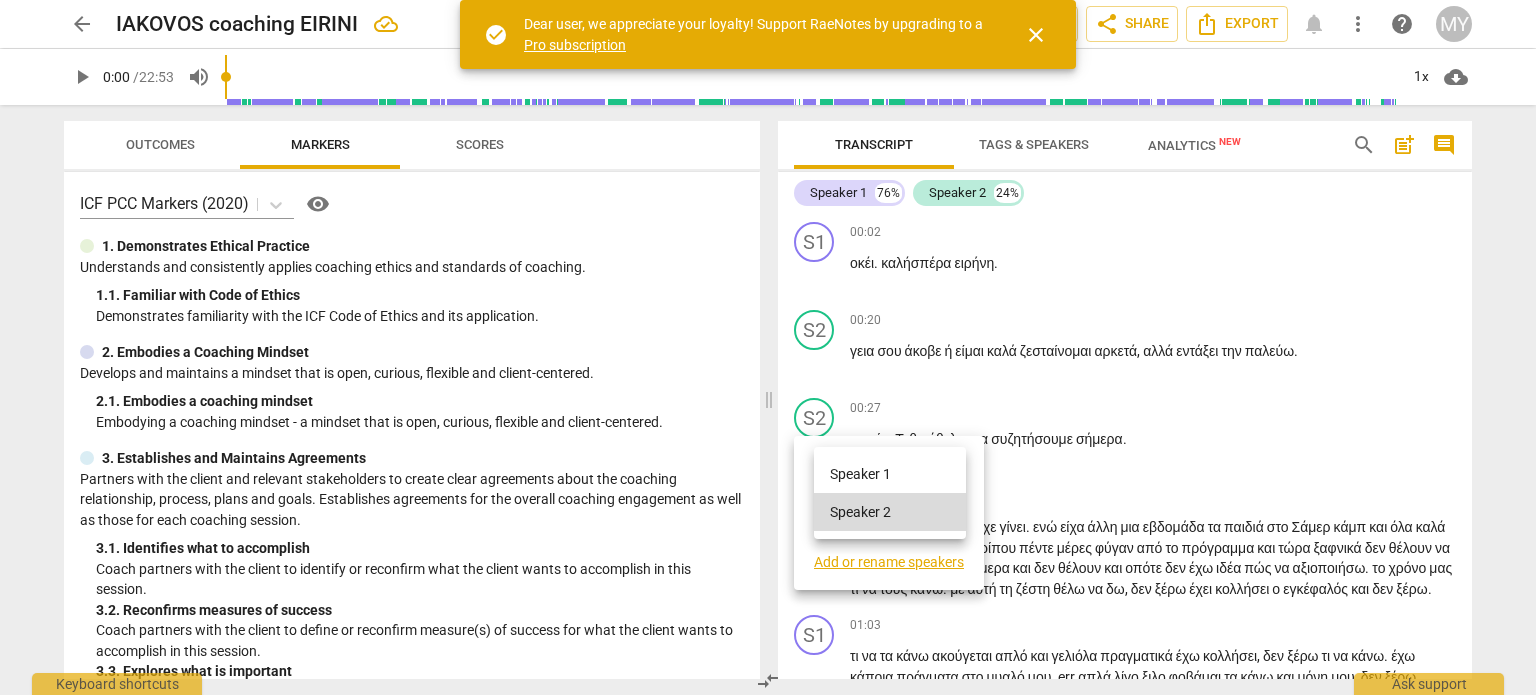 click on "Speaker 1" at bounding box center [890, 474] 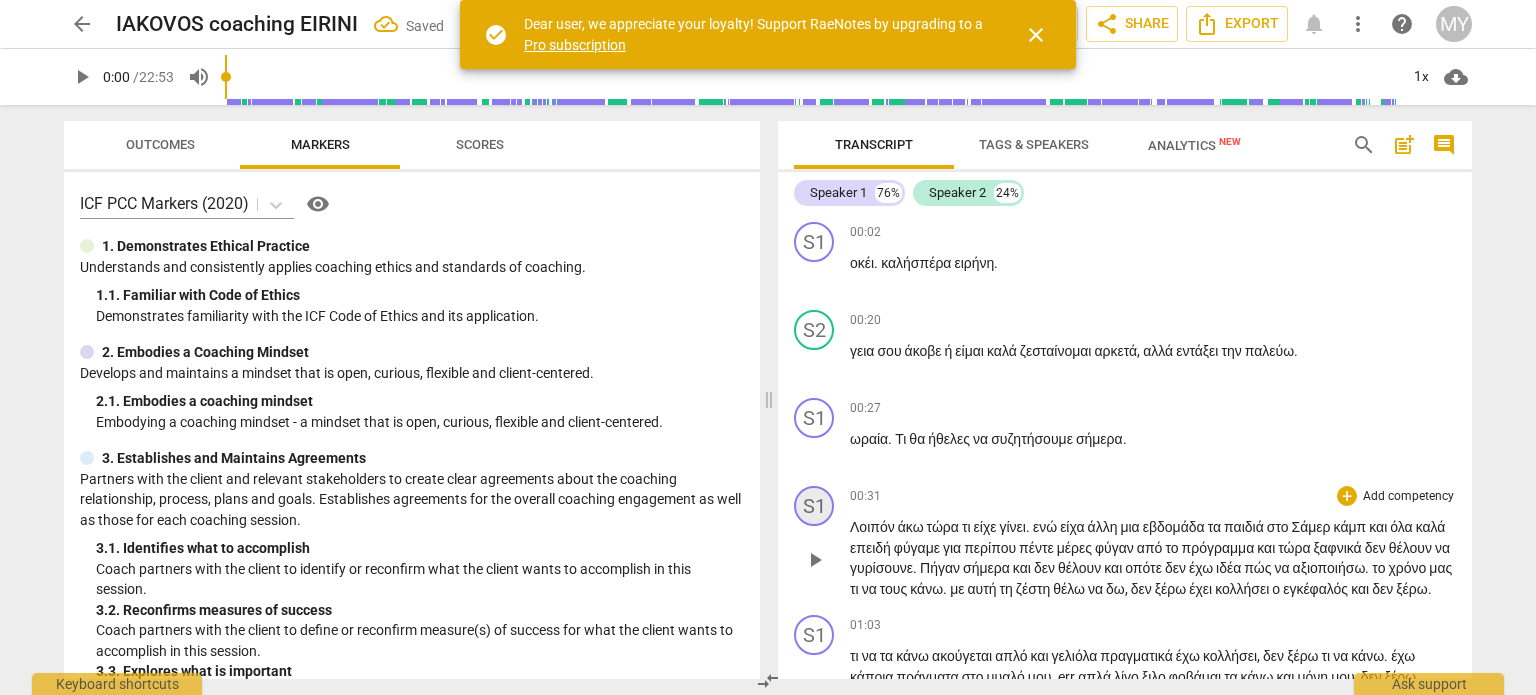 click on "S1" at bounding box center [814, 506] 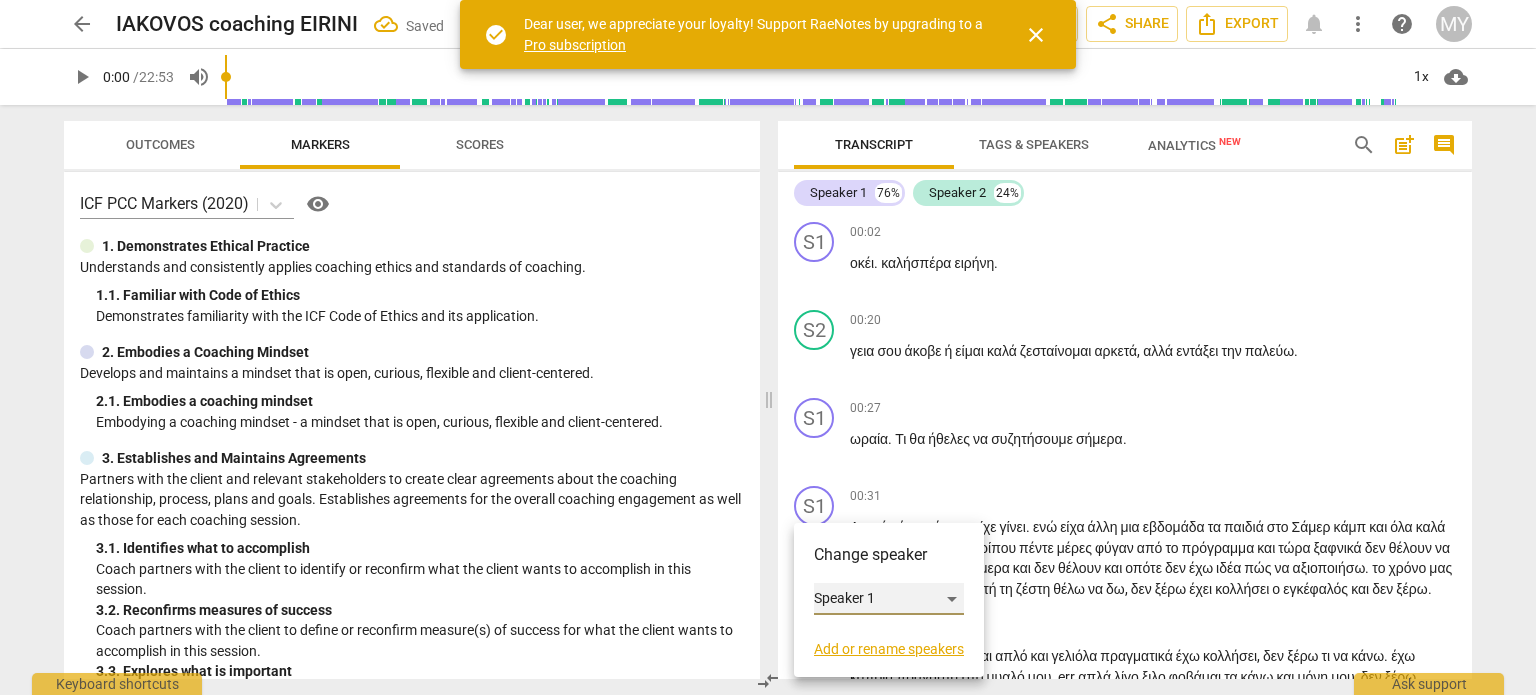 click on "Speaker 1" at bounding box center [889, 599] 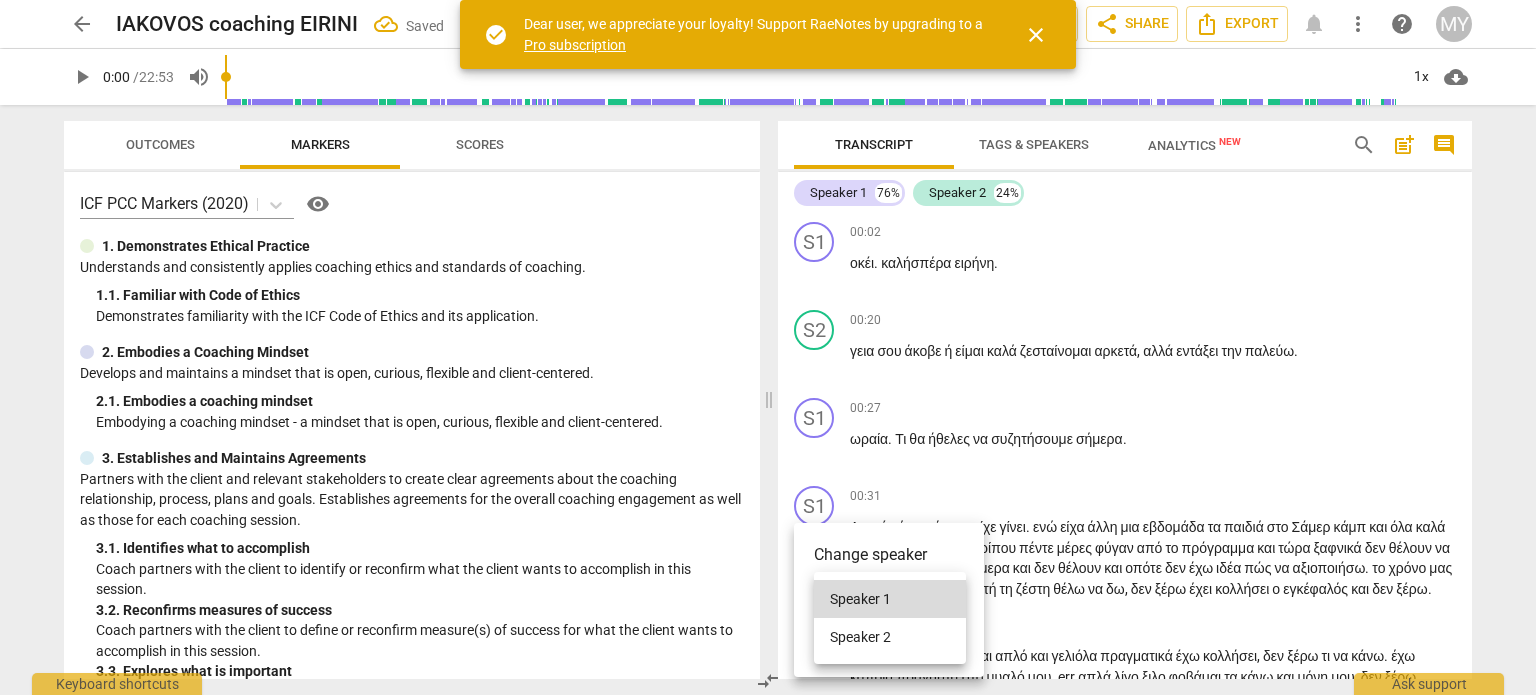 click on "Speaker 2" at bounding box center (890, 637) 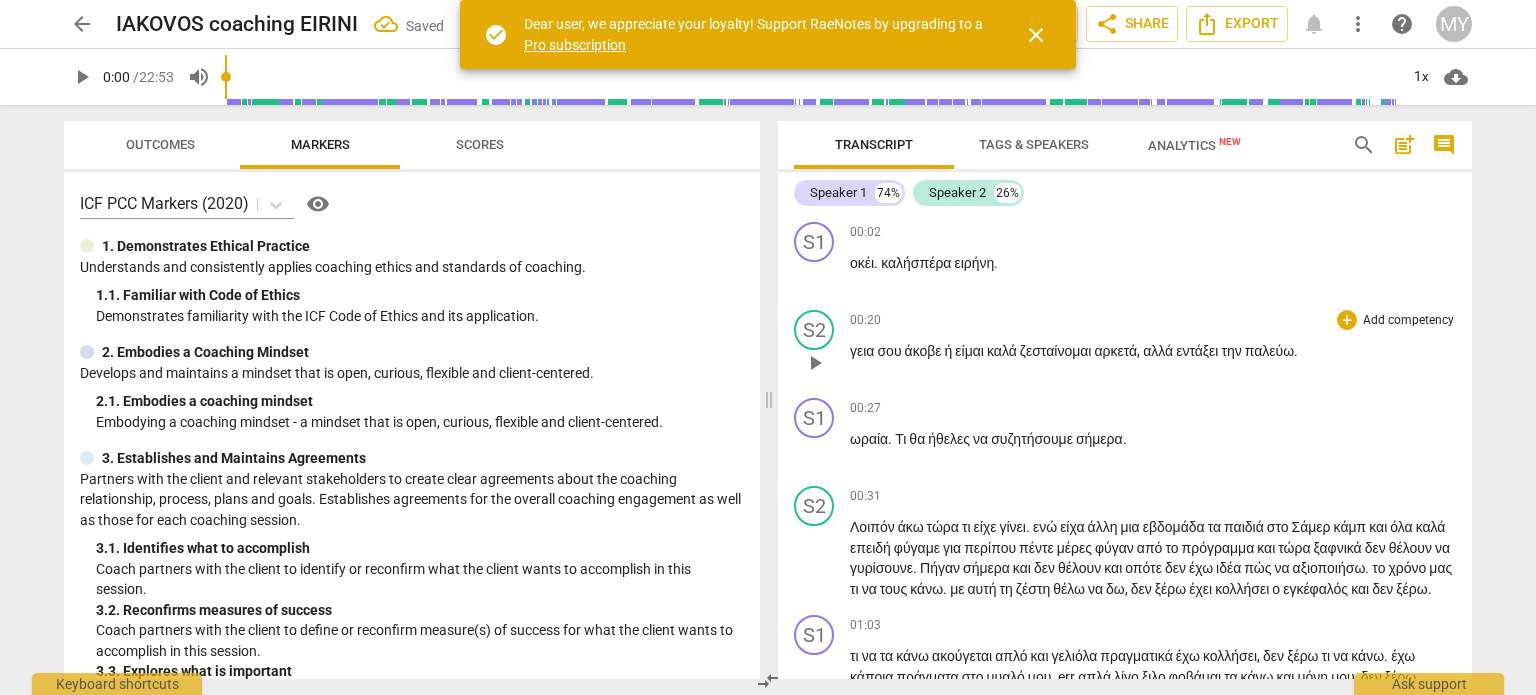 click on "άκοβε" at bounding box center (925, 351) 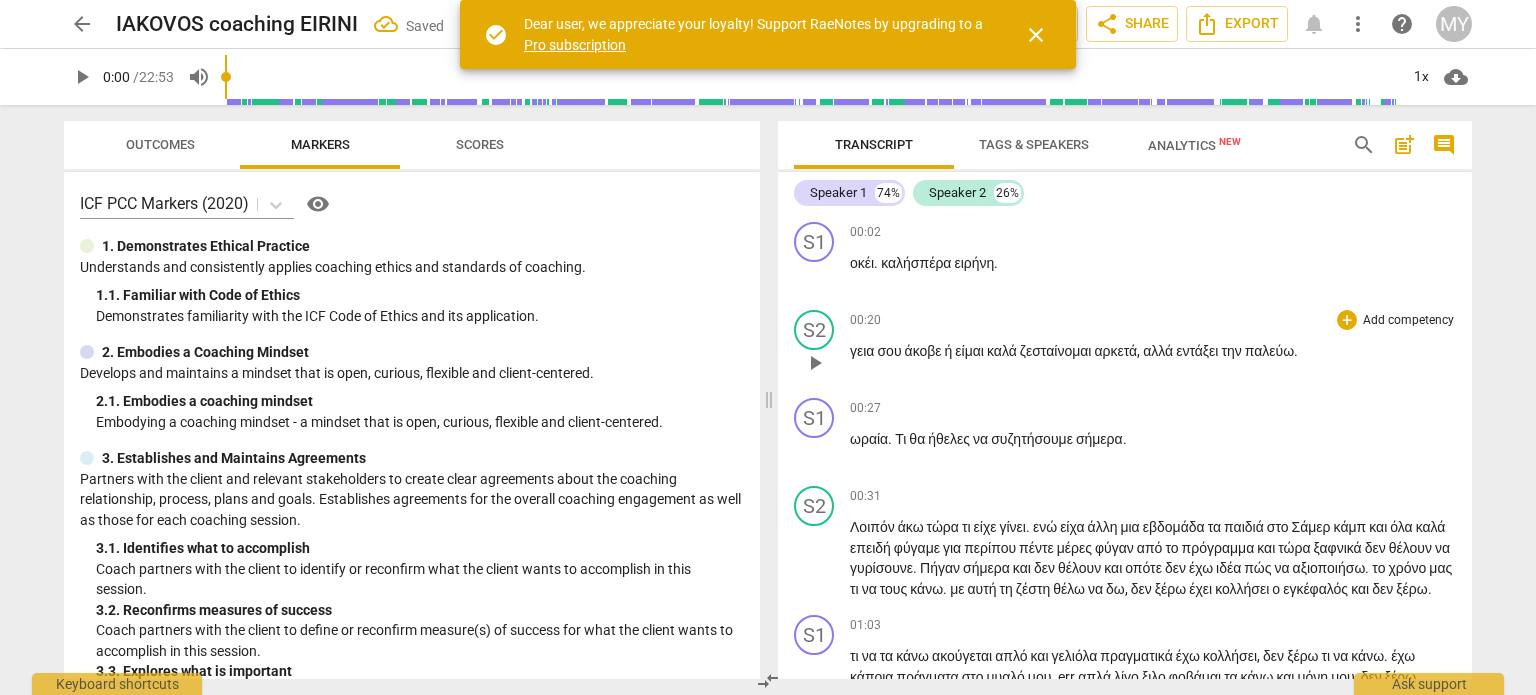 type 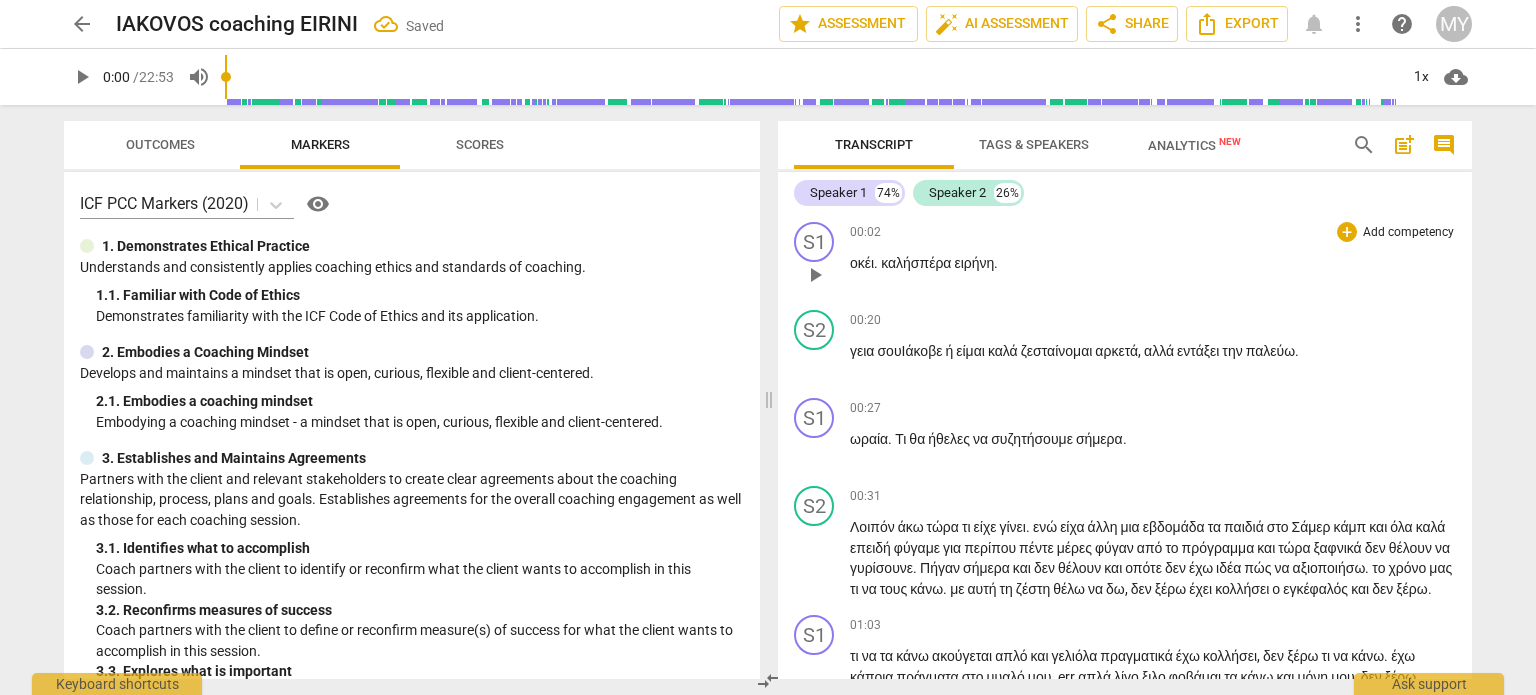 click on "." at bounding box center (877, 263) 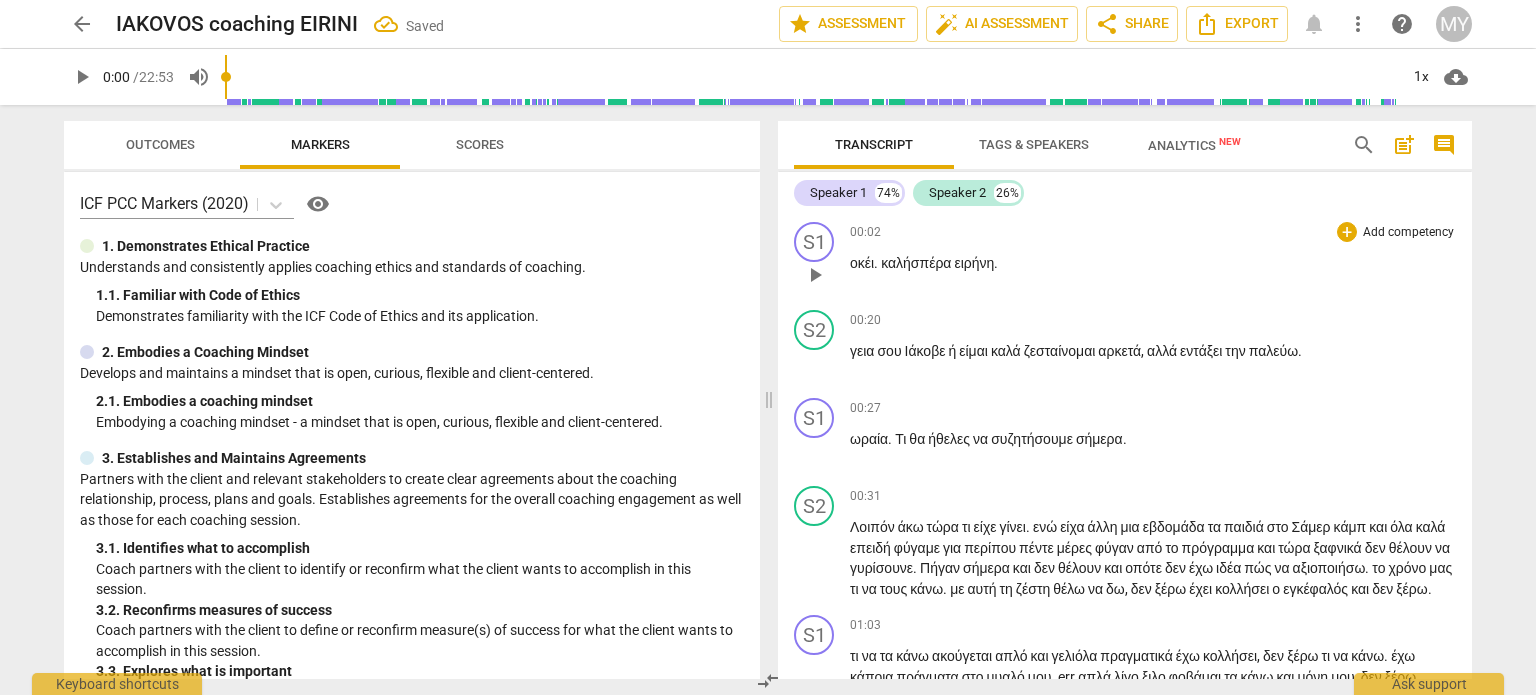 type 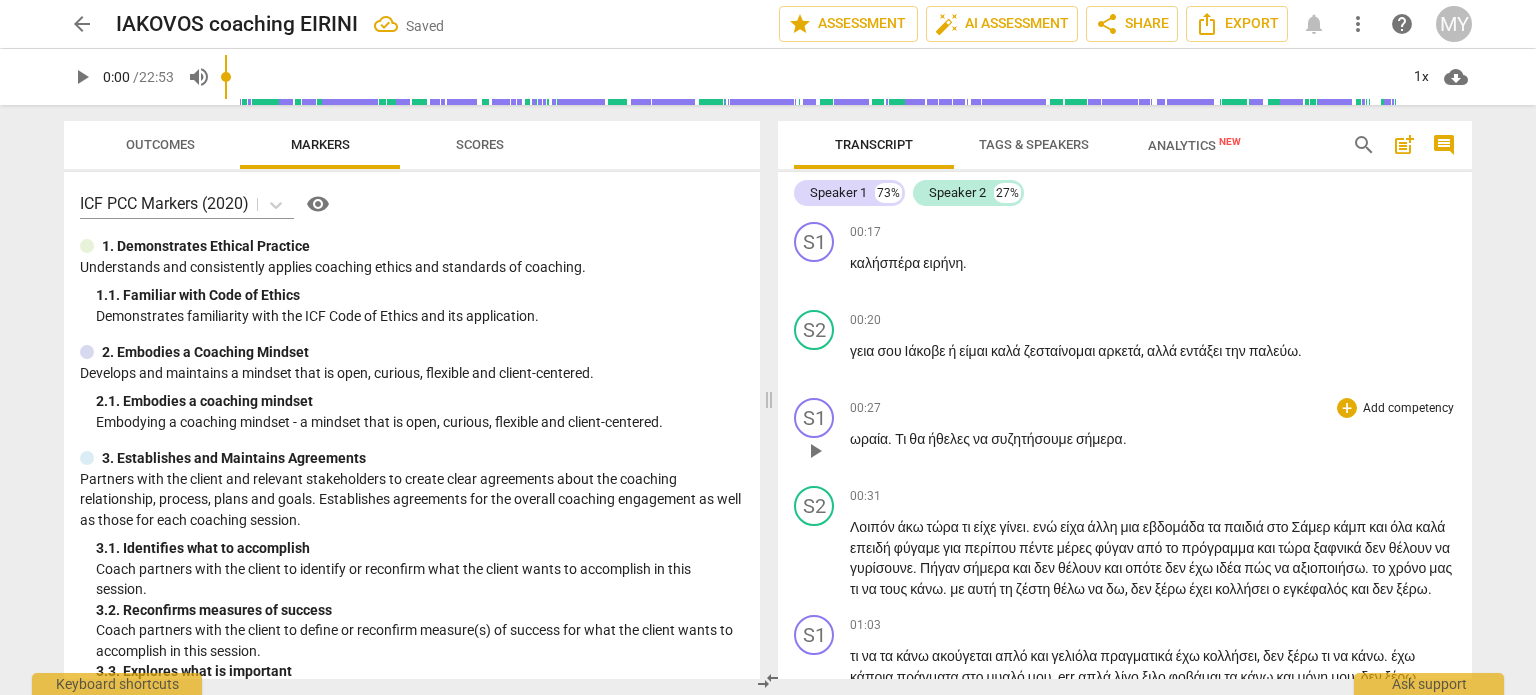 click on "00:27 + Add competency keyboard_arrow_right ωραία .   Τι   θα   ήθελες   να   συζητήσουμε   σήμερα ." at bounding box center [1153, 434] 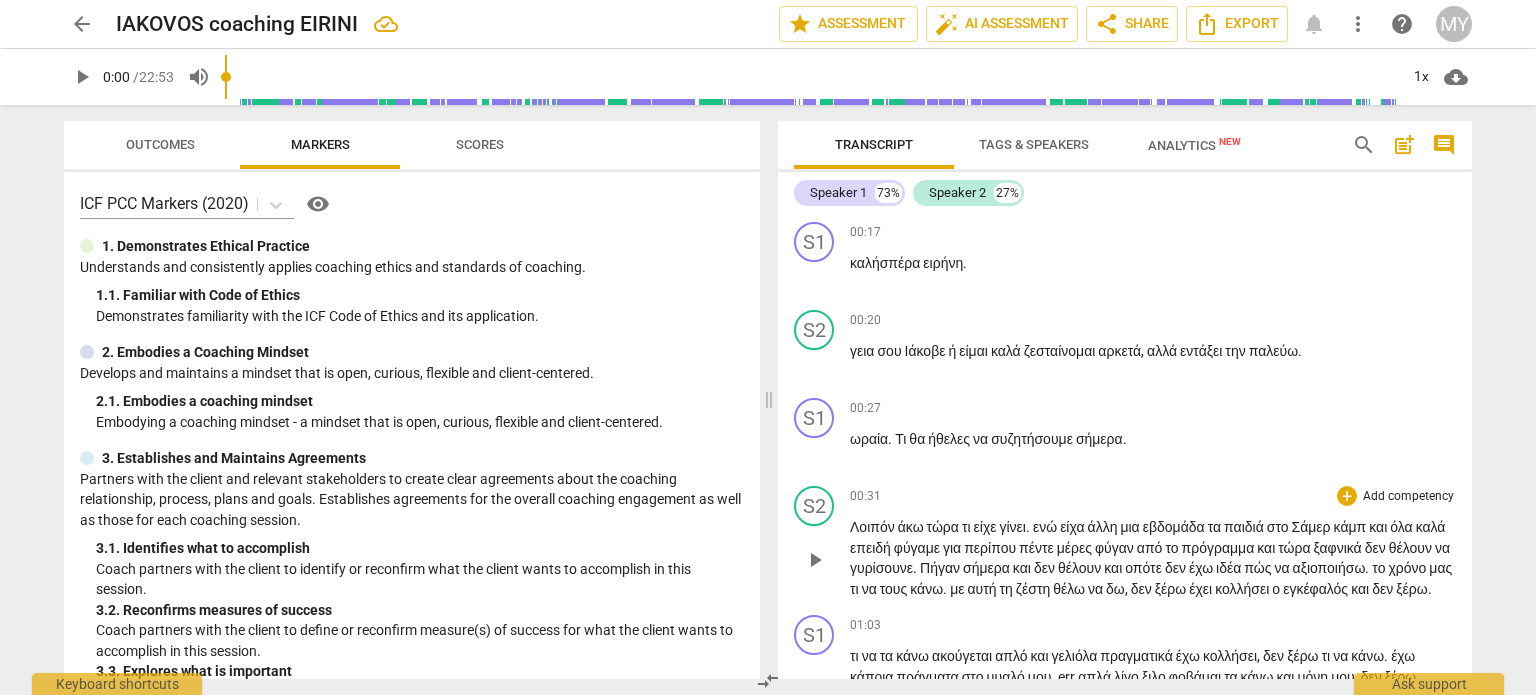 click on "άκω" at bounding box center [912, 527] 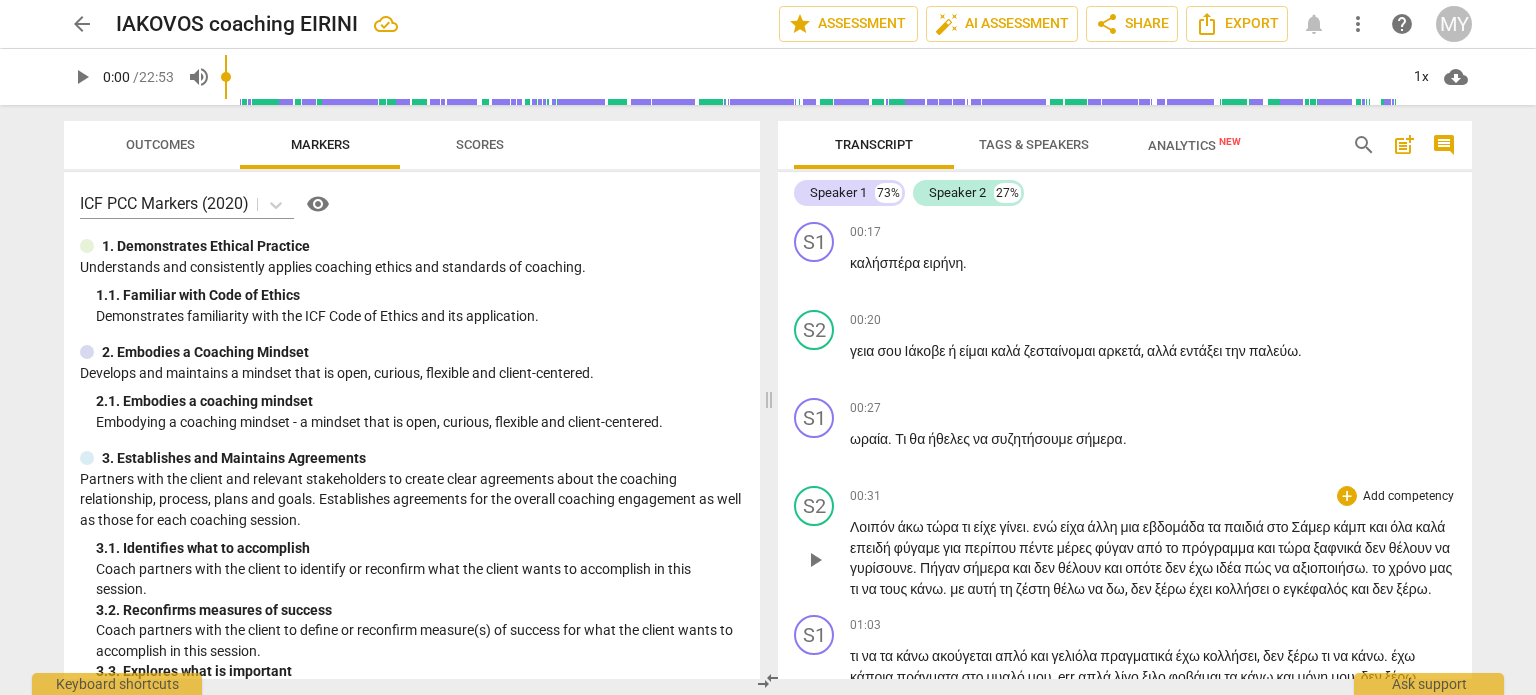 type 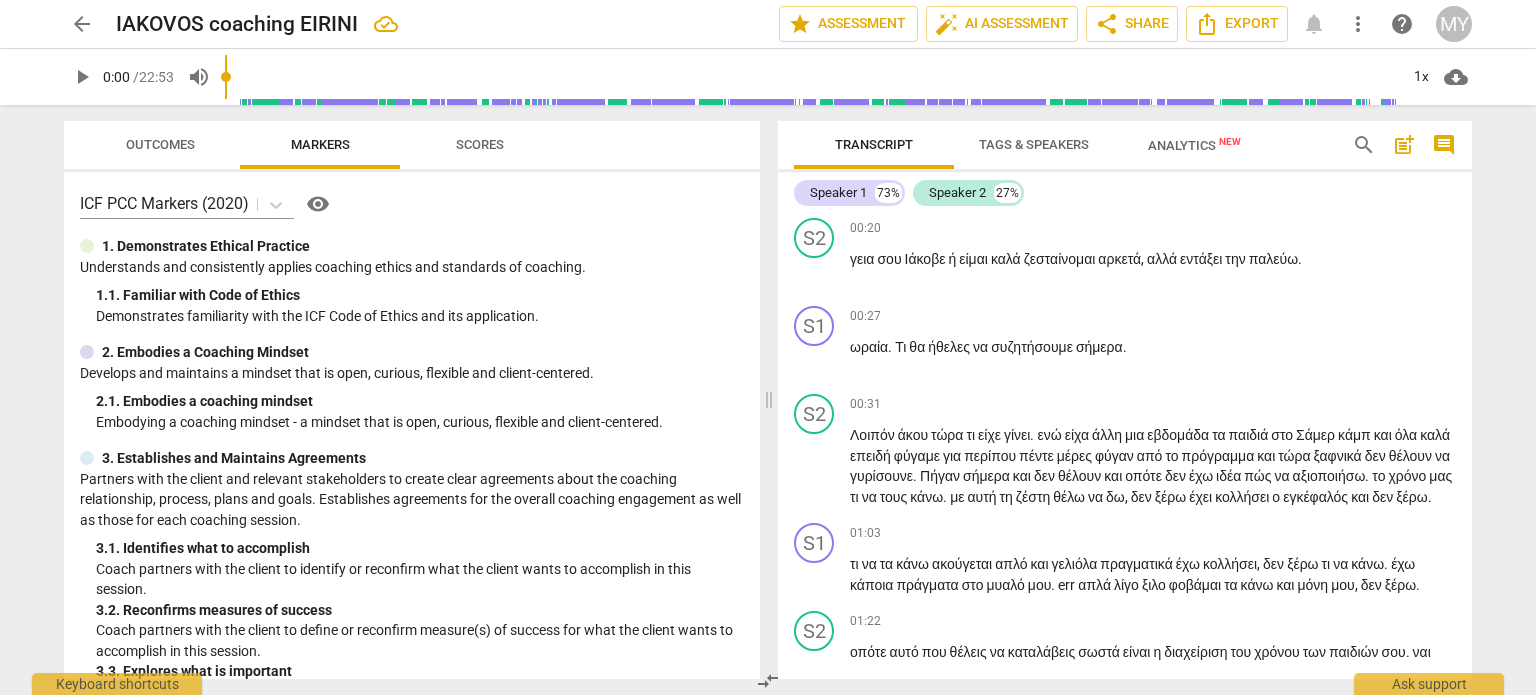 scroll, scrollTop: 93, scrollLeft: 0, axis: vertical 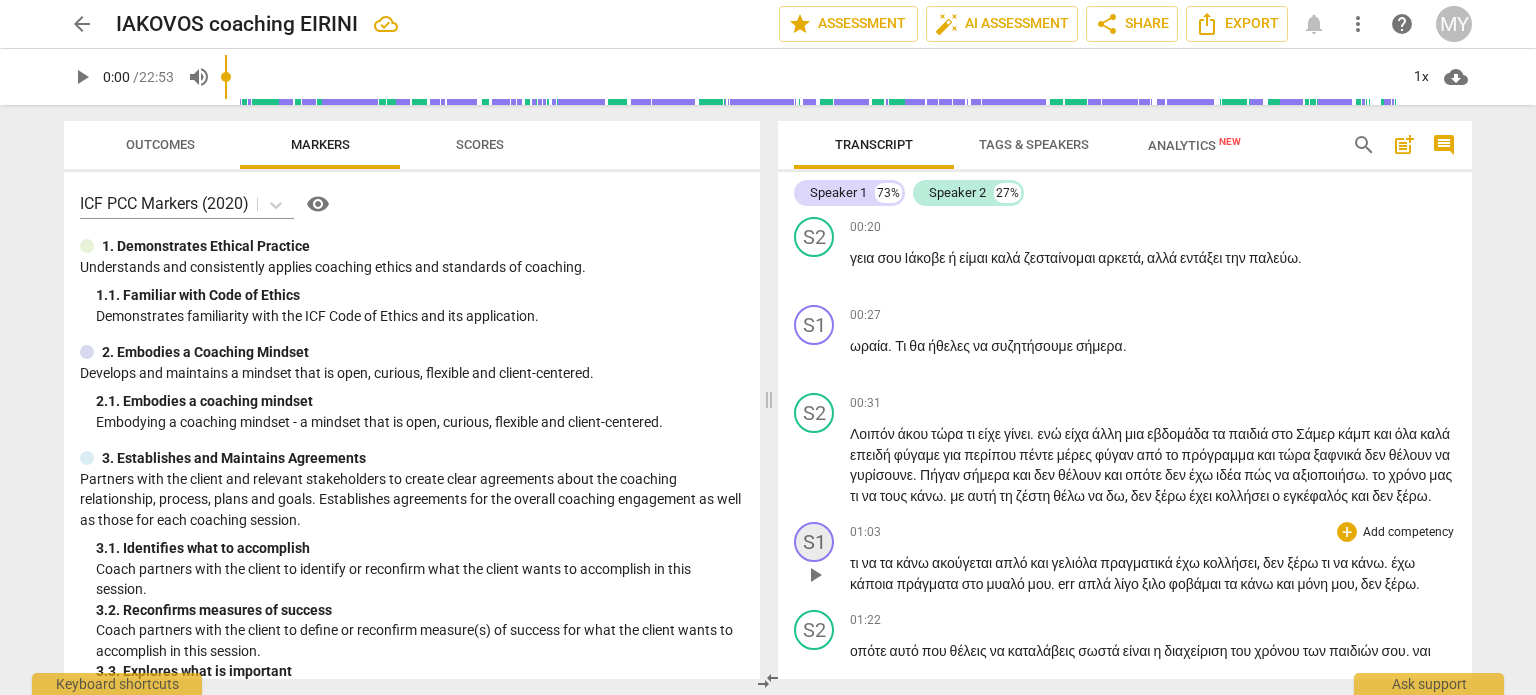 click on "S1" at bounding box center [814, 542] 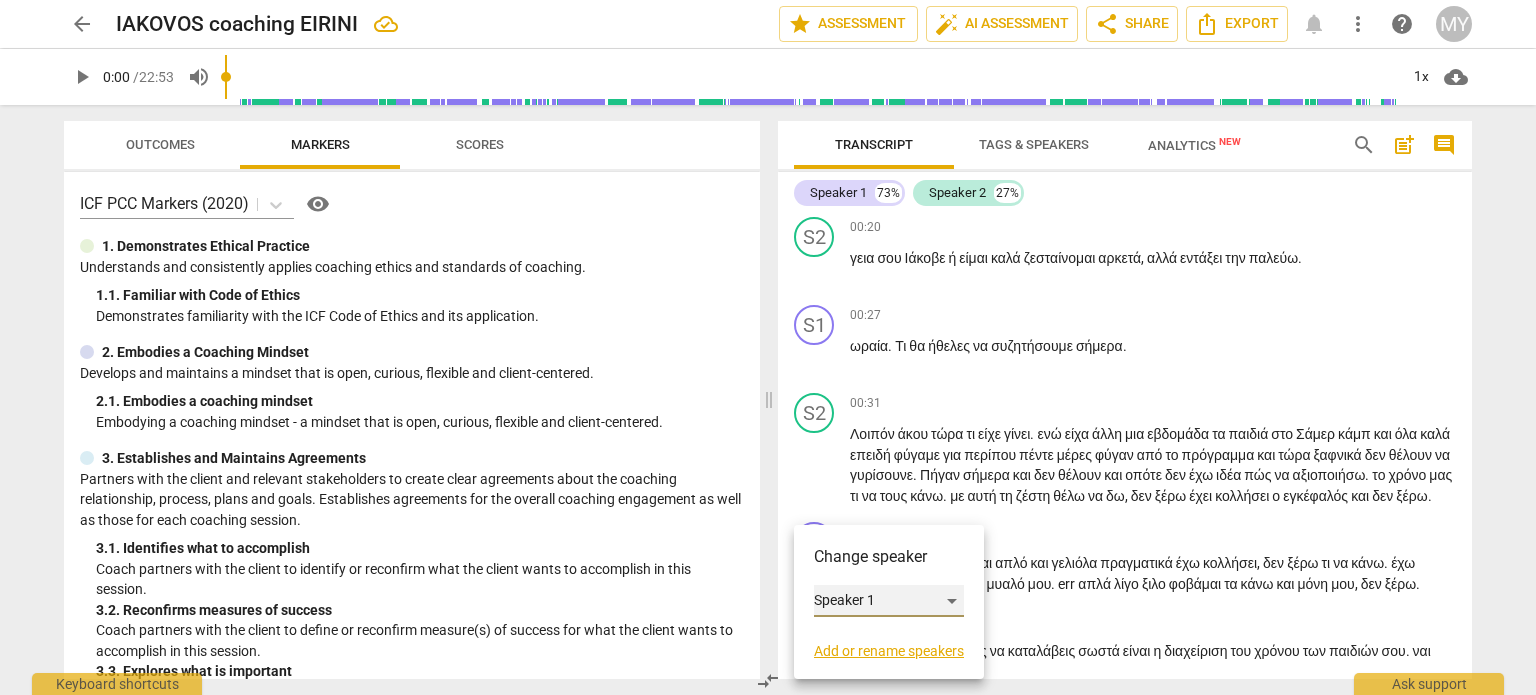 click on "Speaker 1" at bounding box center (889, 601) 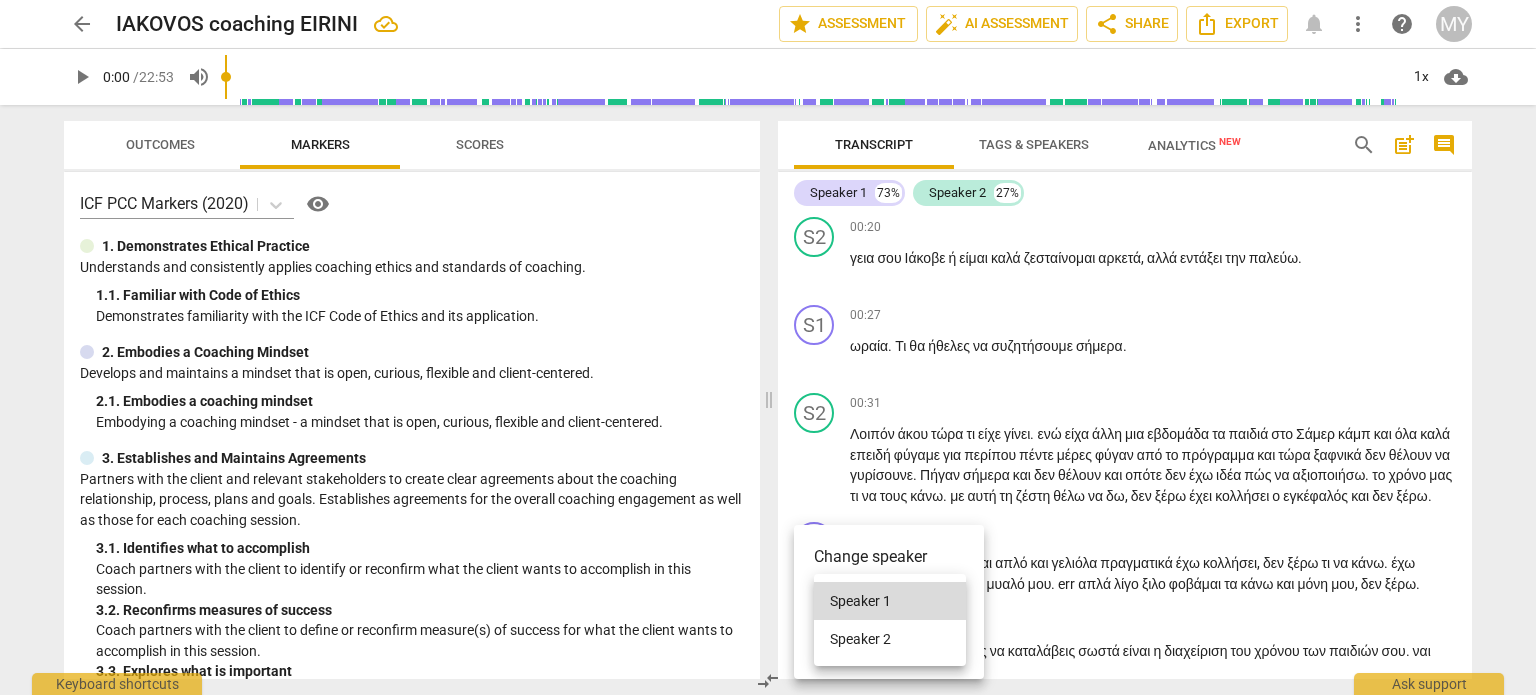 click on "Speaker 2" at bounding box center (890, 639) 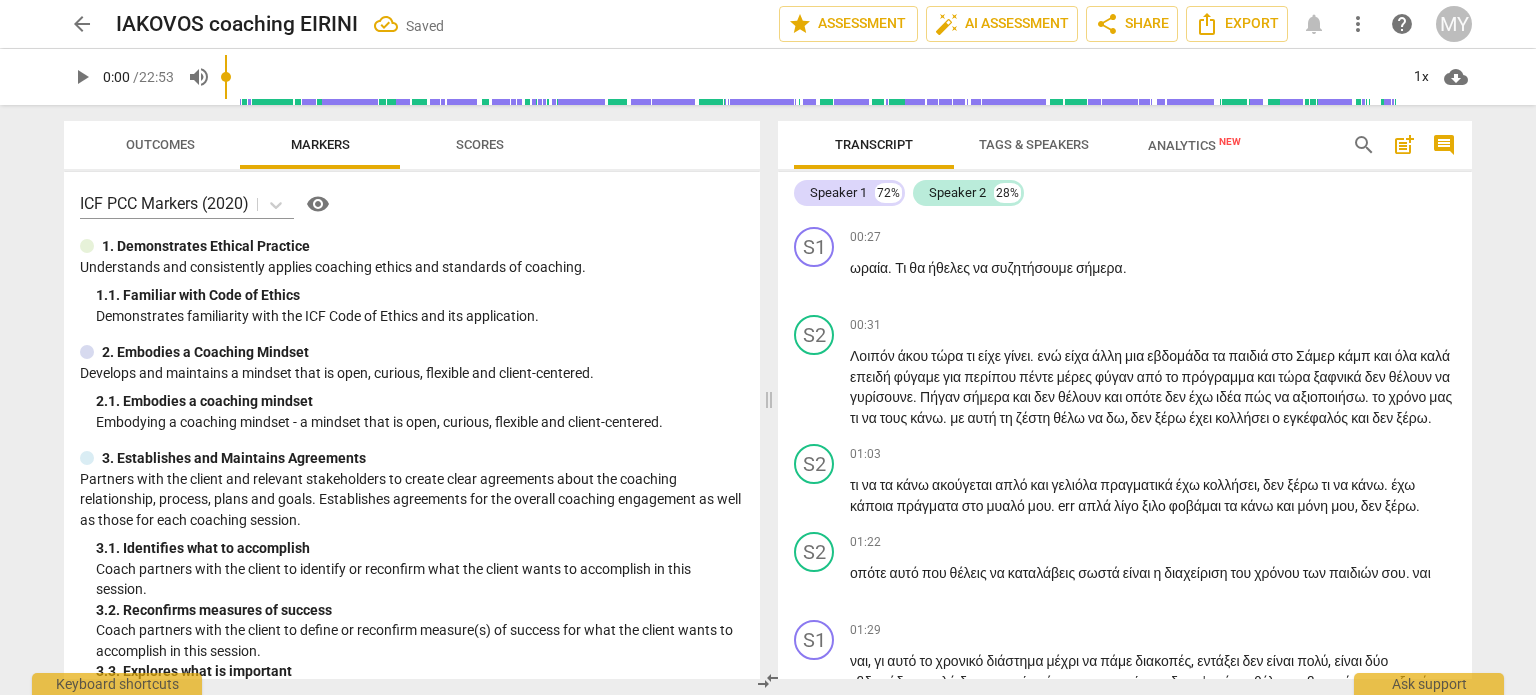 scroll, scrollTop: 186, scrollLeft: 0, axis: vertical 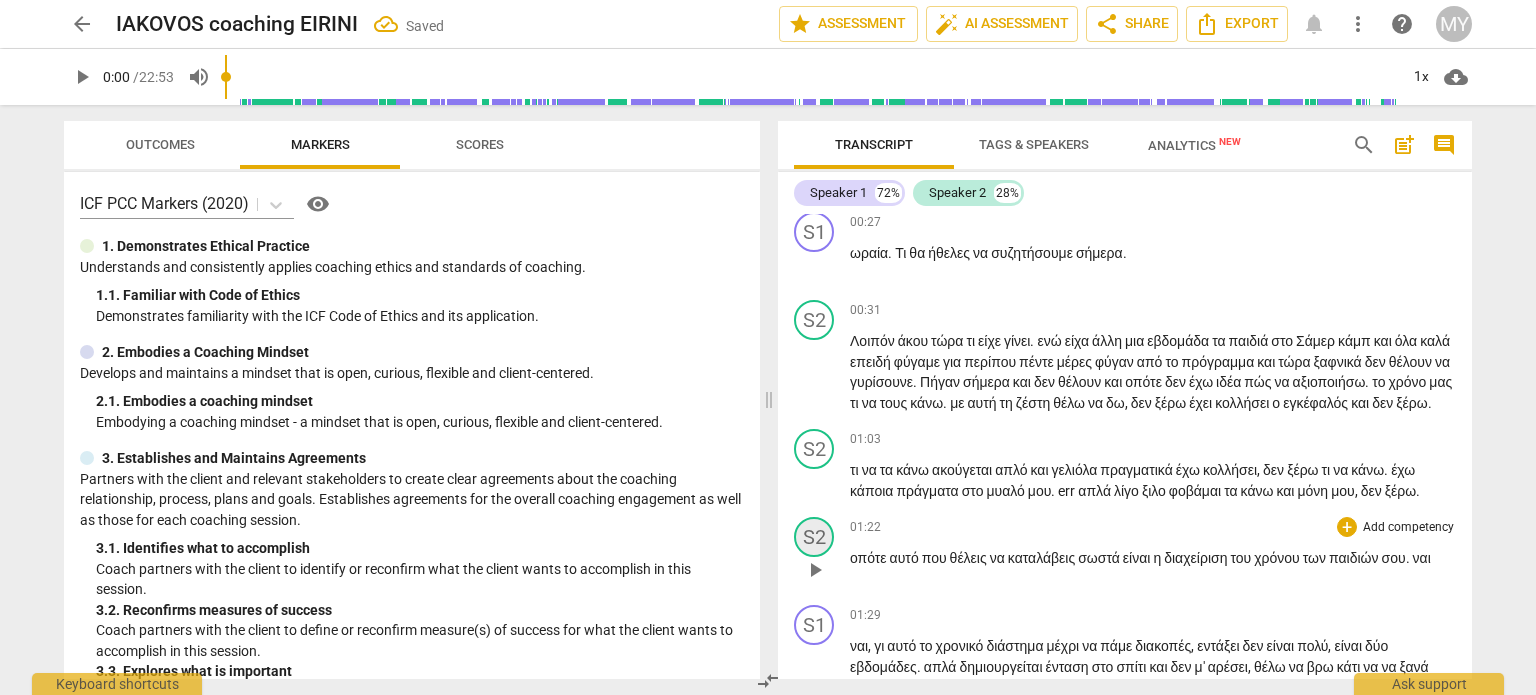 click on "S2" at bounding box center (814, 537) 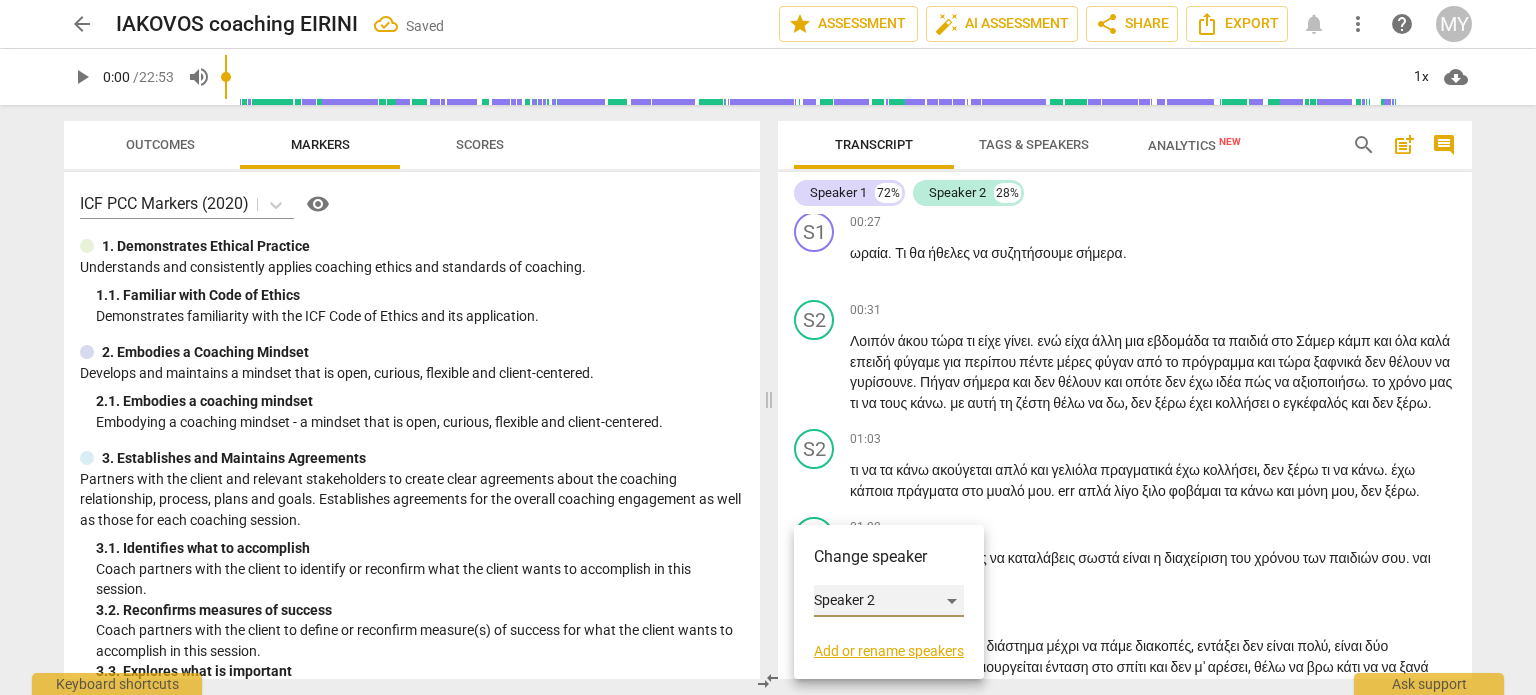 click on "Speaker 2" at bounding box center [889, 601] 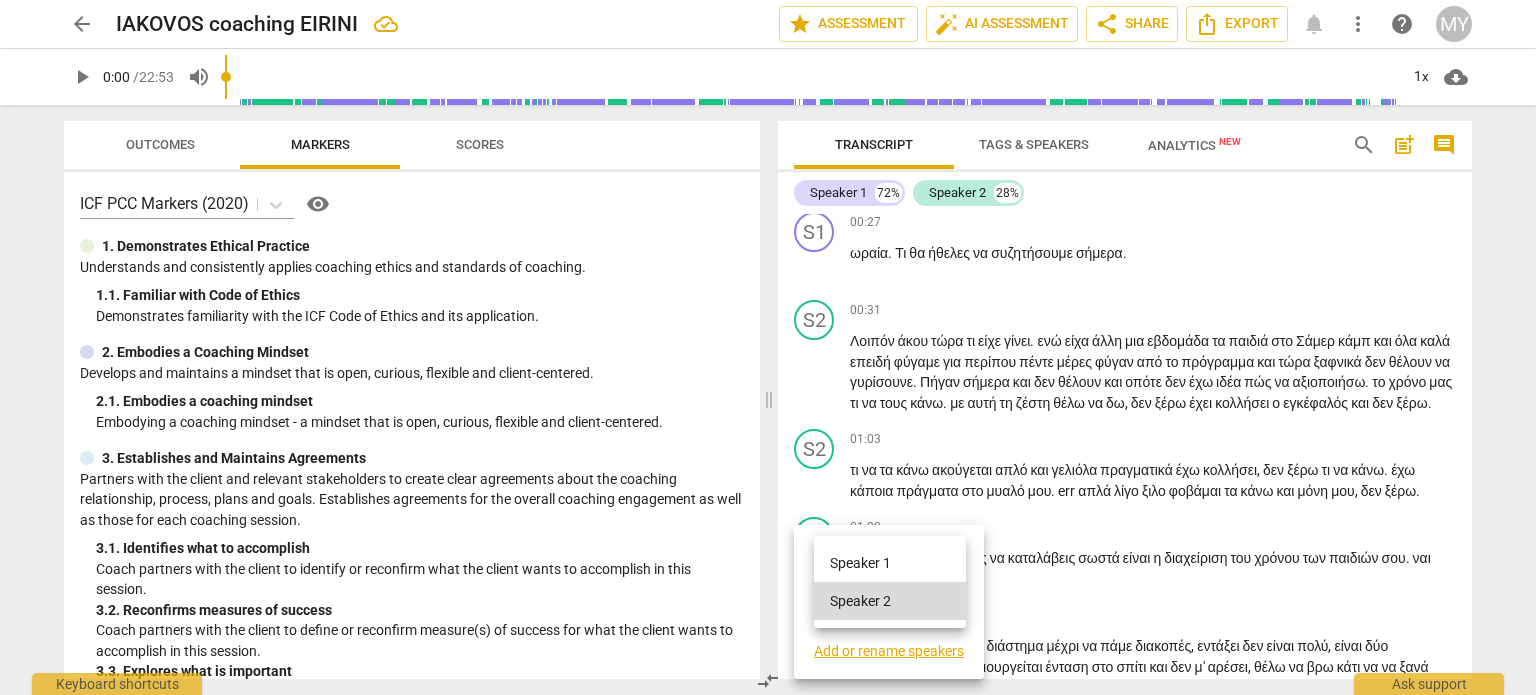 click at bounding box center (768, 347) 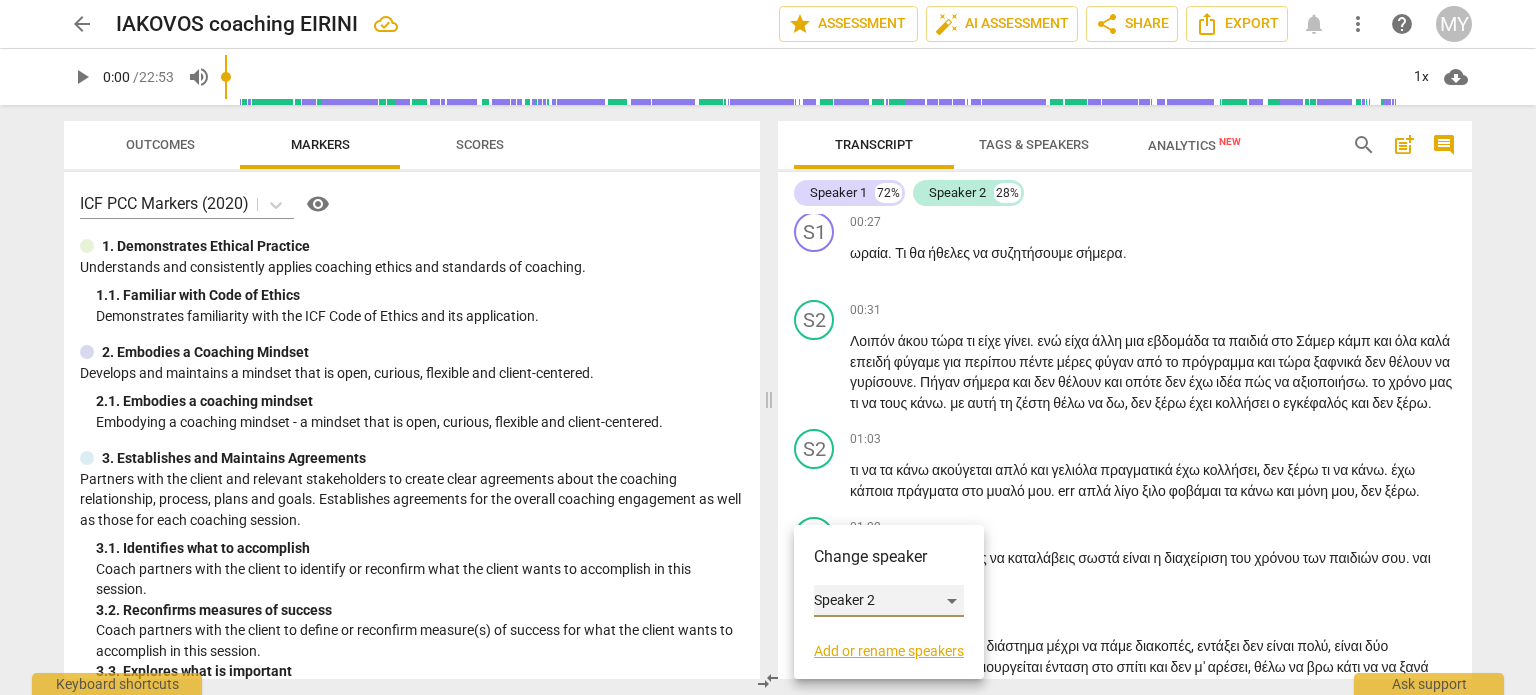 click on "Speaker 2" at bounding box center (889, 601) 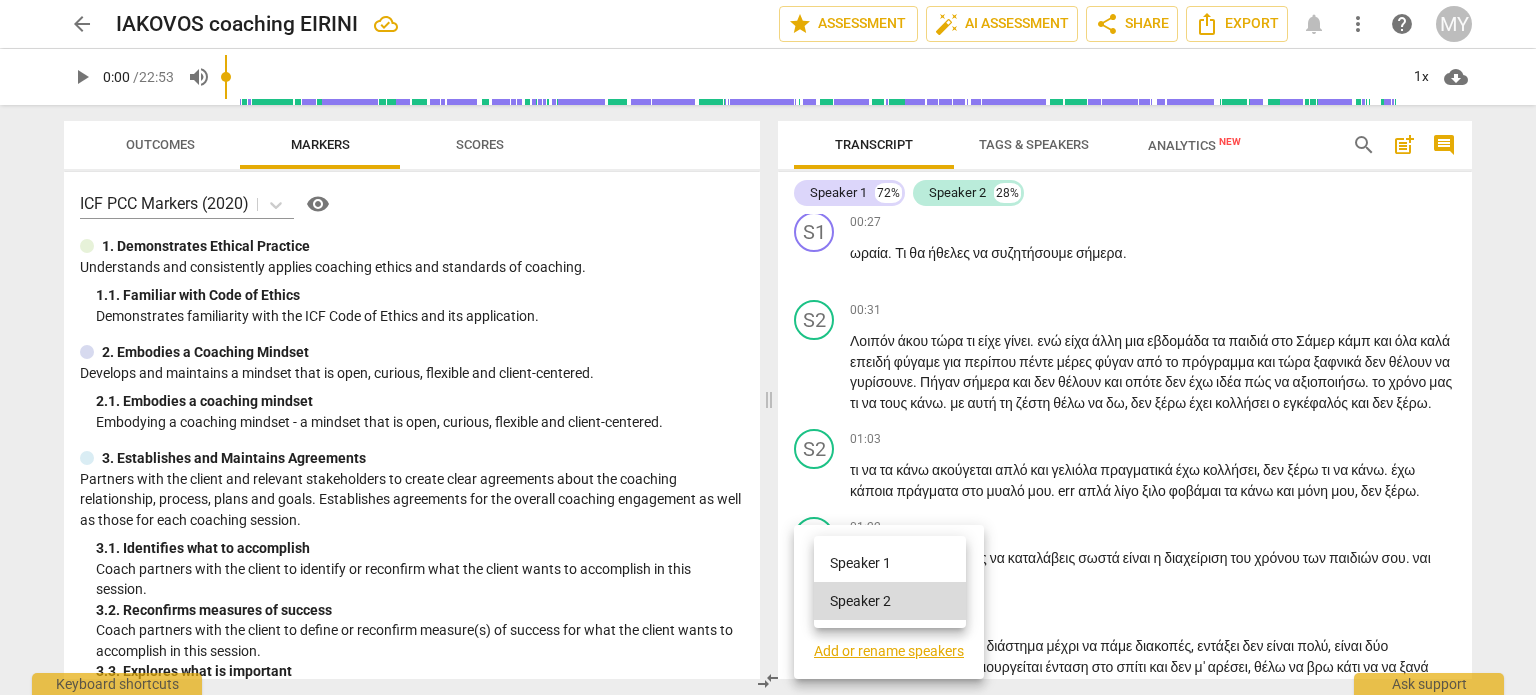 click on "Speaker 1" at bounding box center [890, 563] 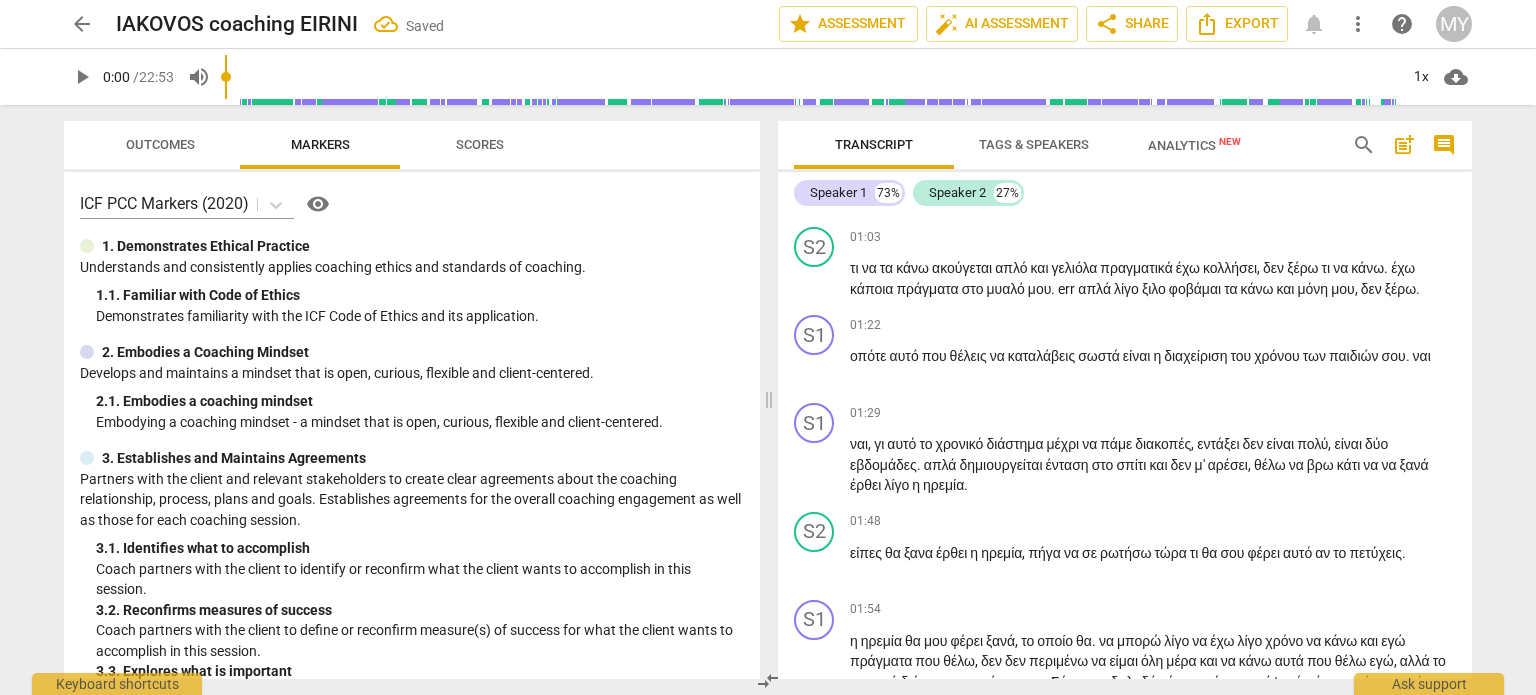 scroll, scrollTop: 404, scrollLeft: 0, axis: vertical 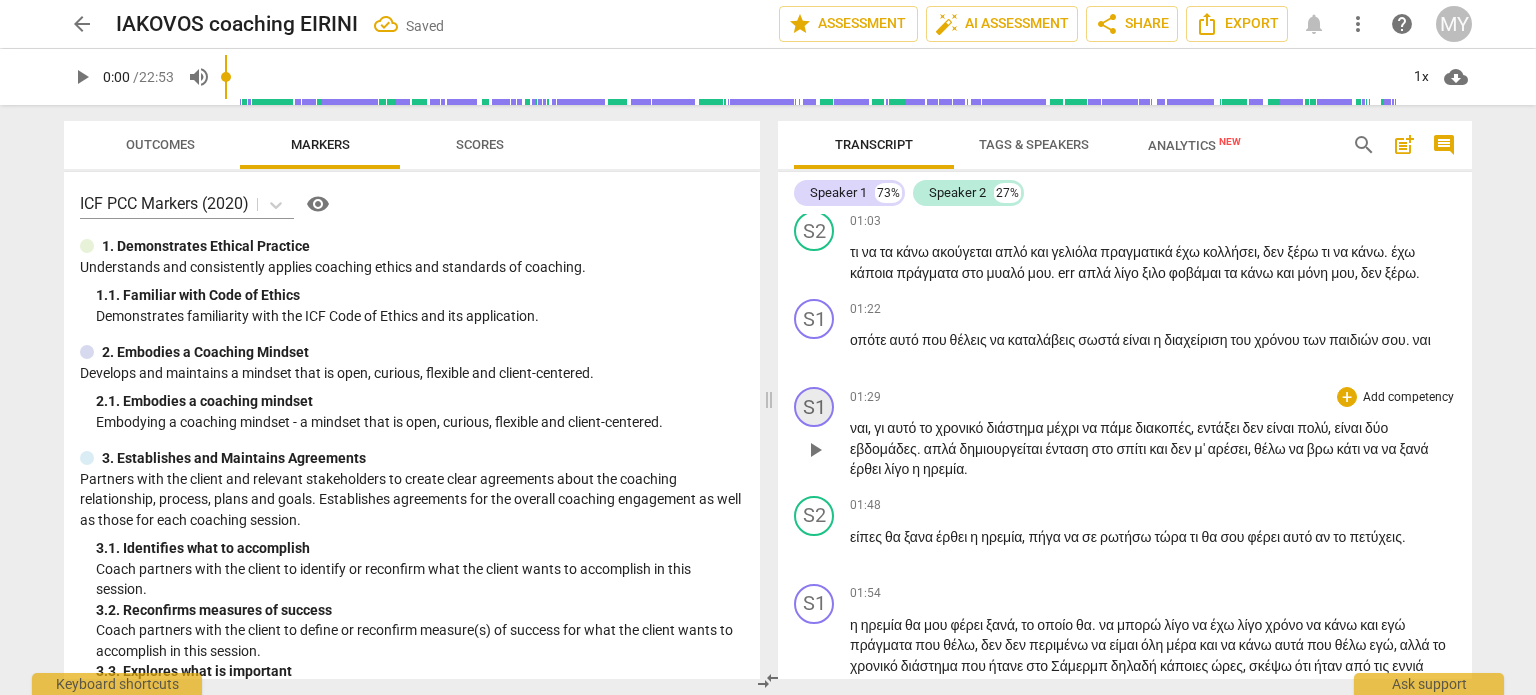 click on "S1" at bounding box center (814, 407) 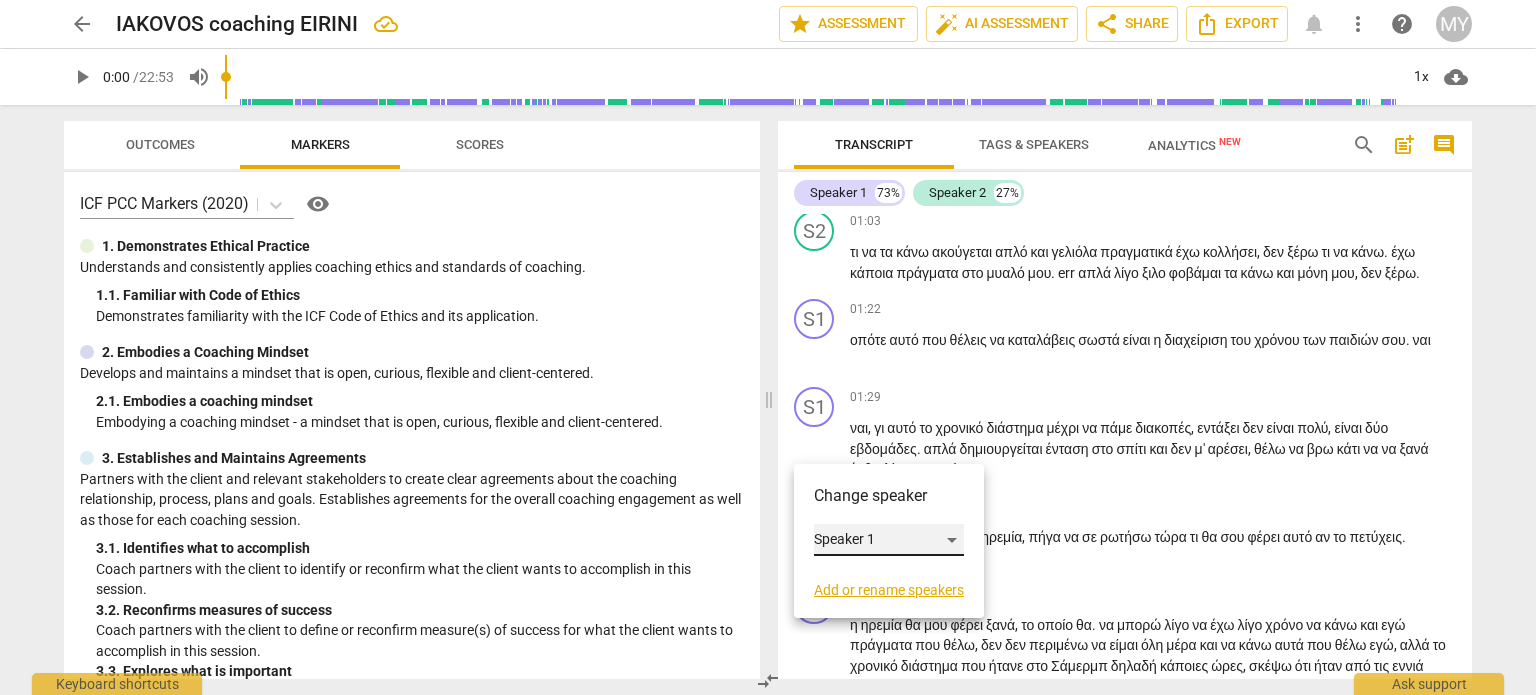 click on "Speaker 1" at bounding box center (889, 540) 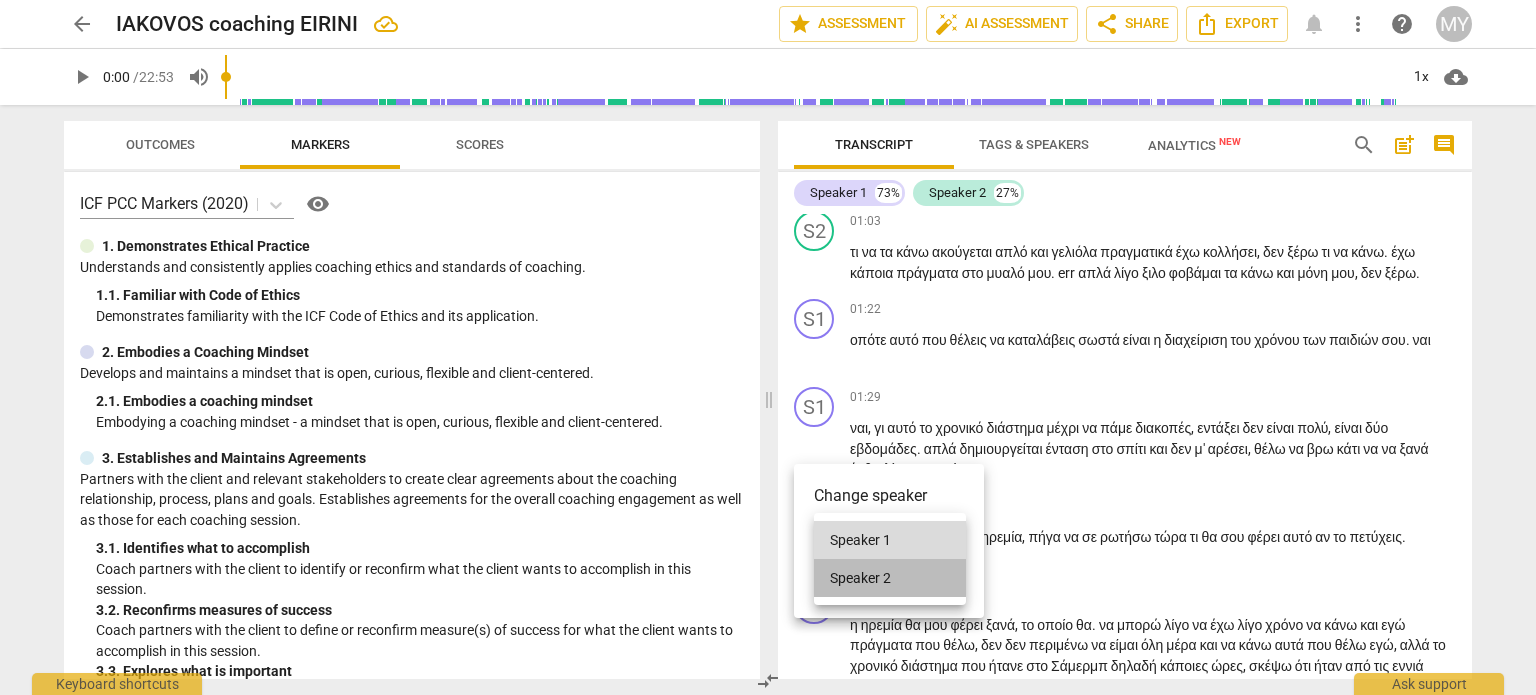 click on "Speaker 2" at bounding box center [890, 578] 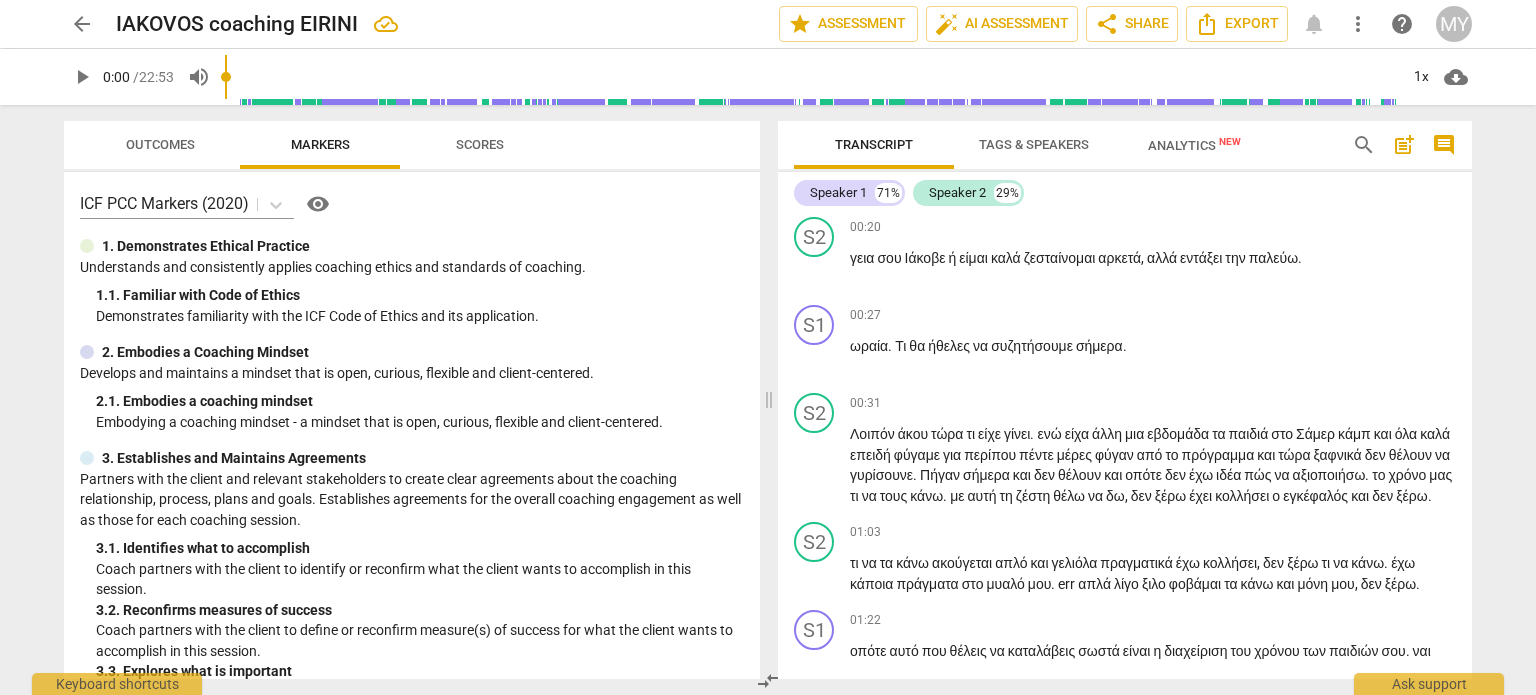 scroll, scrollTop: 0, scrollLeft: 0, axis: both 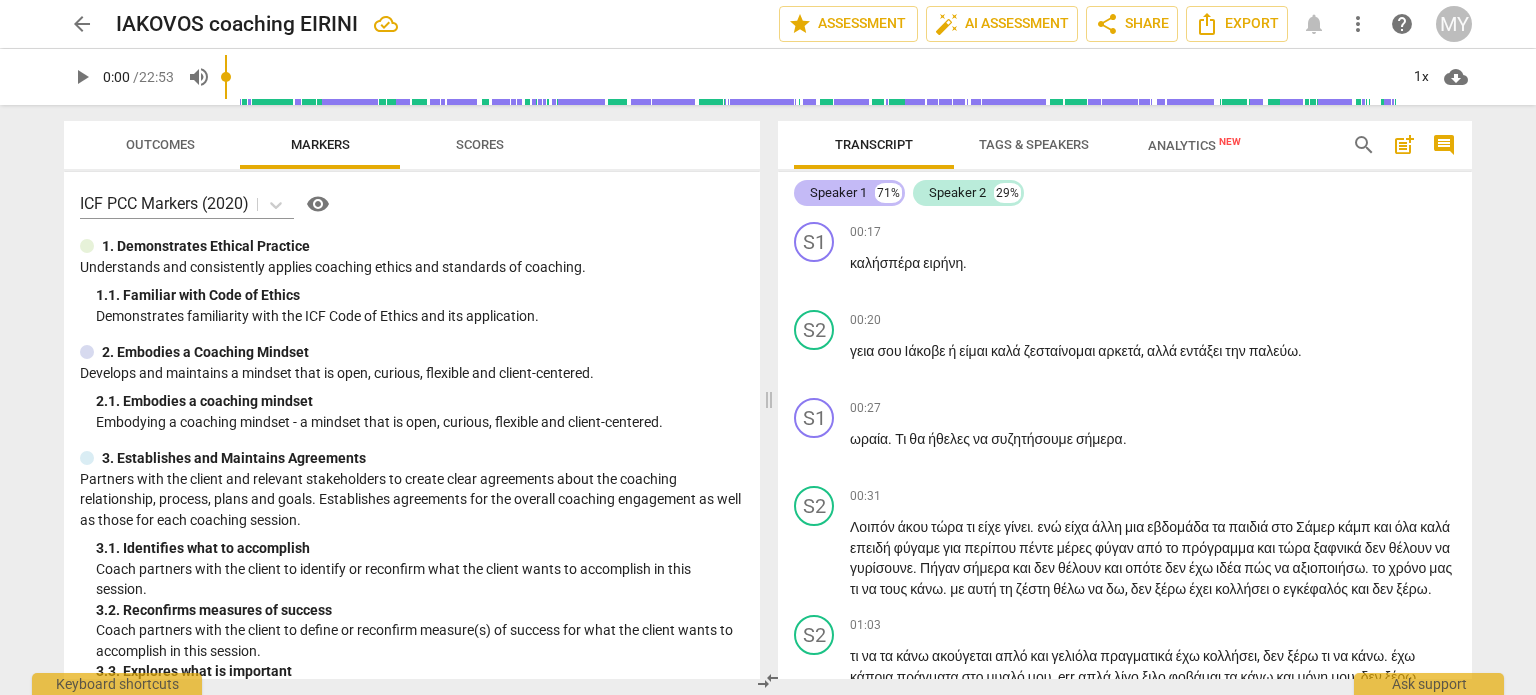 click on "Speaker 1" at bounding box center [838, 193] 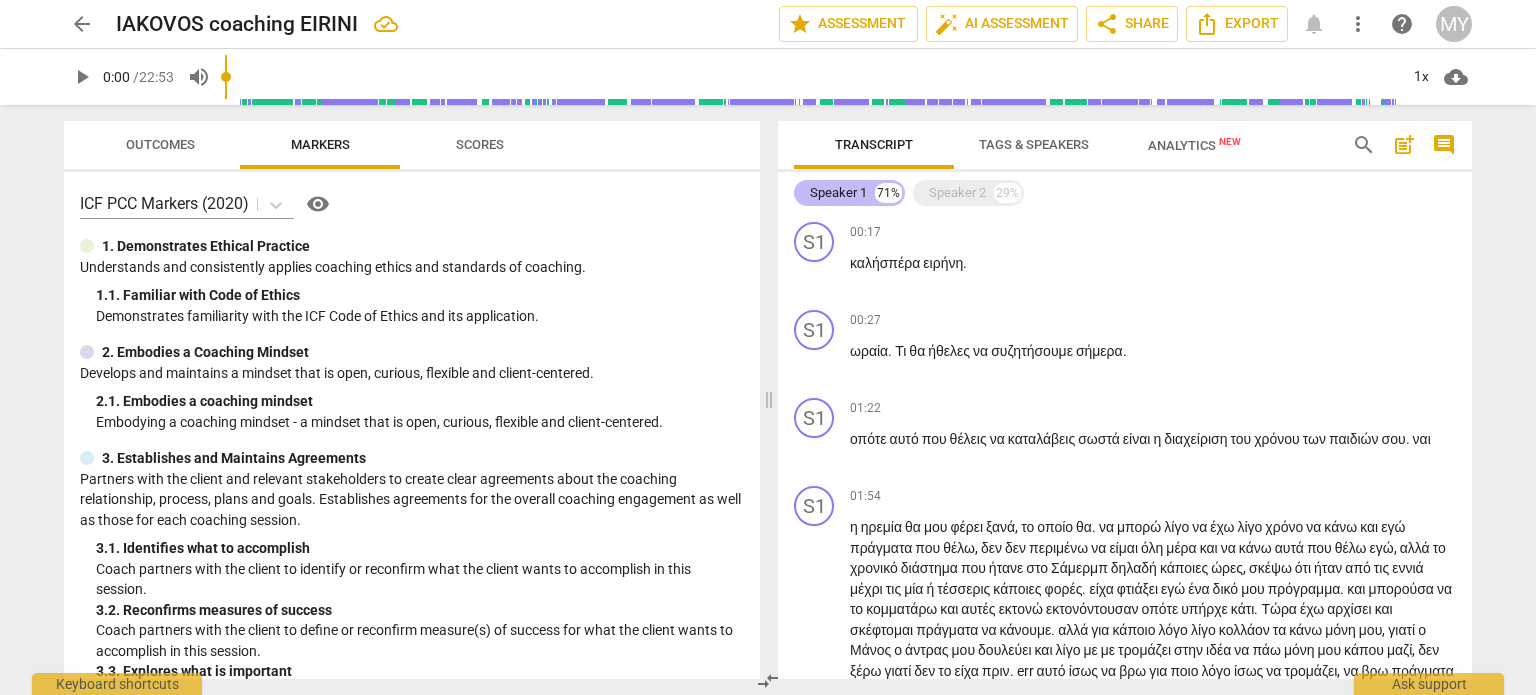 drag, startPoint x: 840, startPoint y: 188, endPoint x: 899, endPoint y: 192, distance: 59.135437 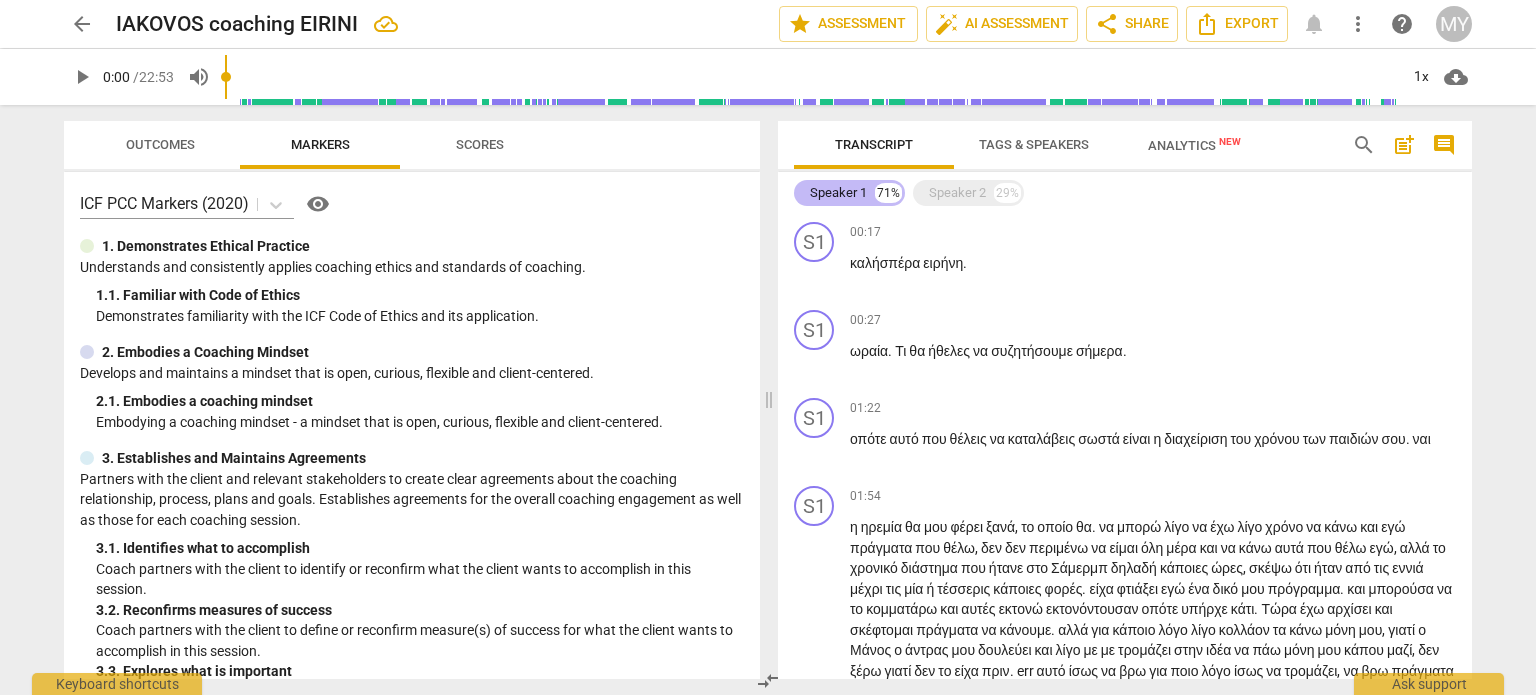 click on "Speaker 1" at bounding box center (838, 193) 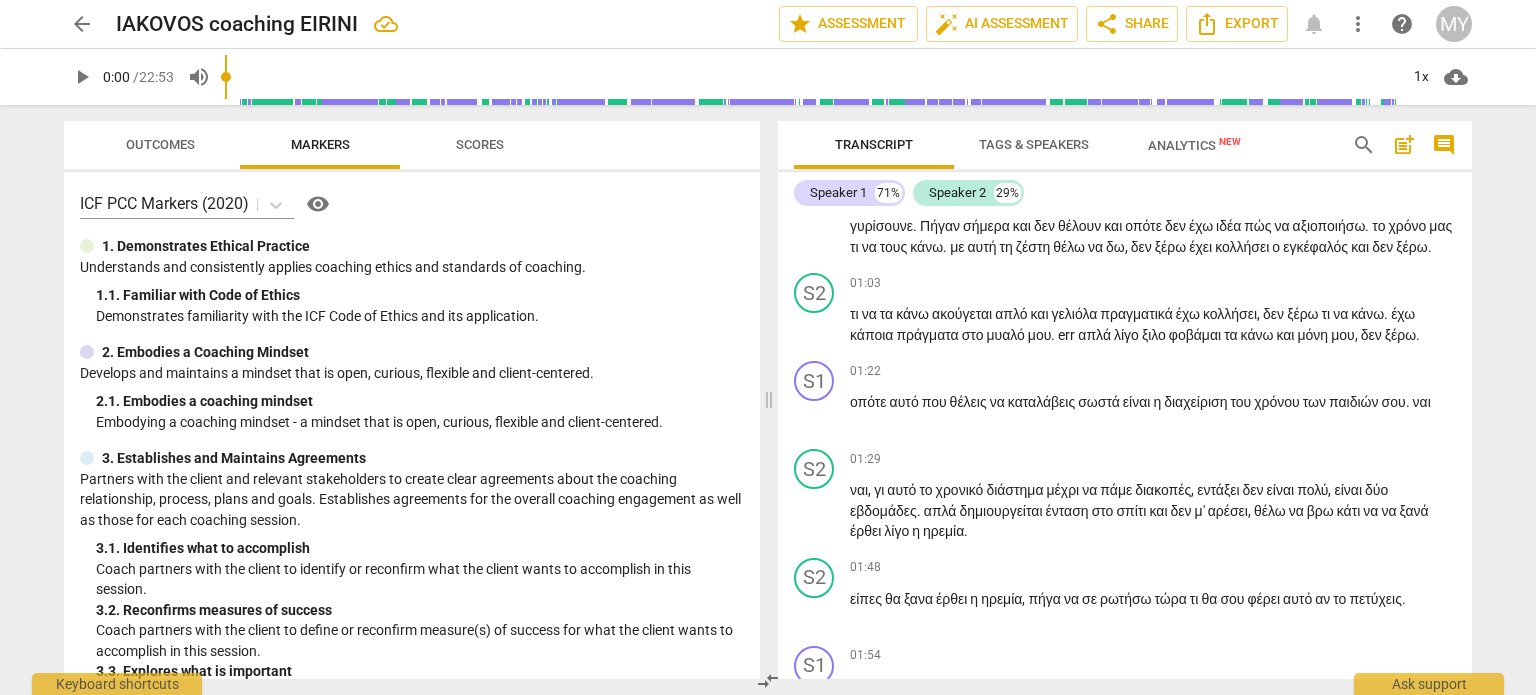 scroll, scrollTop: 0, scrollLeft: 0, axis: both 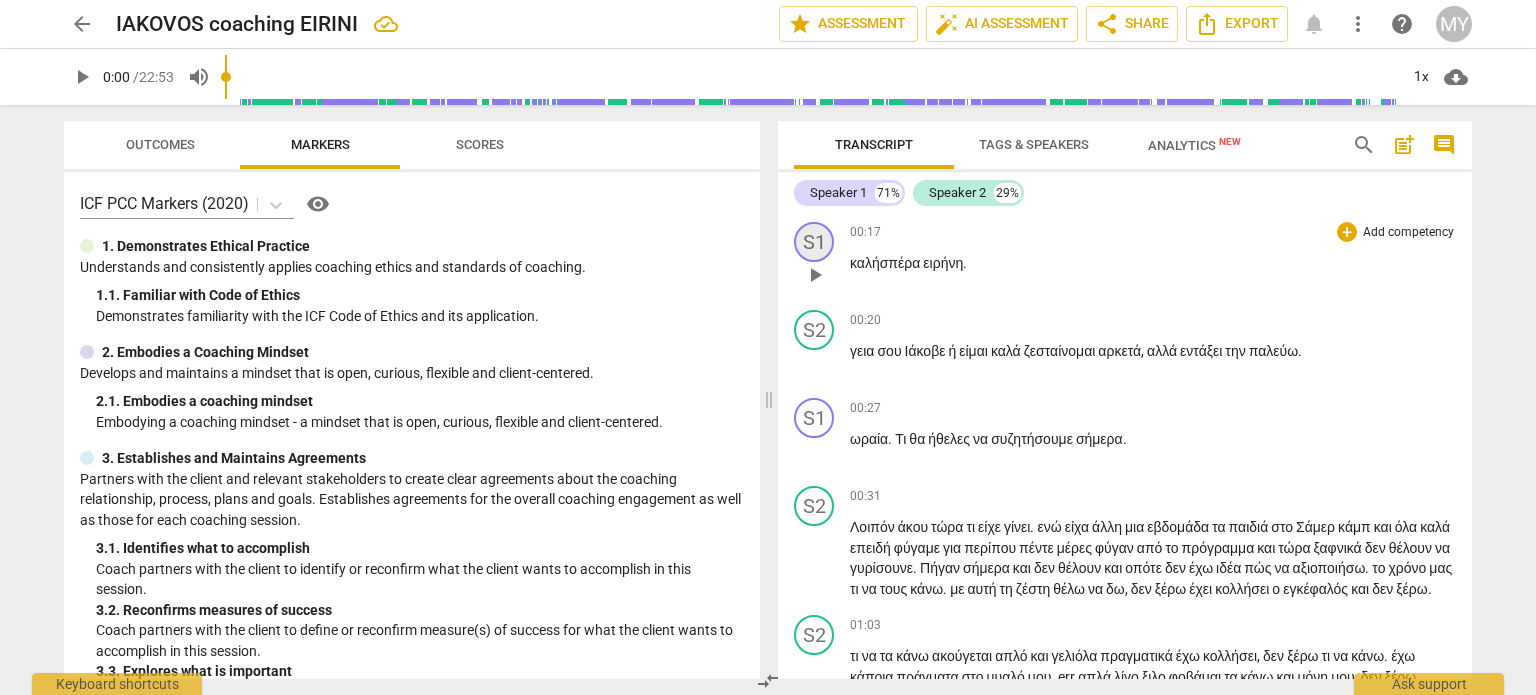 click on "S1" at bounding box center [814, 242] 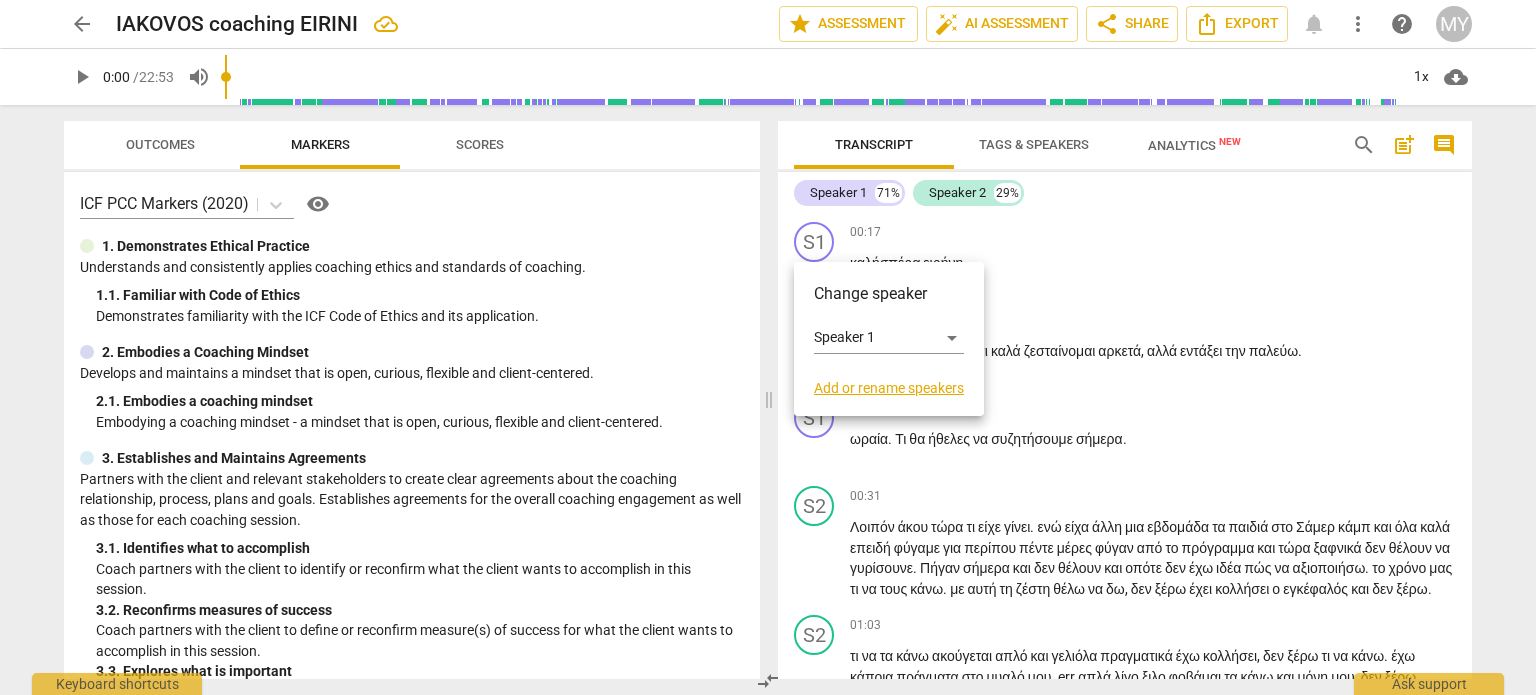 click on "Add or rename speakers" at bounding box center (889, 388) 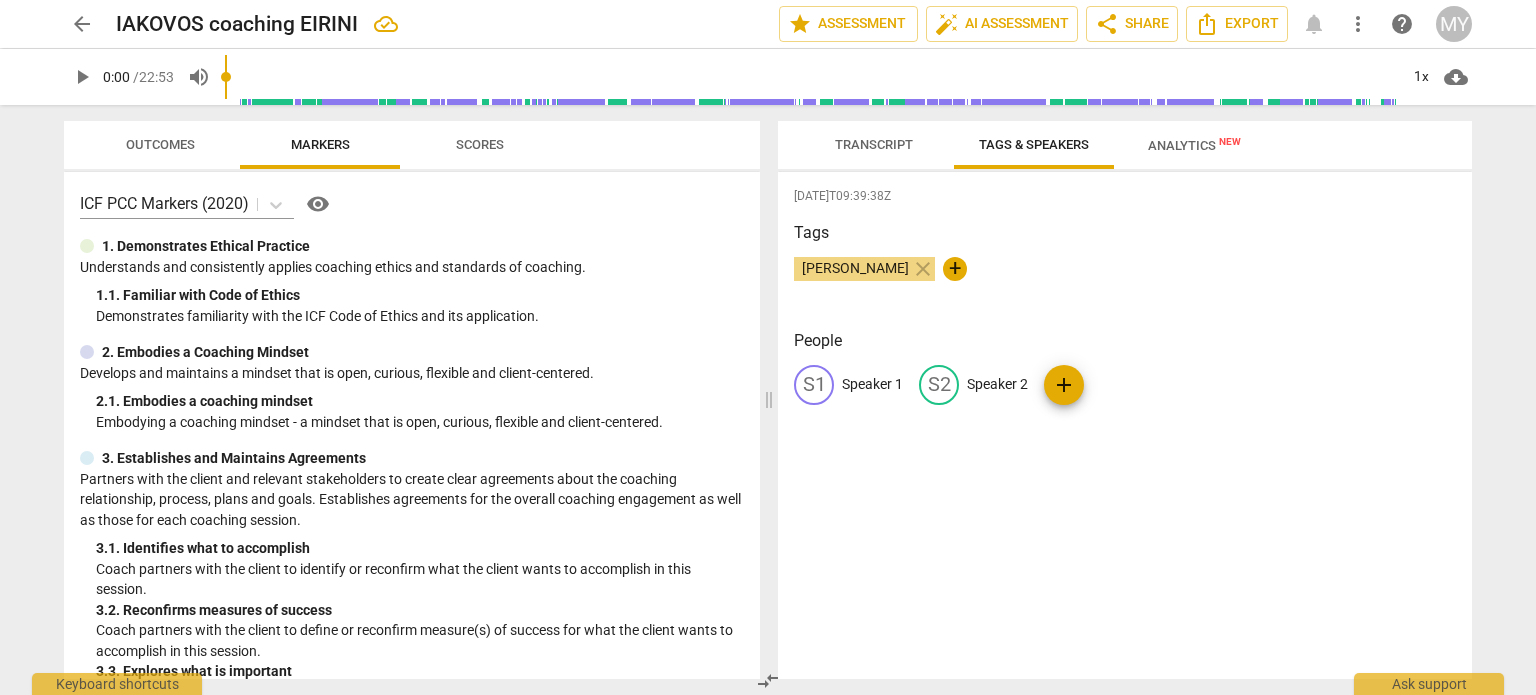 click on "Speaker 1" at bounding box center [872, 384] 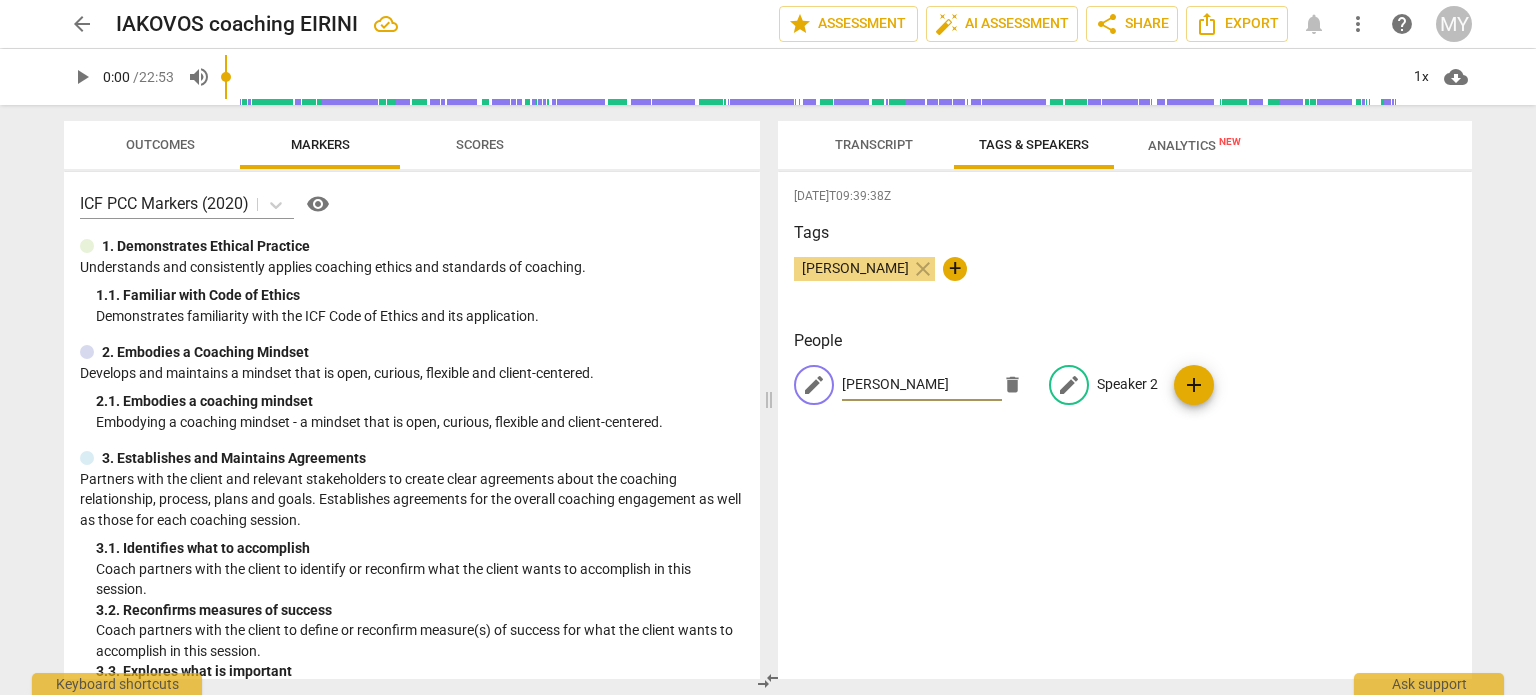 type on "[PERSON_NAME]" 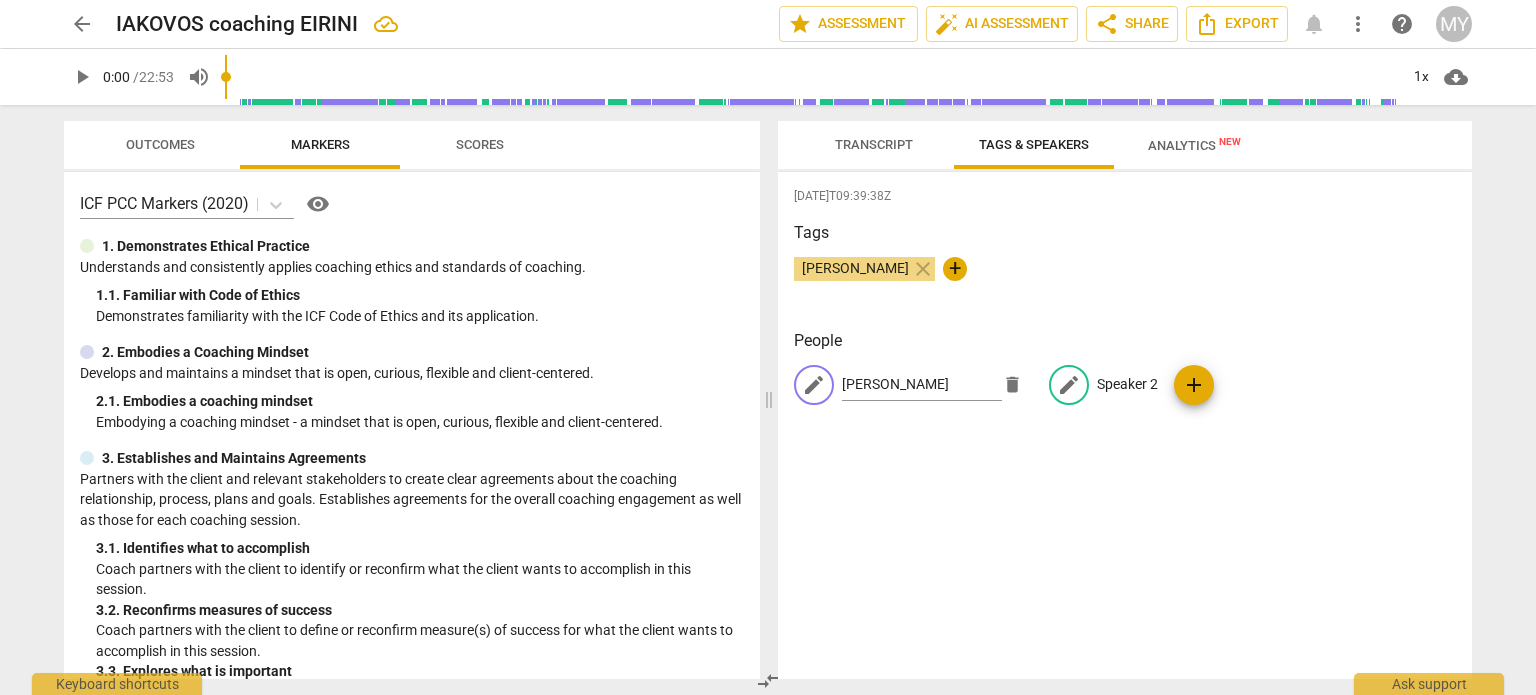 click on "Speaker 2" at bounding box center (1127, 384) 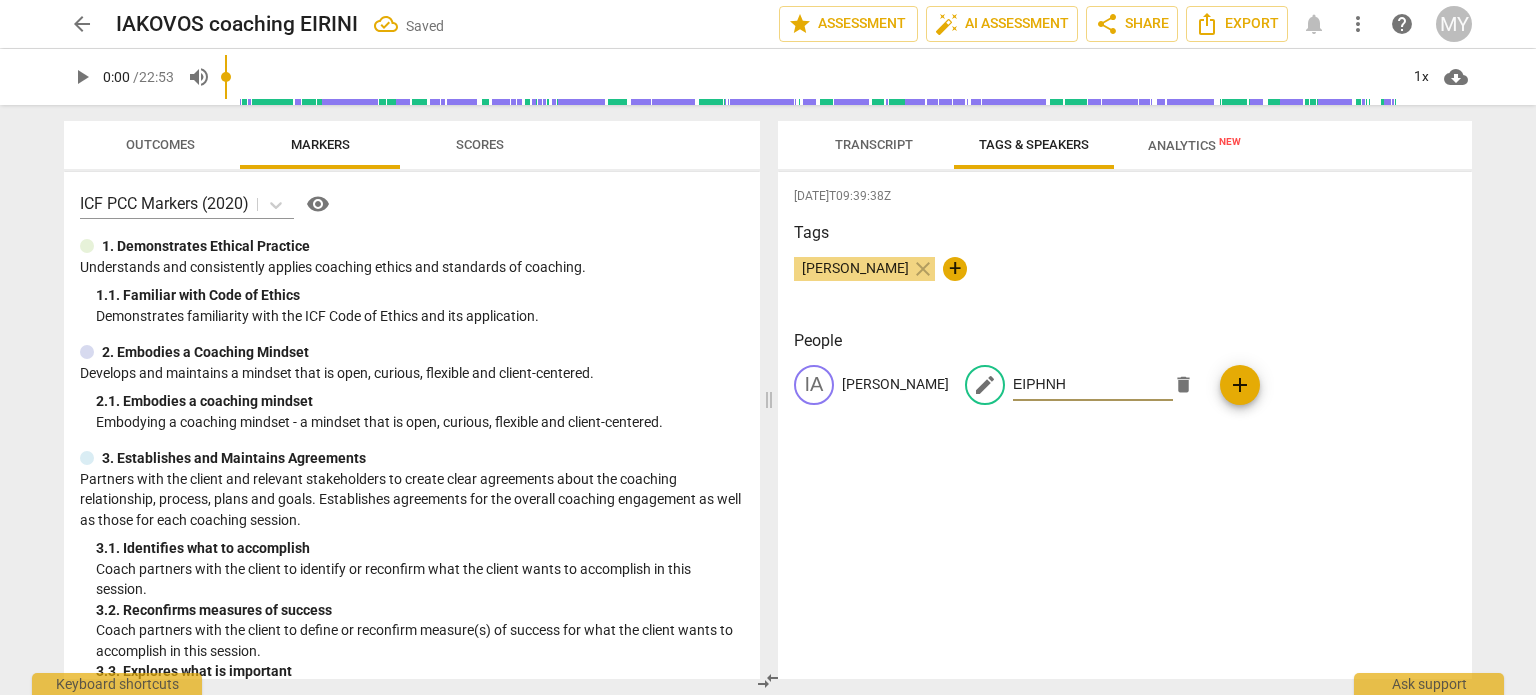 type on "ΕΙΡΗΝΗ" 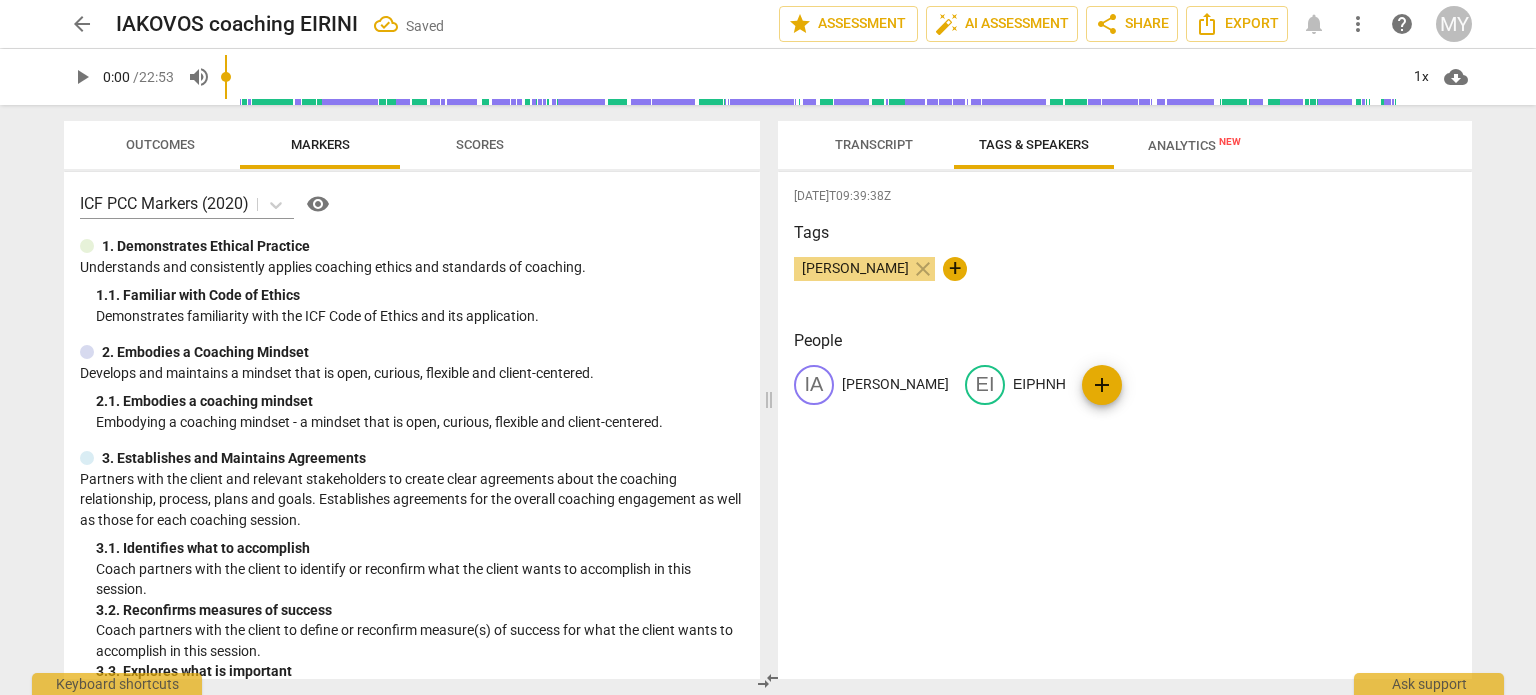 click on "Transcript" at bounding box center (874, 144) 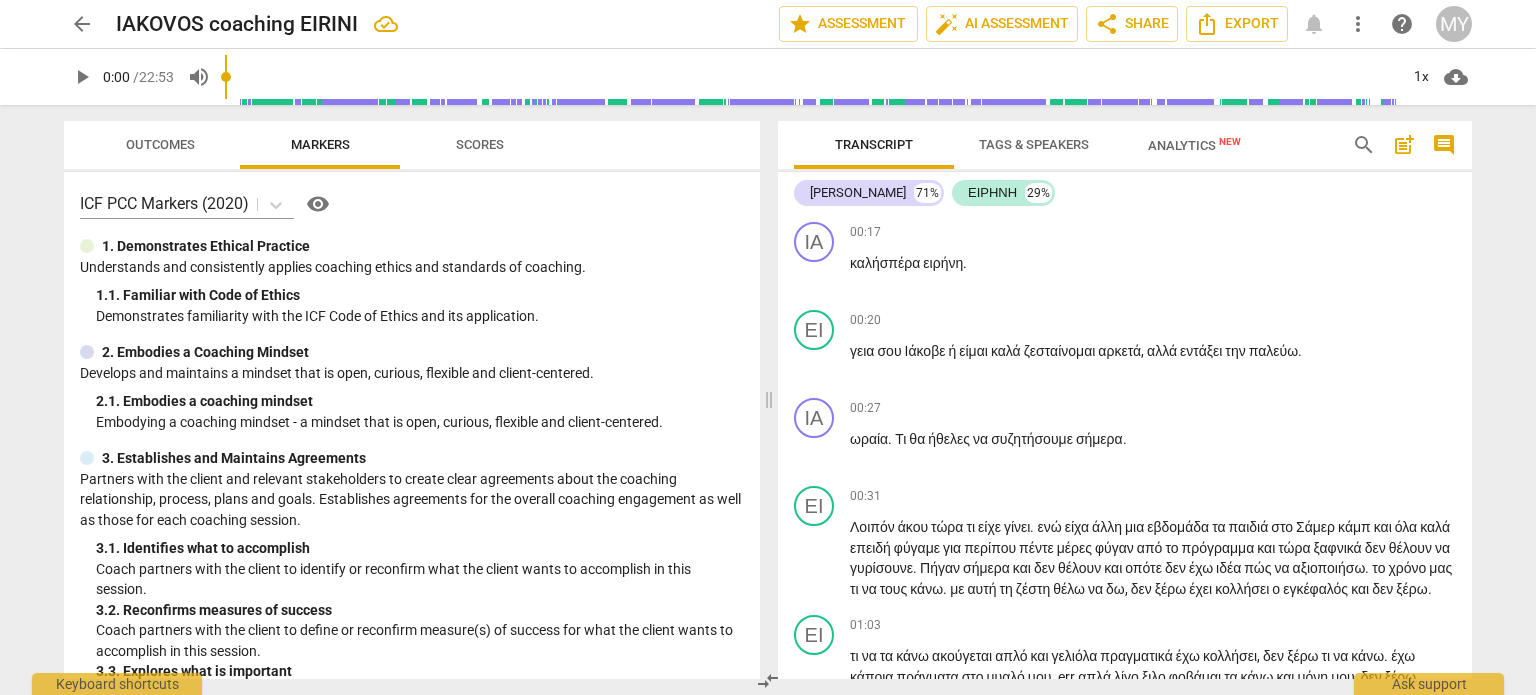 drag, startPoint x: 1475, startPoint y: 224, endPoint x: 1472, endPoint y: 243, distance: 19.235384 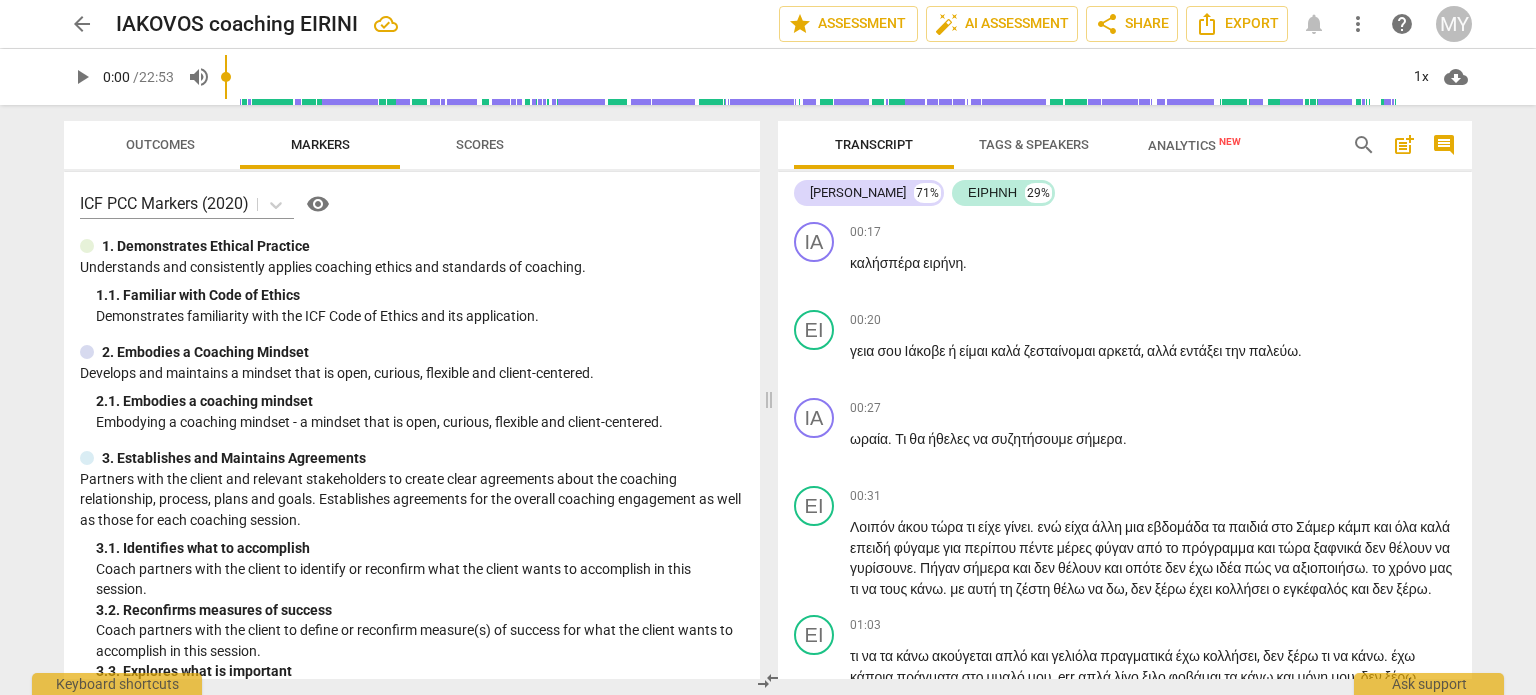 click on "Transcript Tags & Speakers Analytics   New search post_add comment [PERSON_NAME] 71% ΕΙΡΗΝΗ 29% ΙΑ play_arrow pause 00:17 + Add competency keyboard_arrow_right καλήσπέρα   ειρήνη . ΕΙ play_arrow pause 00:20 + Add competency keyboard_arrow_right γεια   σου   Ιάκοβε   ή   είμαι   καλά   ζεσταίνομαι   αρκετά ,   αλλά   εντάξει   την   παλεύω . ΙΑ play_arrow pause 00:27 + Add competency keyboard_arrow_right ωραία .   Τι   θα   ήθελες   να   συζητήσουμε   σήμερα . ΕΙ play_arrow pause 00:31 + Add competency keyboard_arrow_right Λοιπόν   άκου   τώρα   τι   είχε   γίνει .   ενώ   είχα   άλλη   μια   εβδομάδα   τα   παιδιά   στο   [GEOGRAPHIC_DATA]   κάμπ   και   όλα   καλά   επειδή   φύγαμε   για   περίπου   πέντε   μέρες   φύγαν   από   το   πρόγραμμα   και   τώρα" at bounding box center (1129, 400) 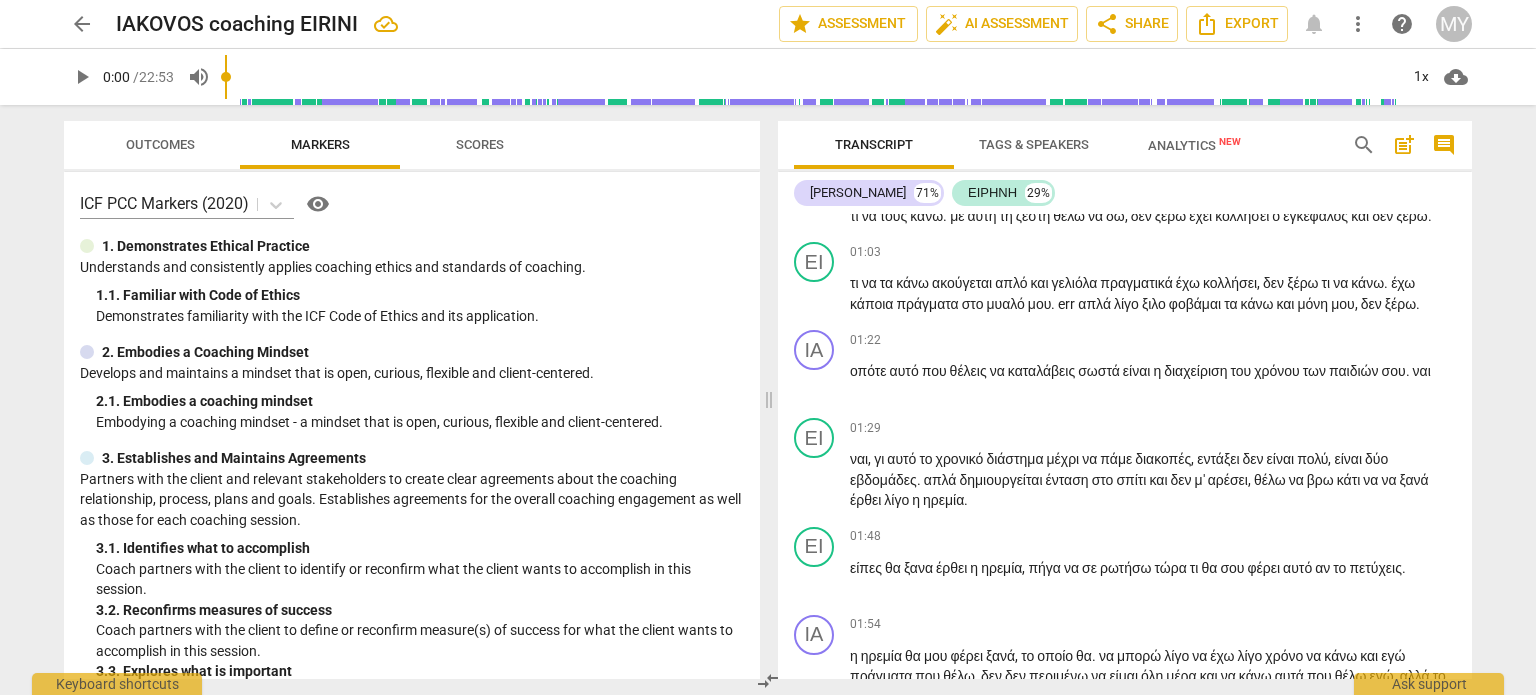 scroll, scrollTop: 452, scrollLeft: 0, axis: vertical 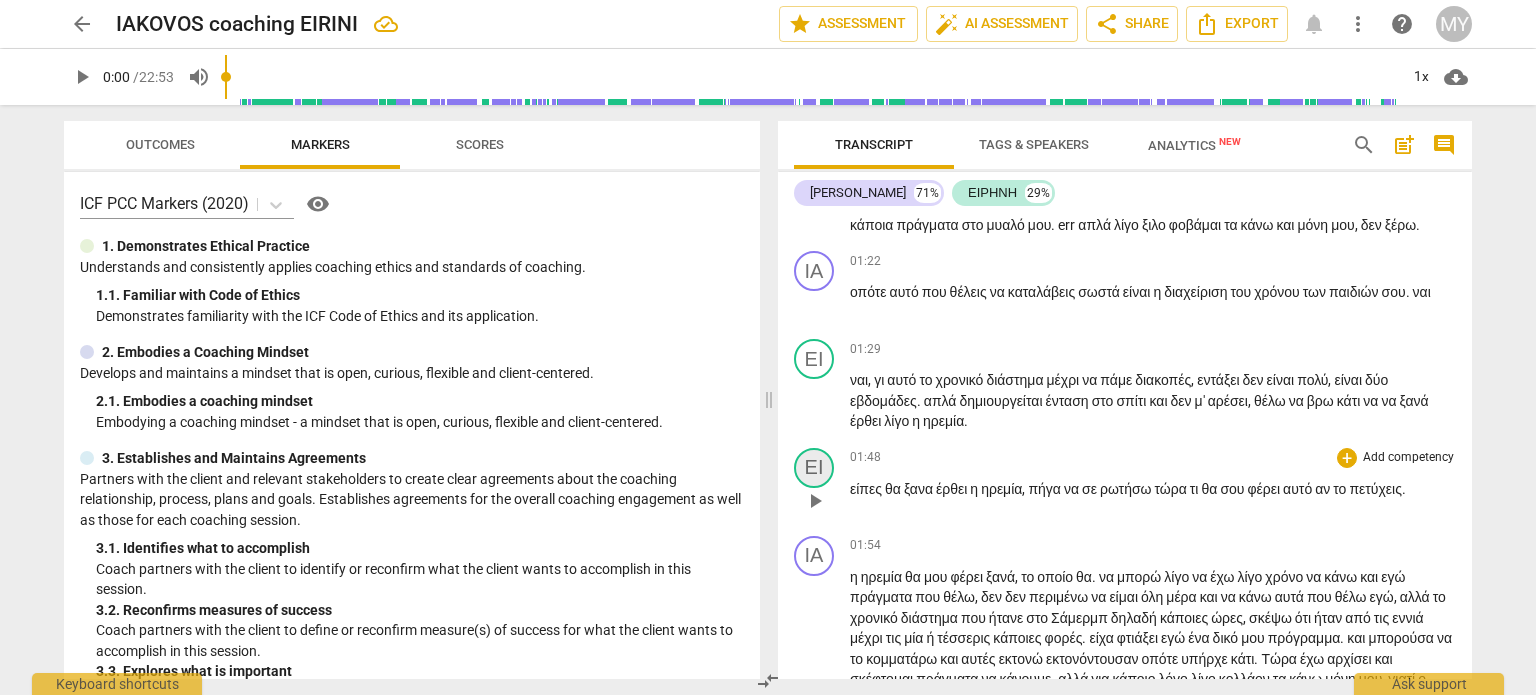 click on "ΕΙ" at bounding box center (814, 468) 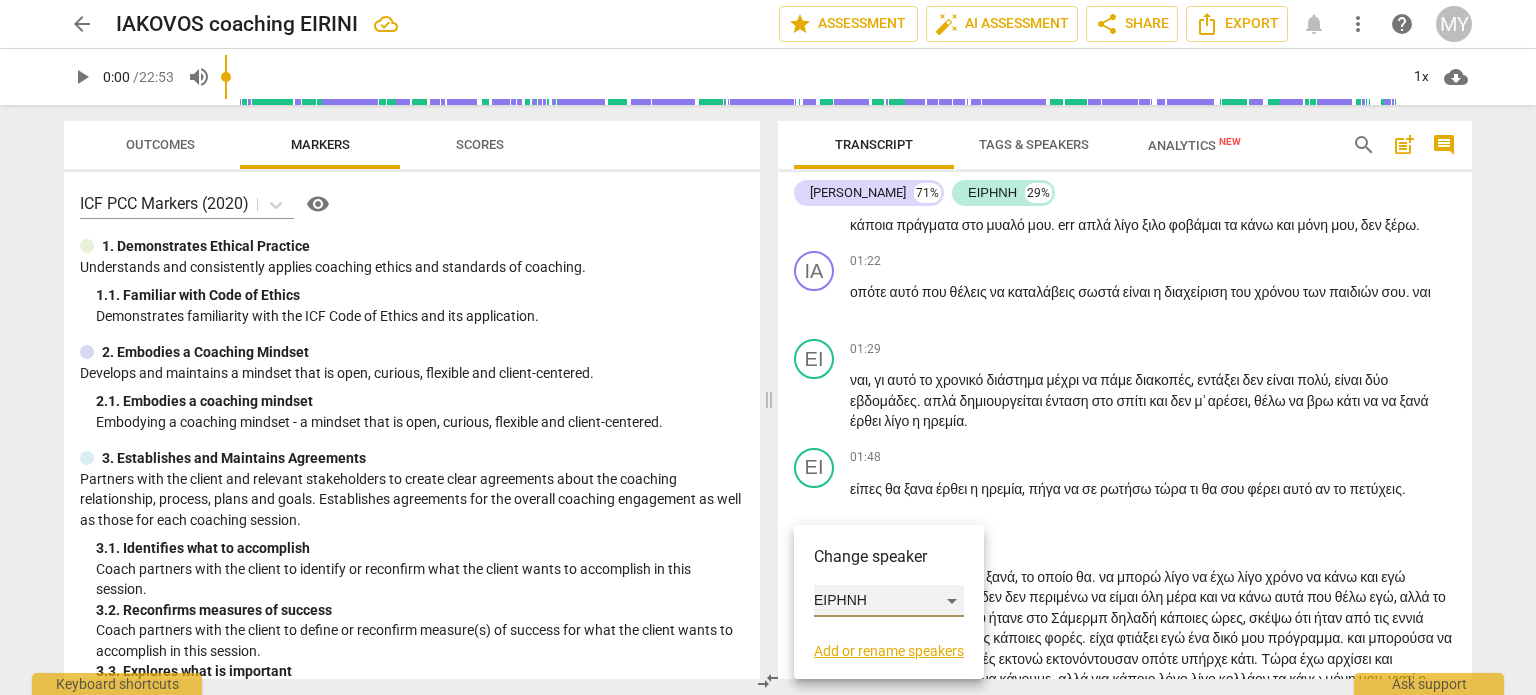 click on "ΕΙΡΗΝΗ" at bounding box center [889, 601] 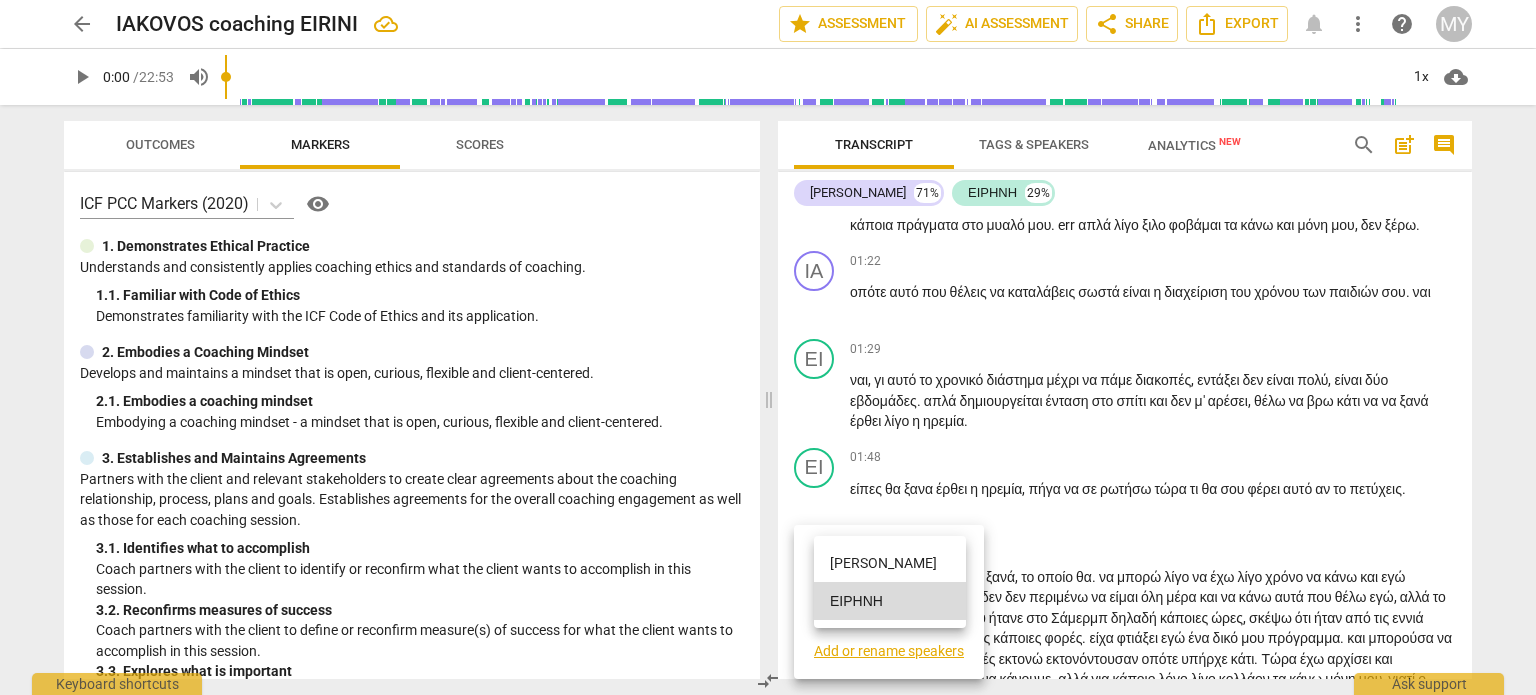 click on "[PERSON_NAME]" at bounding box center (890, 563) 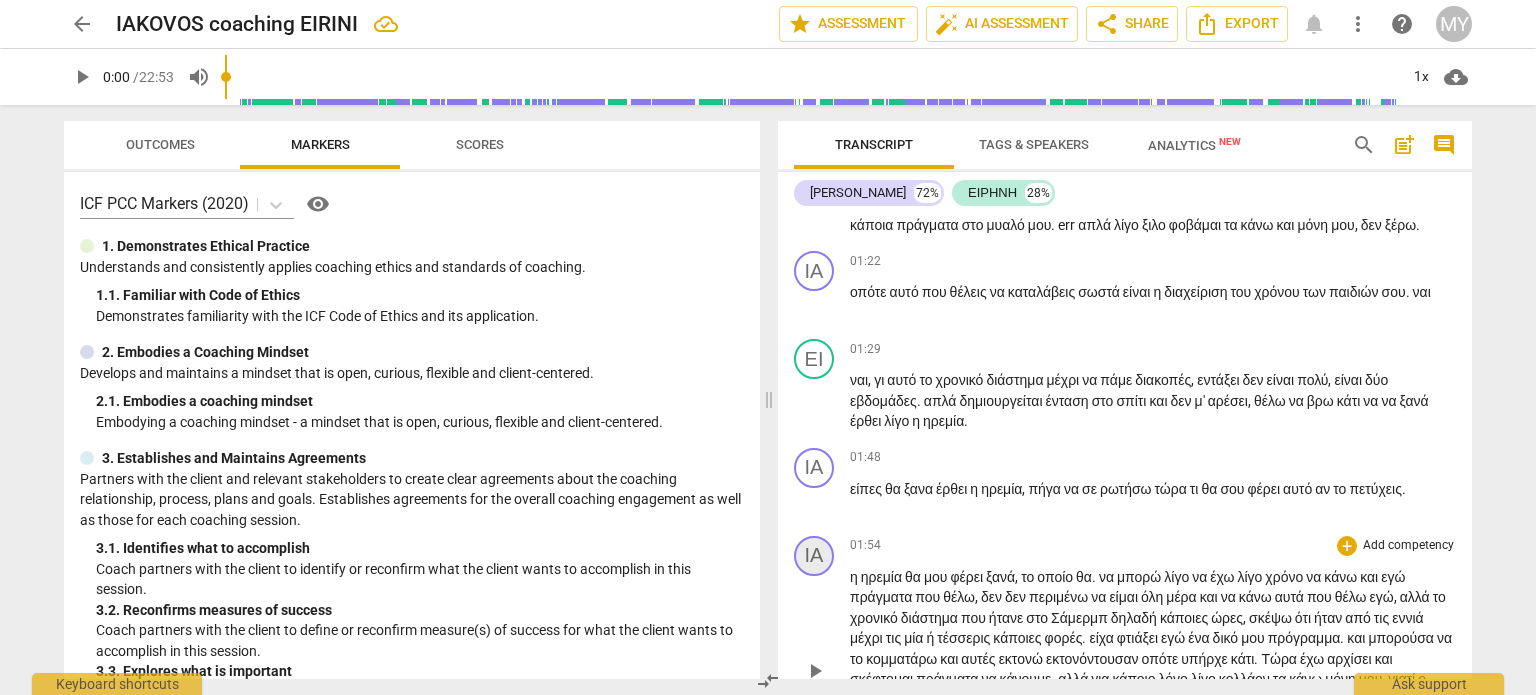 click on "ΙΑ" at bounding box center [814, 556] 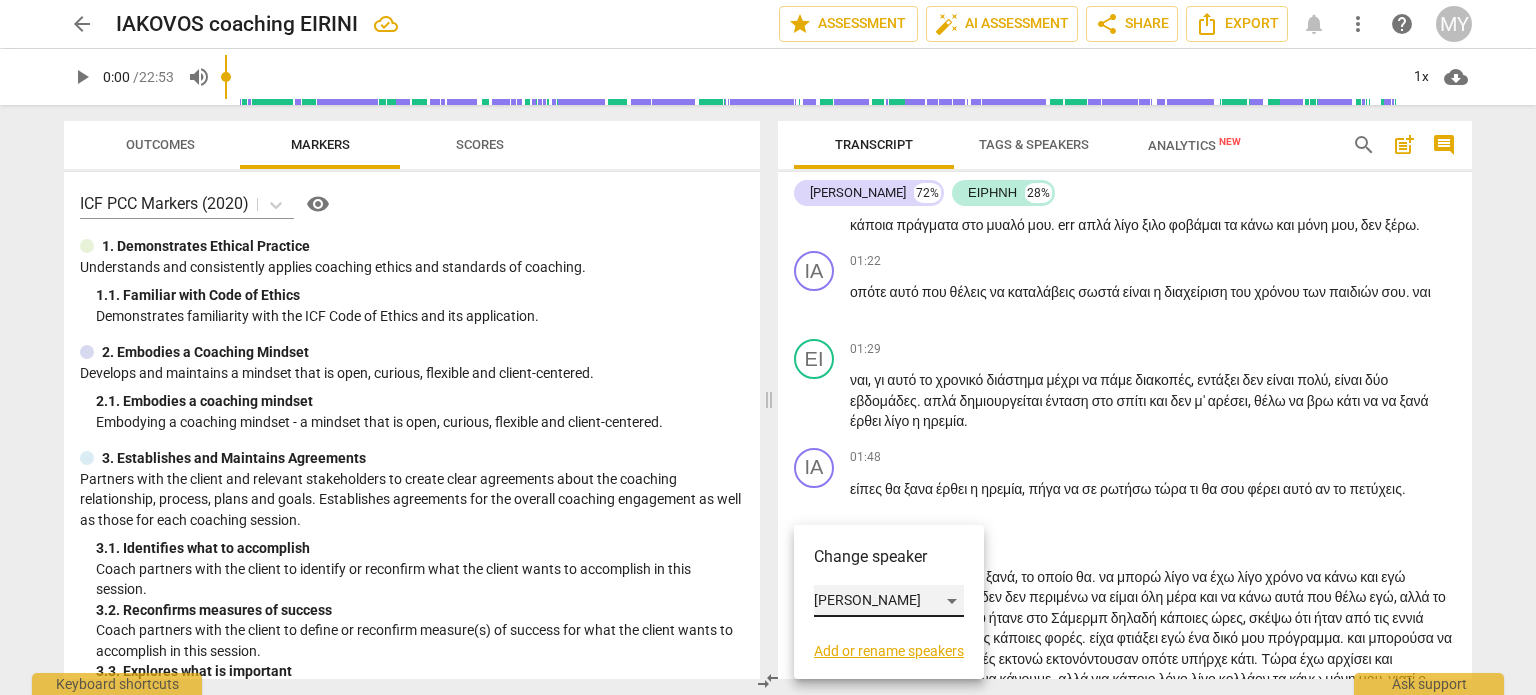 click on "[PERSON_NAME]" at bounding box center [889, 601] 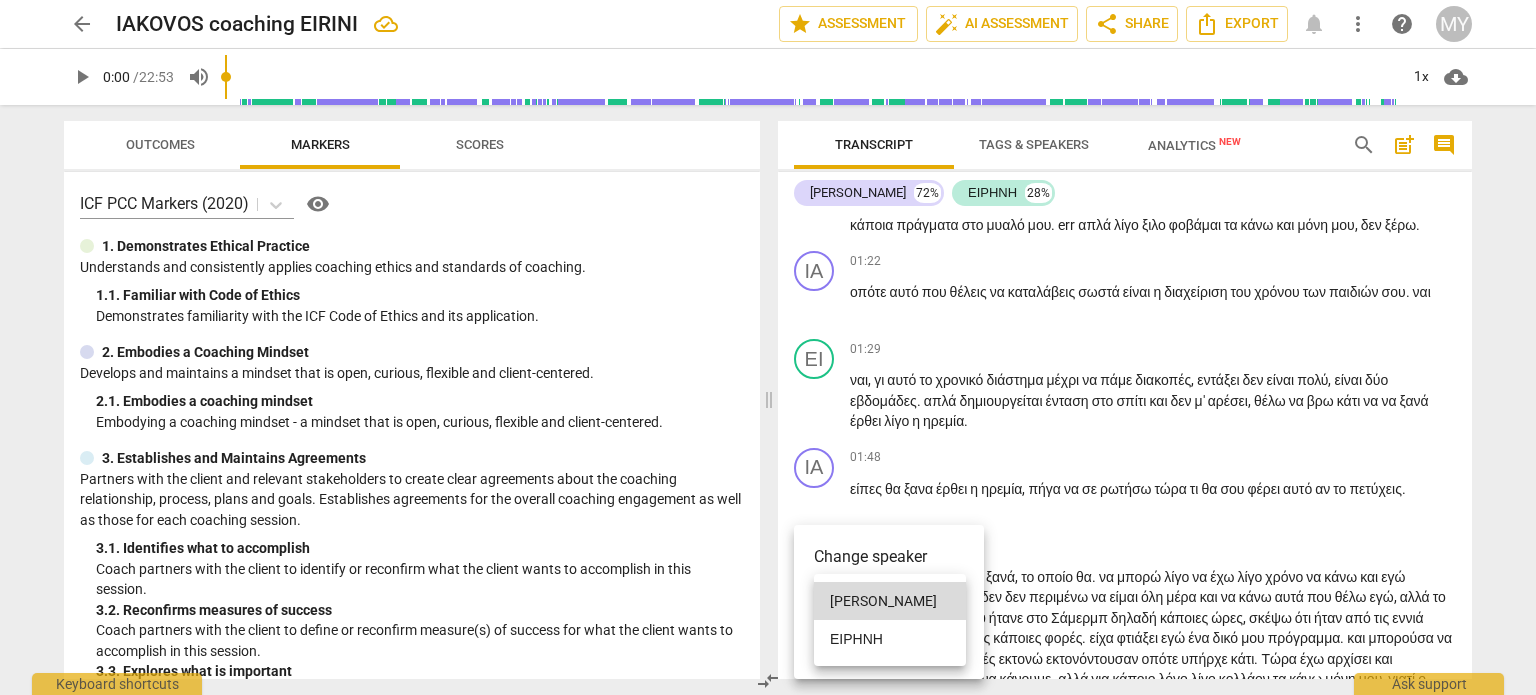 click on "ΕΙΡΗΝΗ" at bounding box center (890, 639) 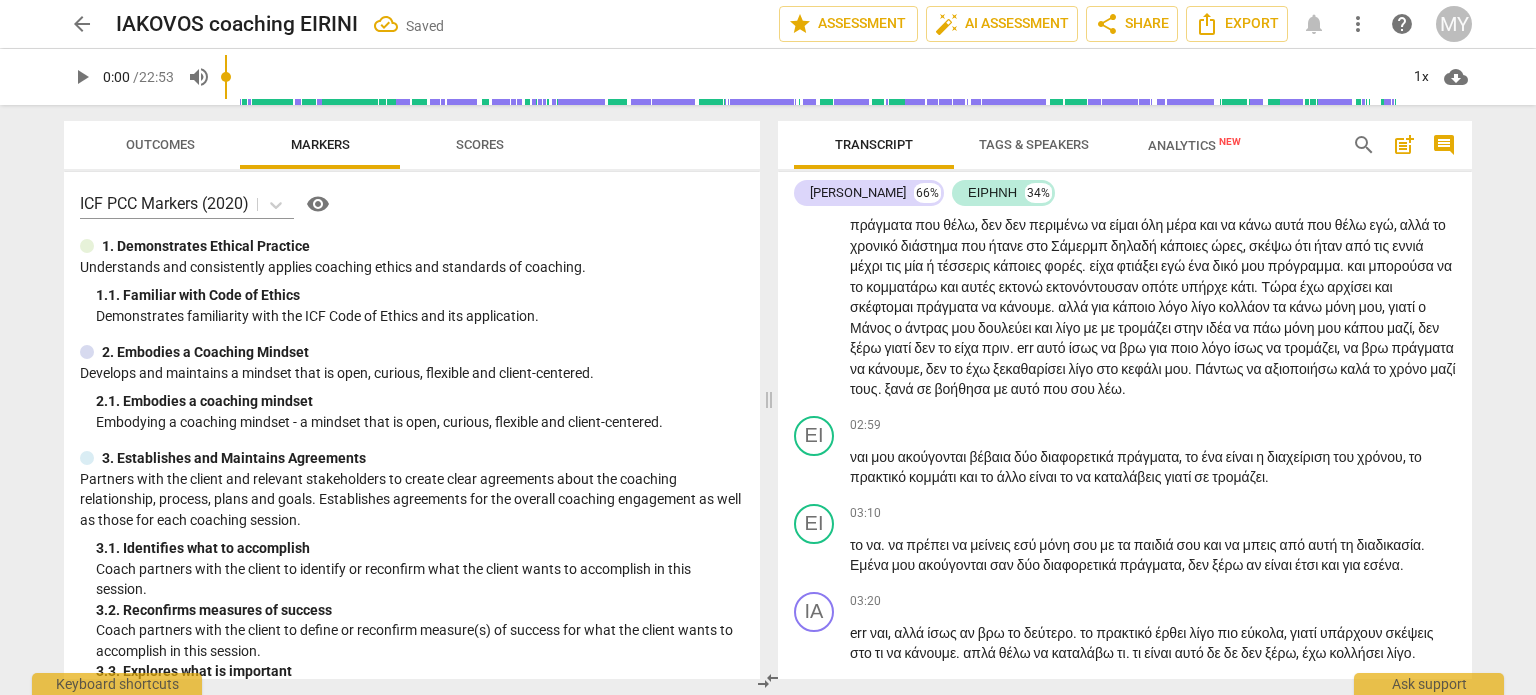 scroll, scrollTop: 856, scrollLeft: 0, axis: vertical 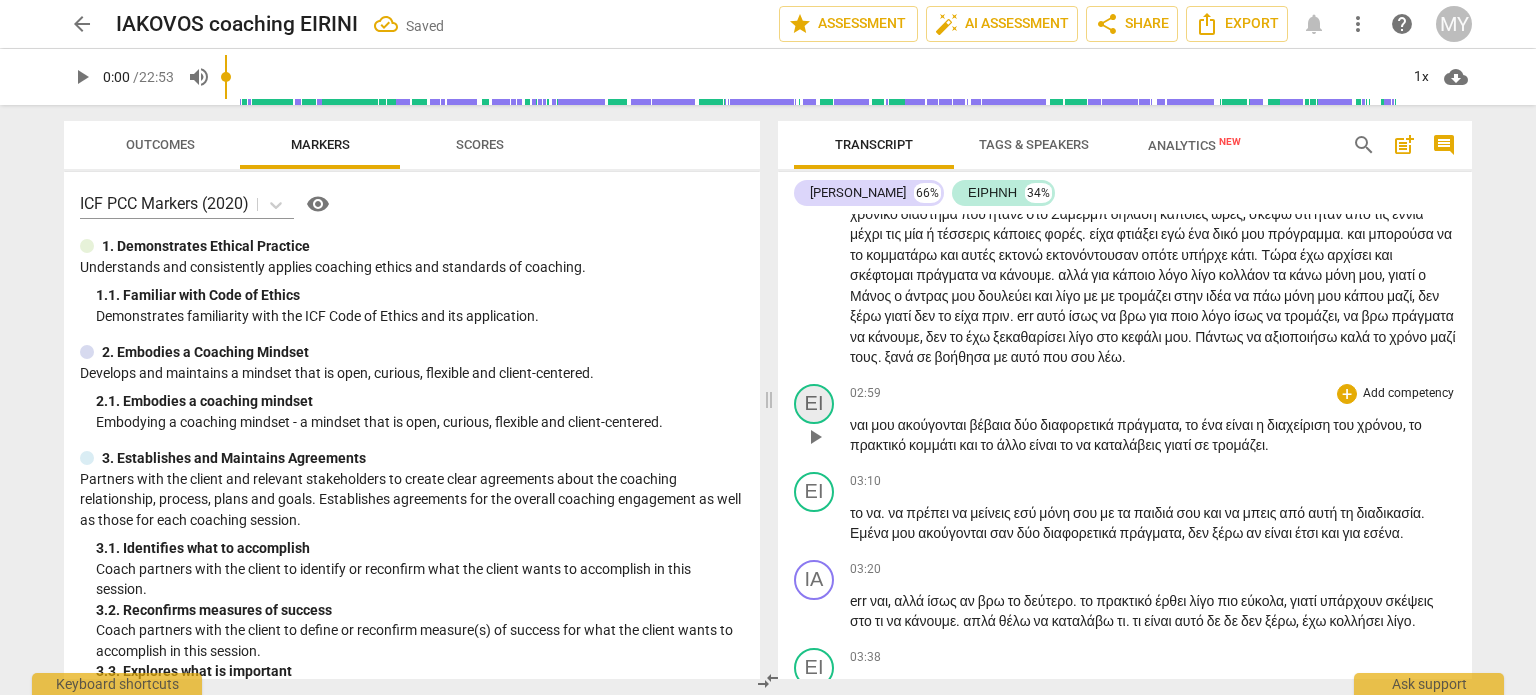 click on "ΕΙ" at bounding box center (814, 404) 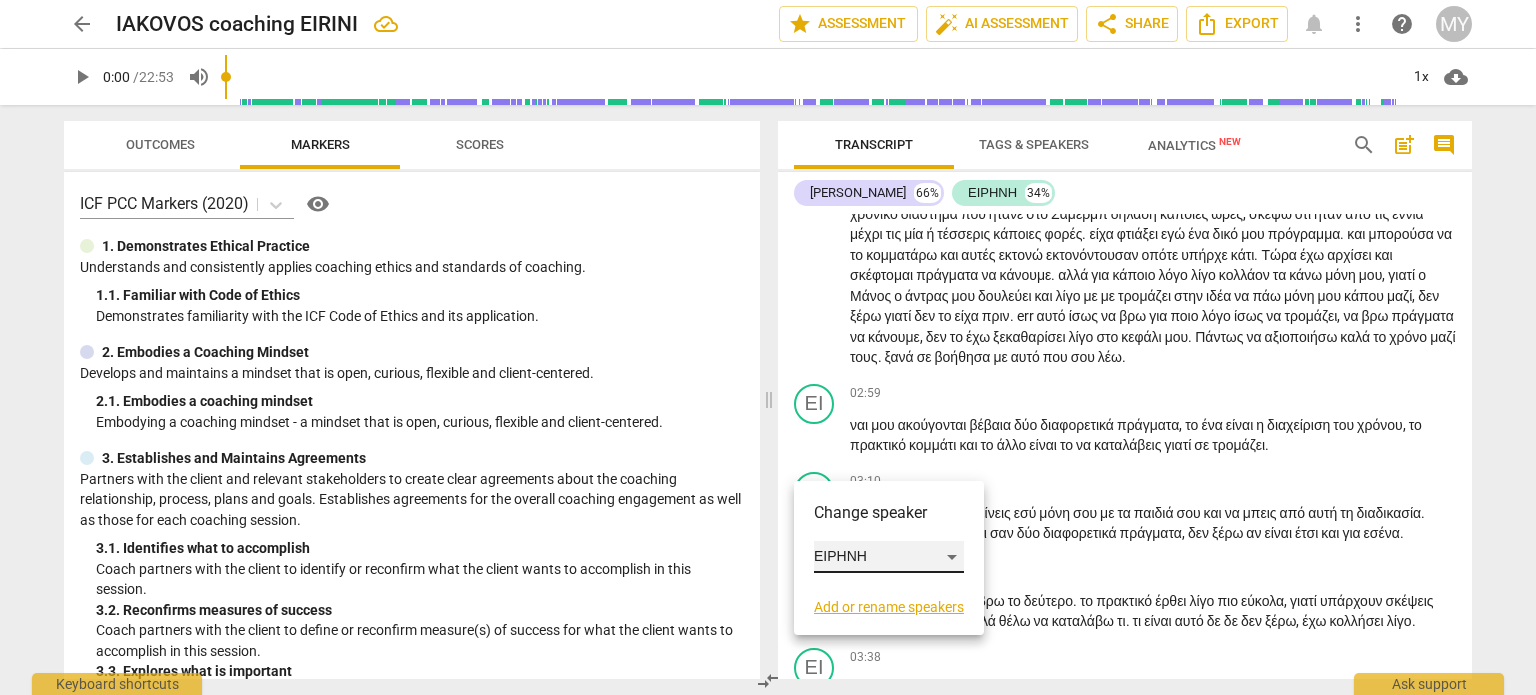click on "ΕΙΡΗΝΗ" at bounding box center [889, 557] 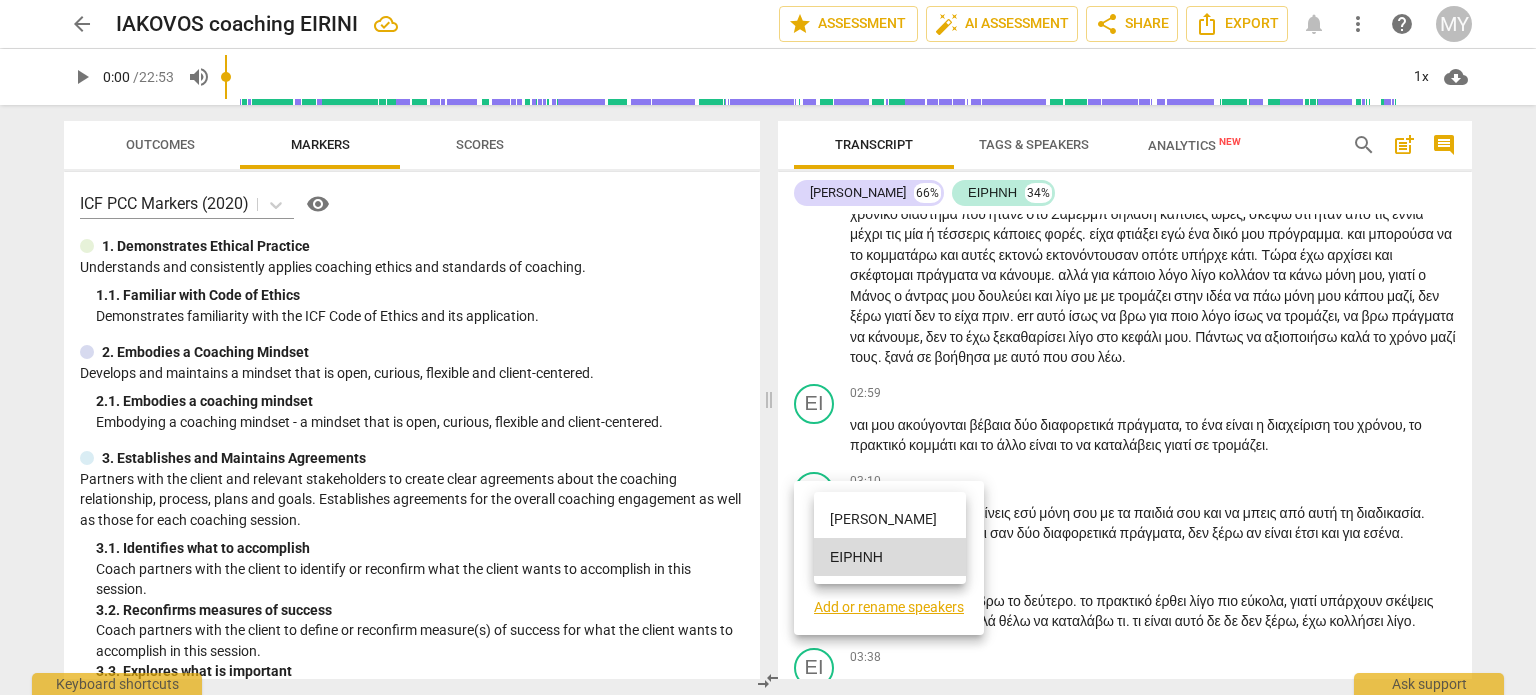 click on "[PERSON_NAME]" at bounding box center (890, 519) 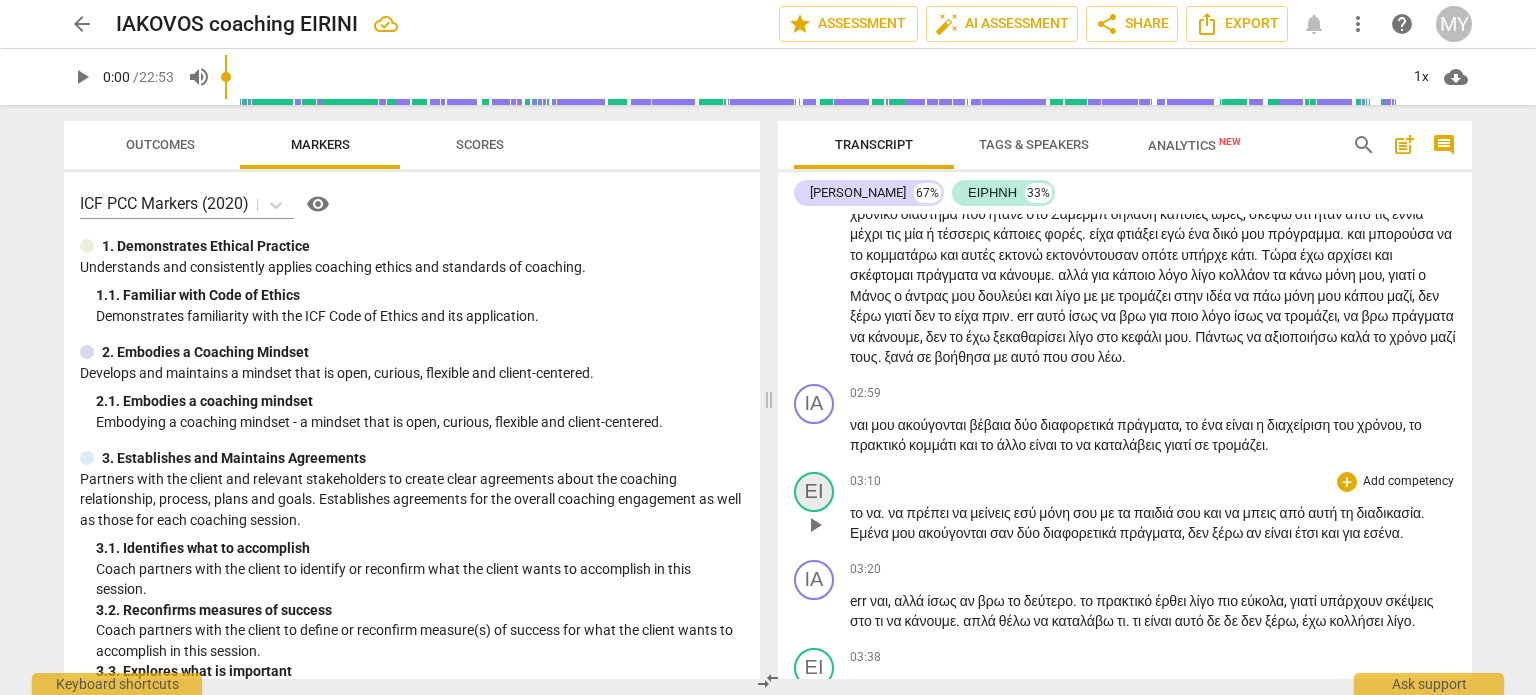 click on "ΕΙ" at bounding box center (814, 492) 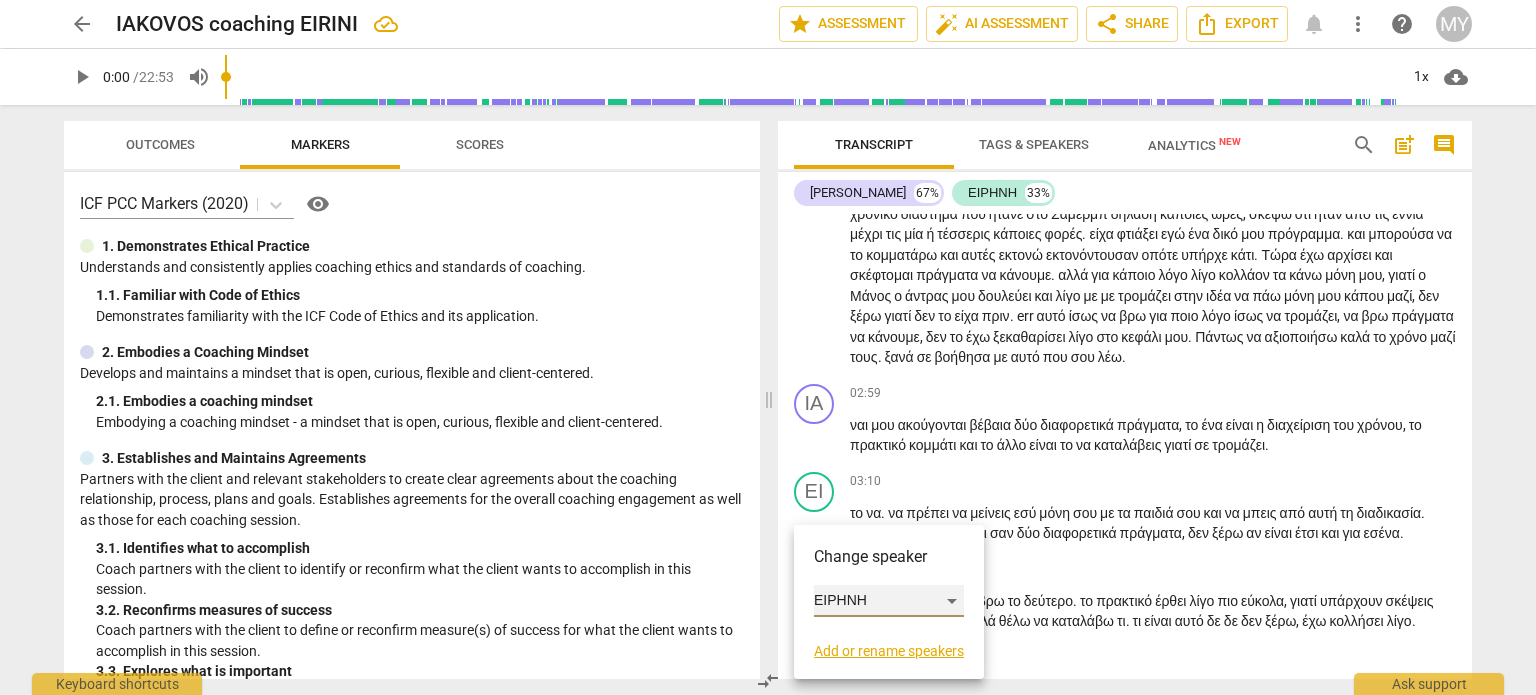 click on "ΕΙΡΗΝΗ" at bounding box center (889, 601) 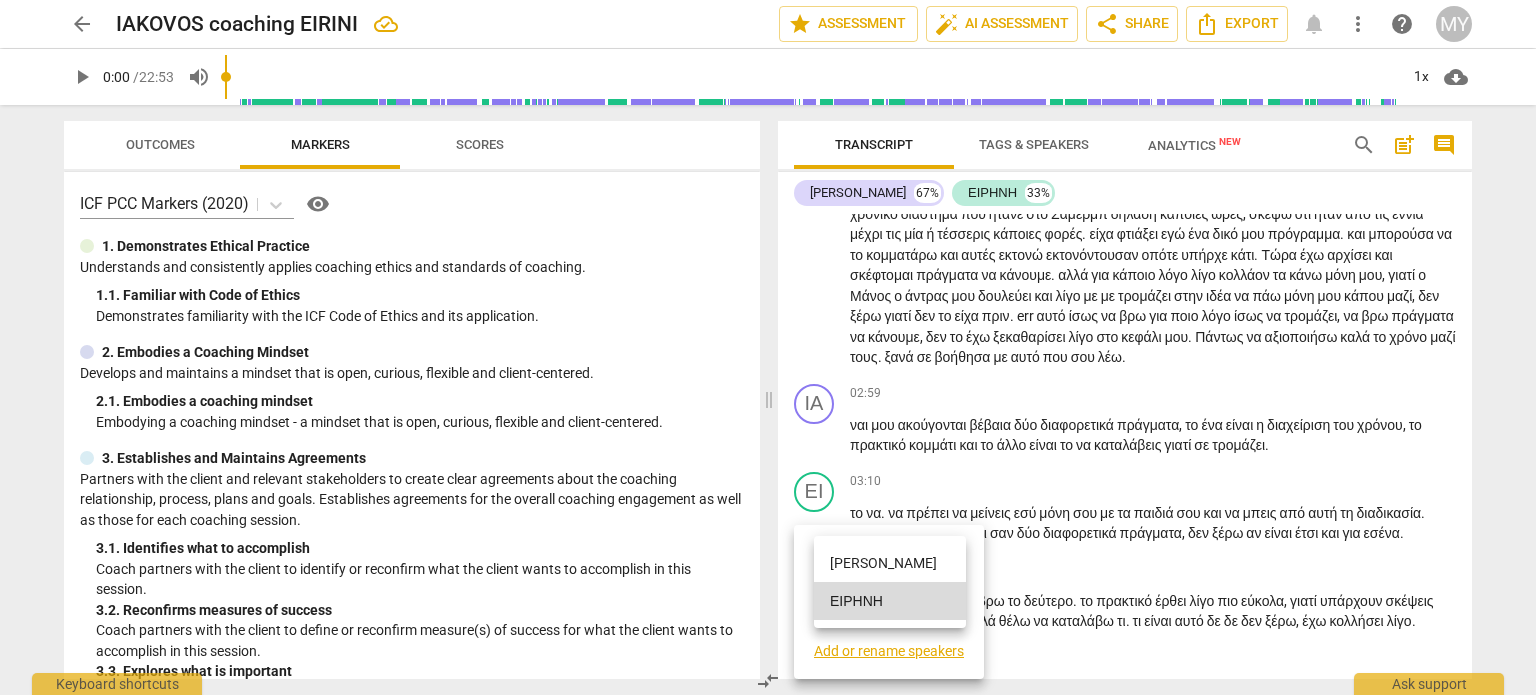 click on "[PERSON_NAME]" at bounding box center [890, 563] 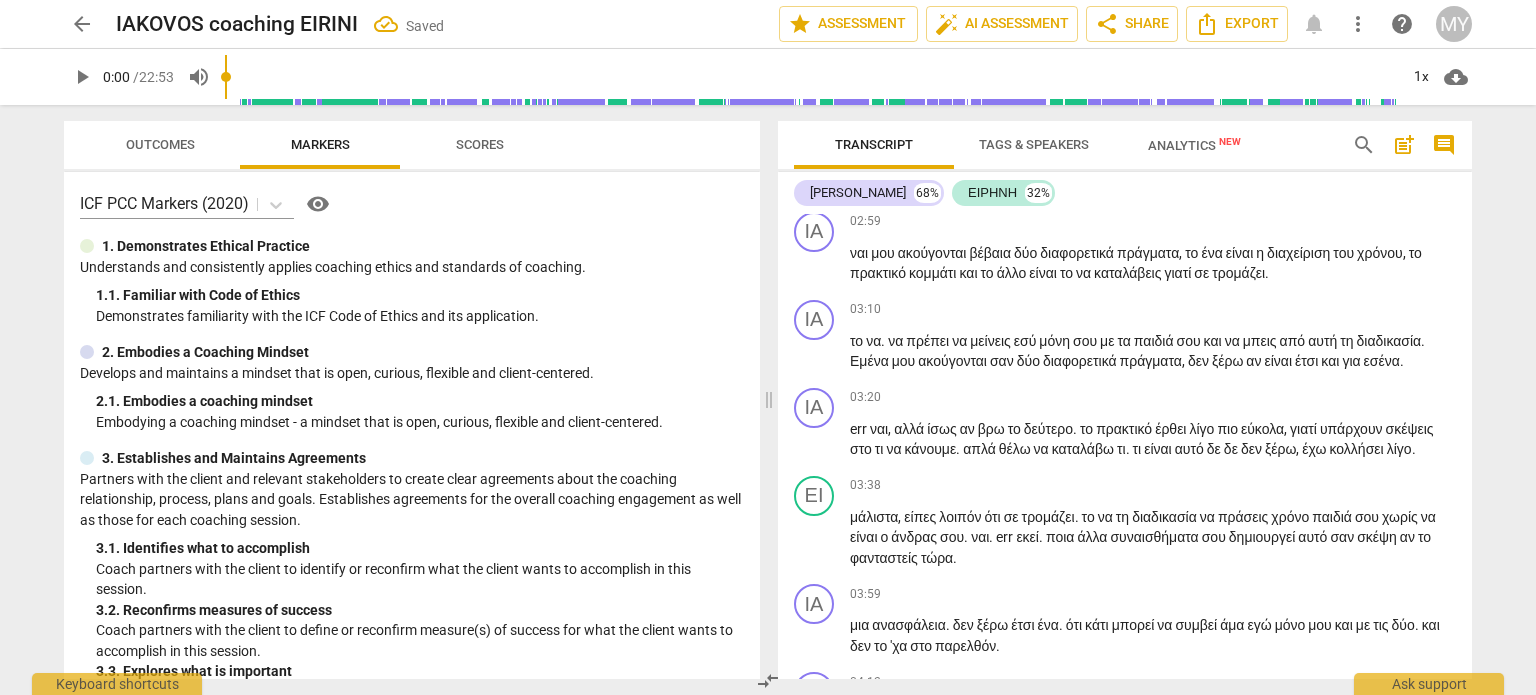 scroll, scrollTop: 1043, scrollLeft: 0, axis: vertical 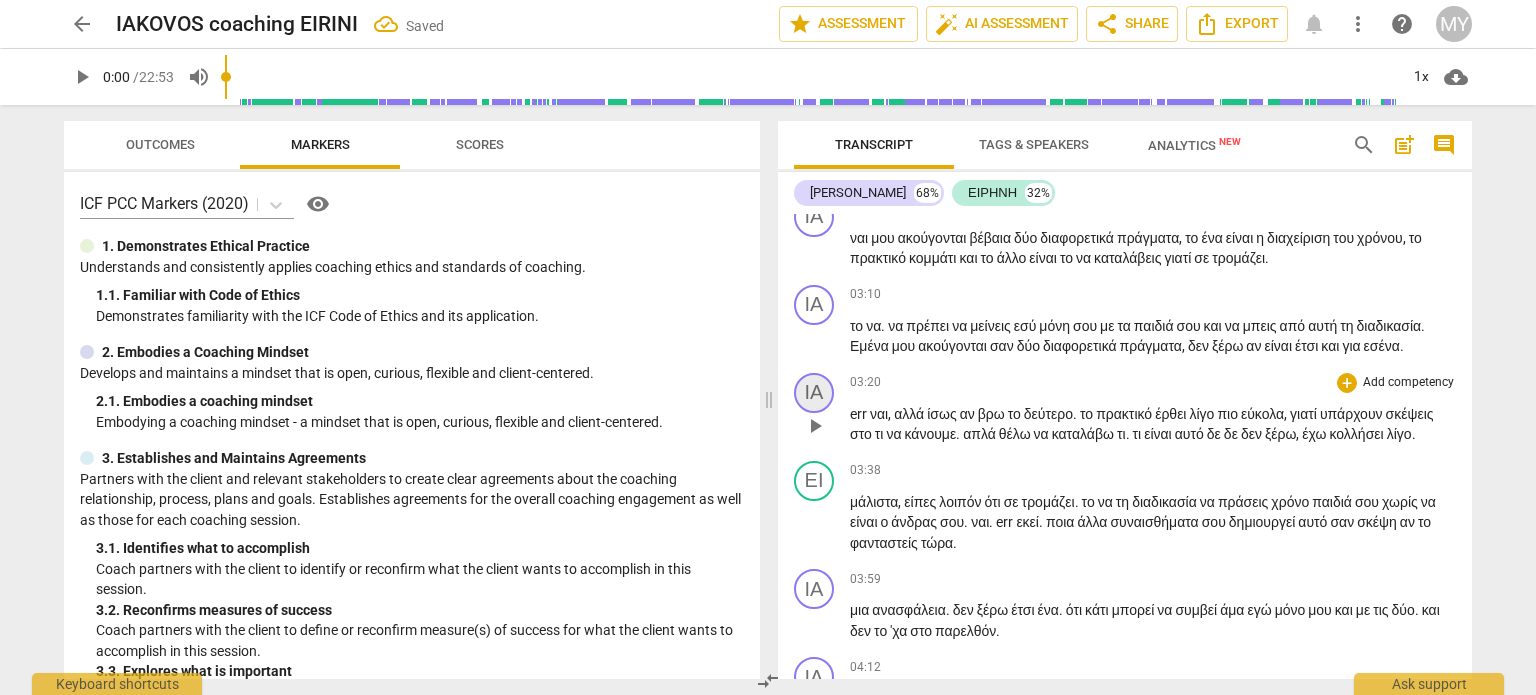 click on "ΙΑ" at bounding box center (814, 393) 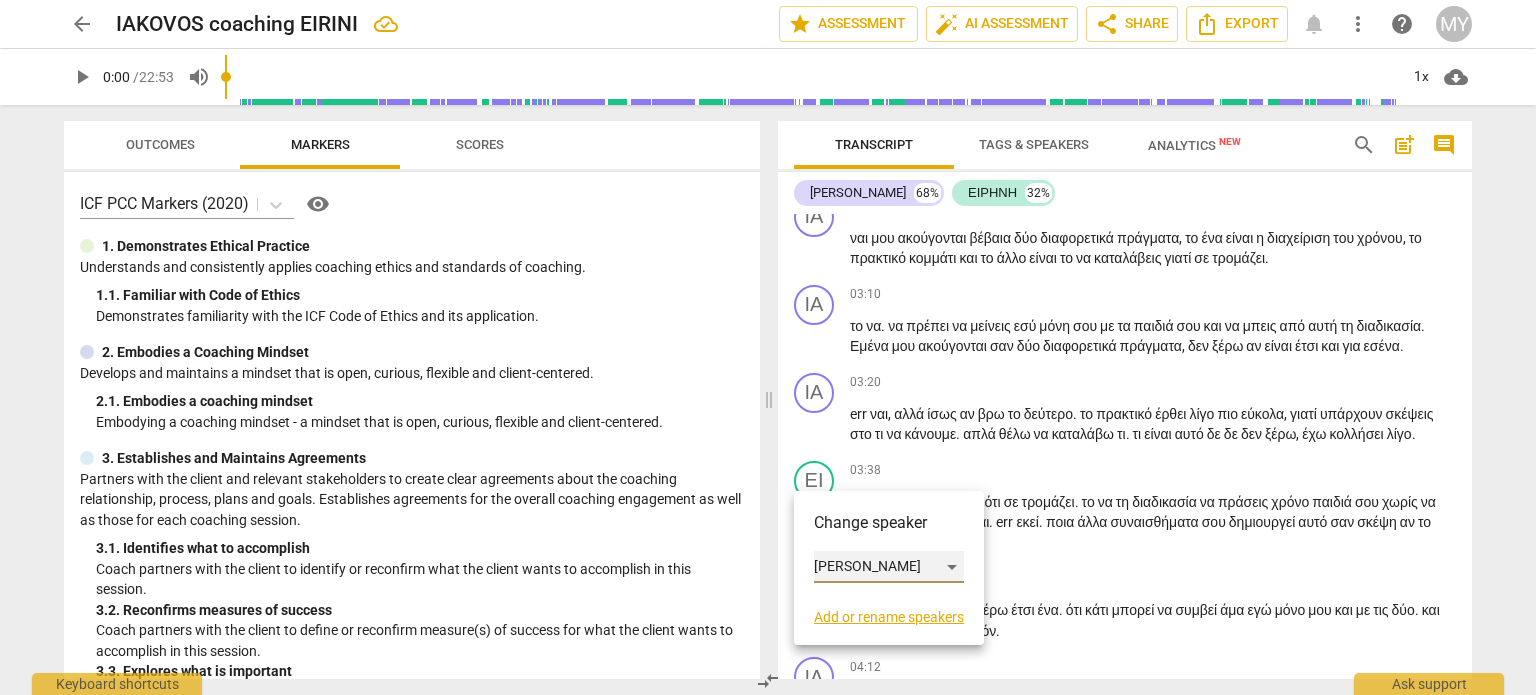 click on "[PERSON_NAME]" at bounding box center (889, 567) 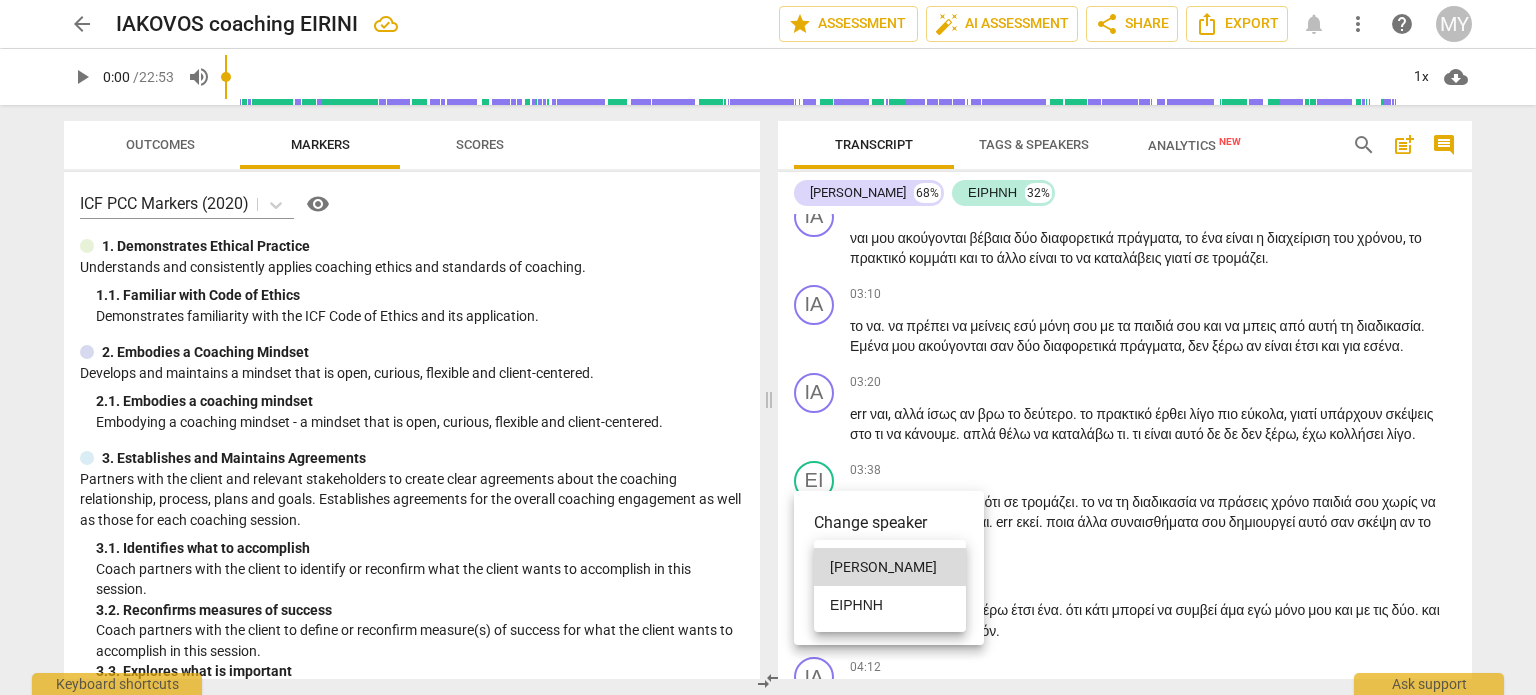 click on "ΕΙΡΗΝΗ" at bounding box center [890, 605] 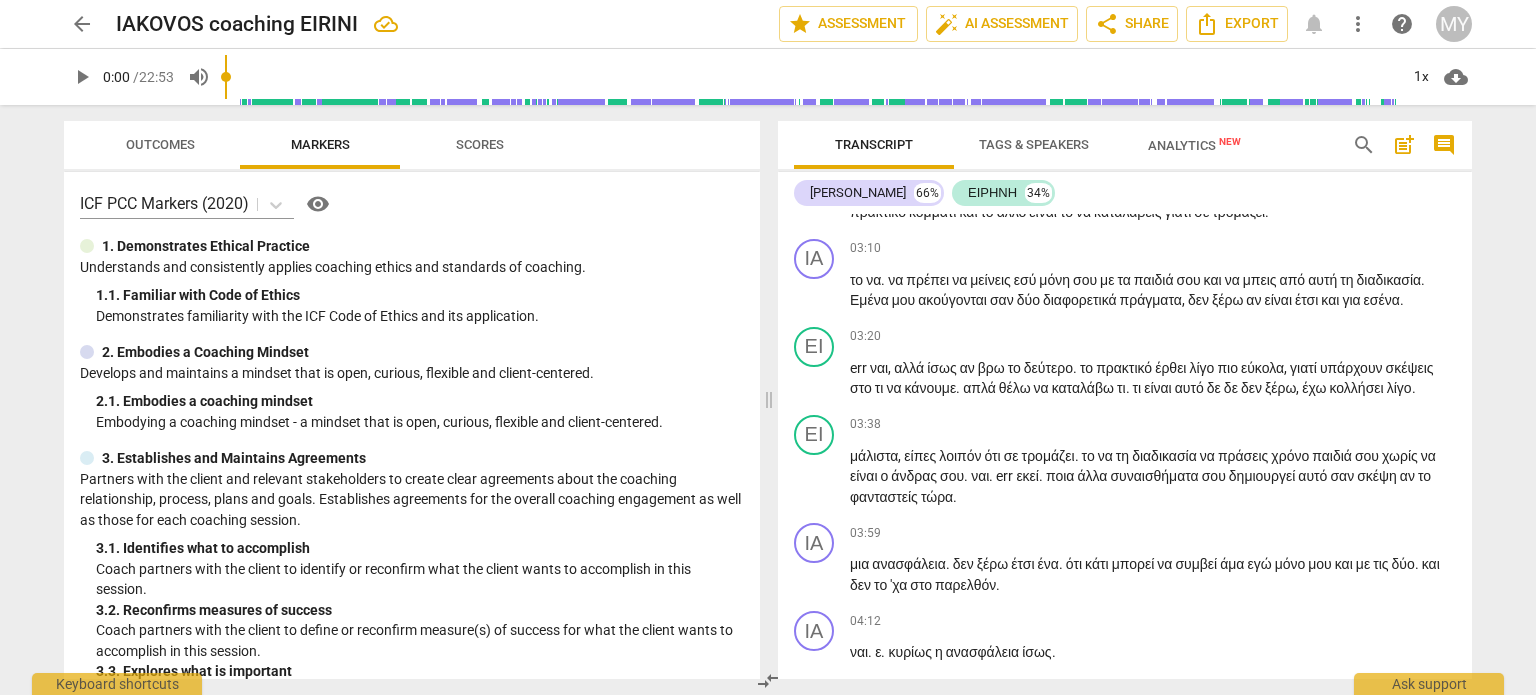 scroll, scrollTop: 1136, scrollLeft: 0, axis: vertical 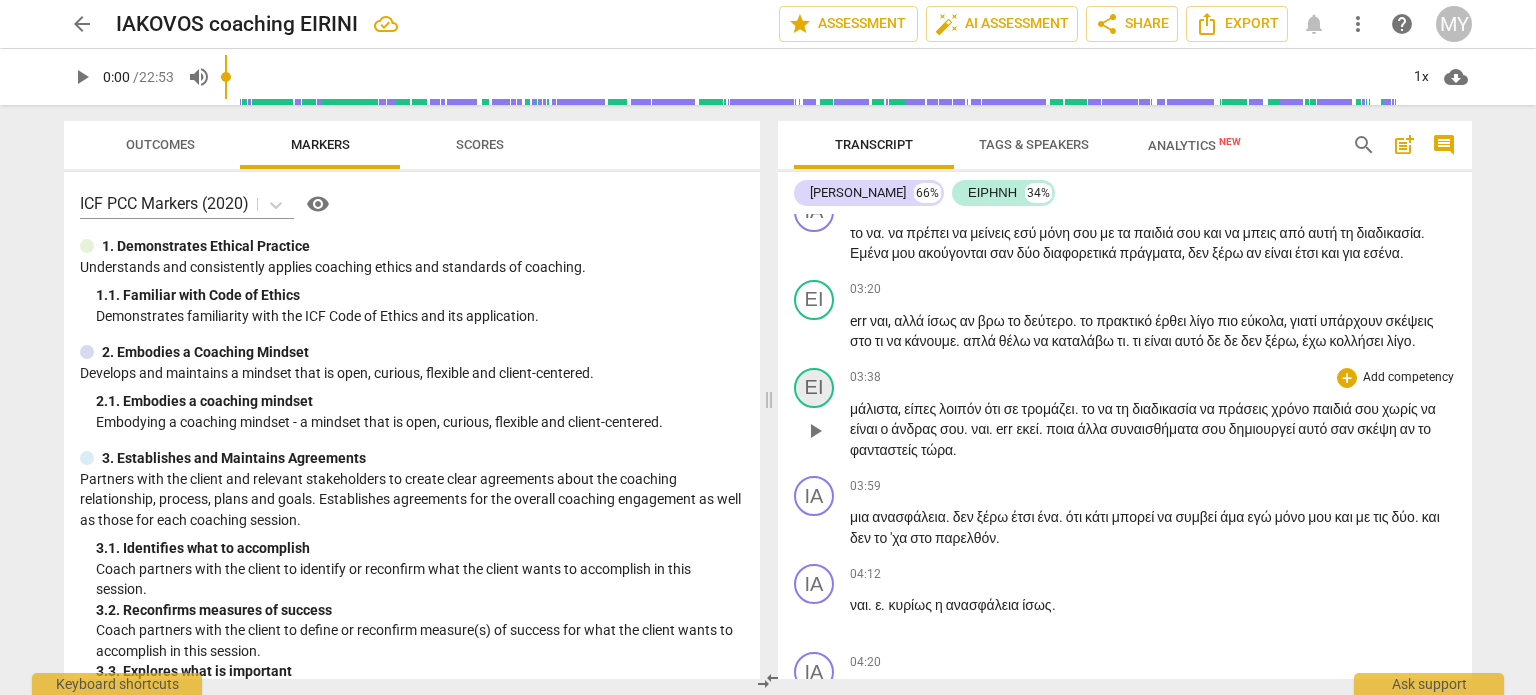 click on "ΕΙ" at bounding box center (814, 388) 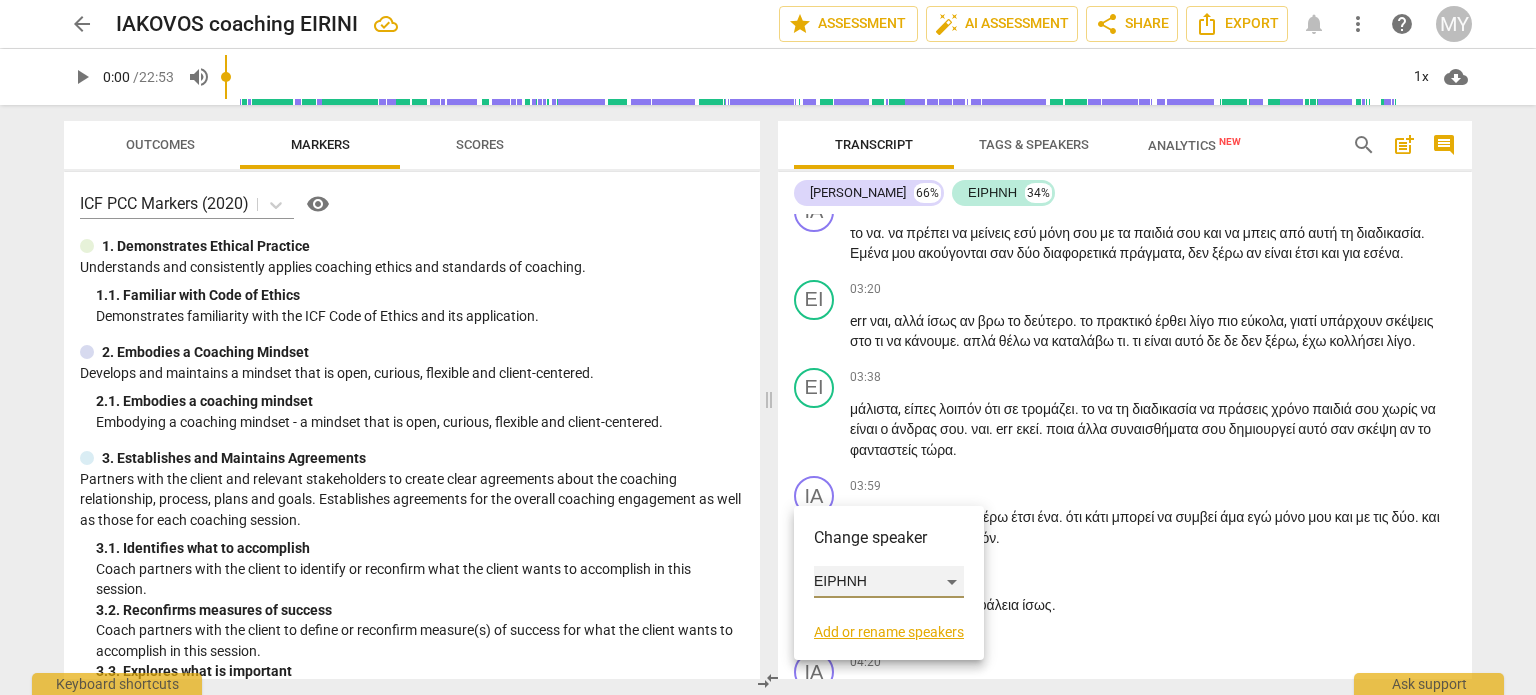 click on "ΕΙΡΗΝΗ" at bounding box center (889, 582) 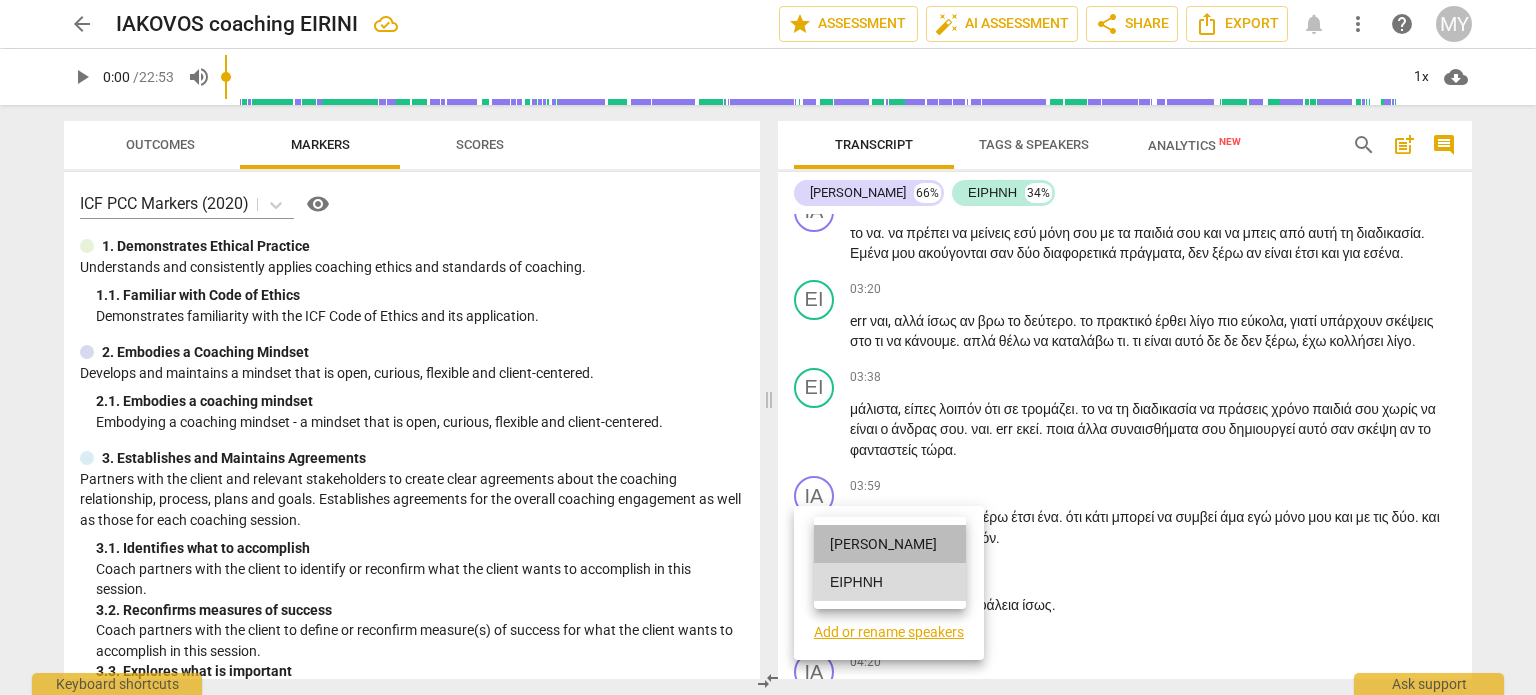 click on "[PERSON_NAME]" at bounding box center (890, 544) 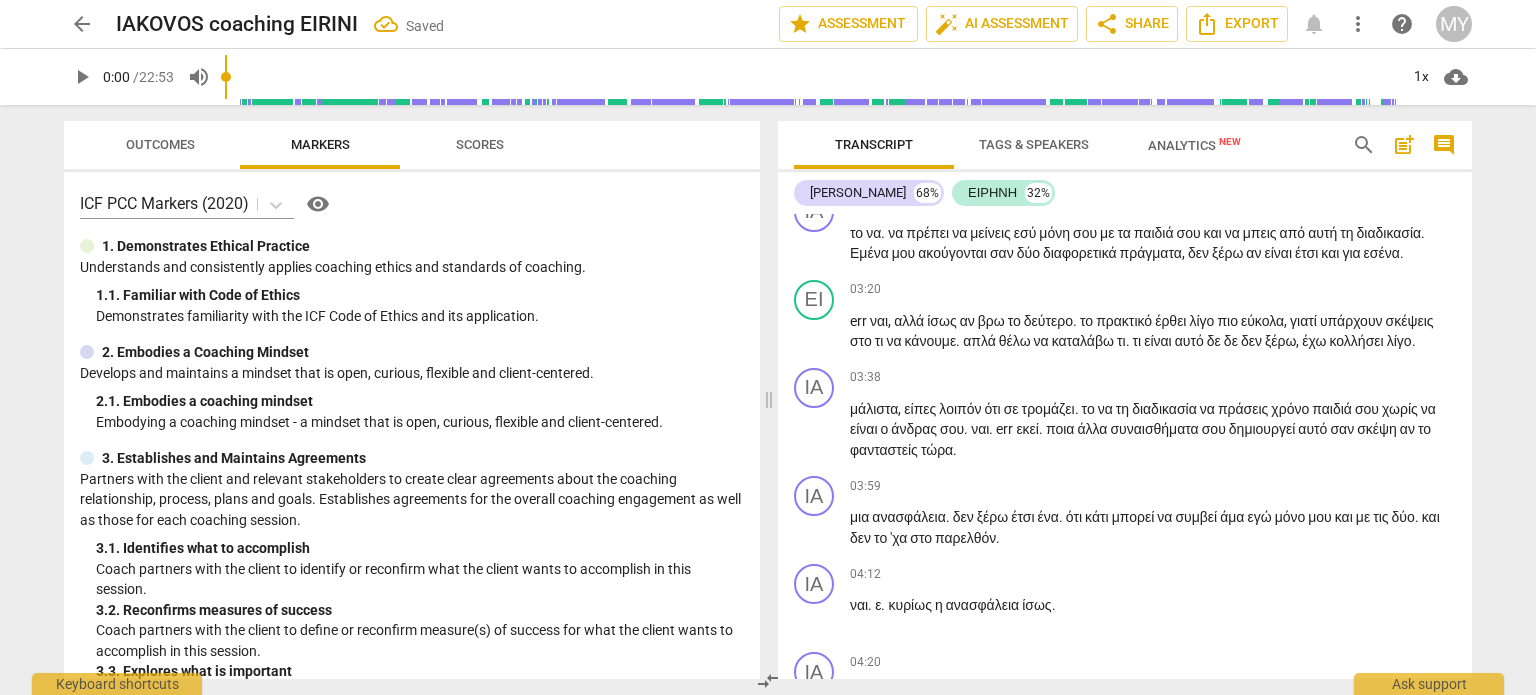 scroll, scrollTop: 1214, scrollLeft: 0, axis: vertical 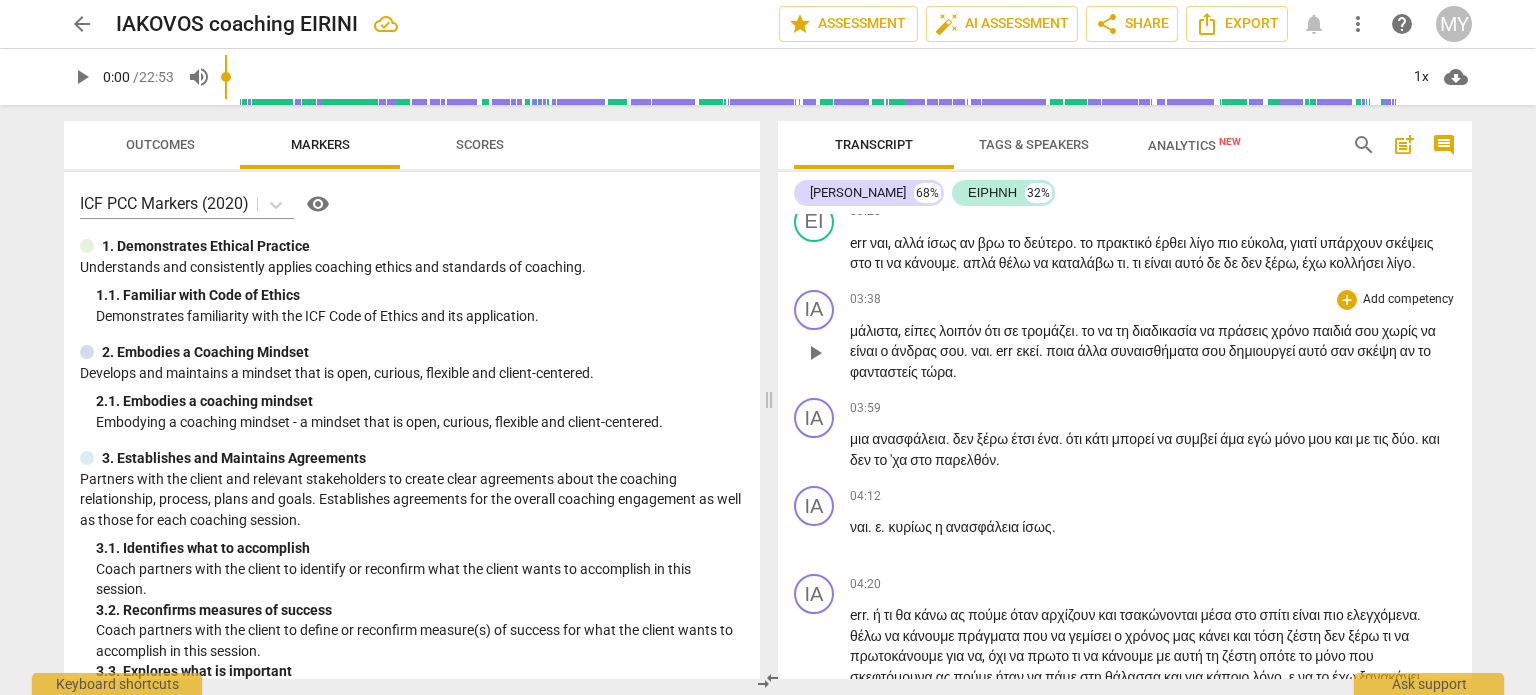 click on "πράσεις" at bounding box center [1244, 331] 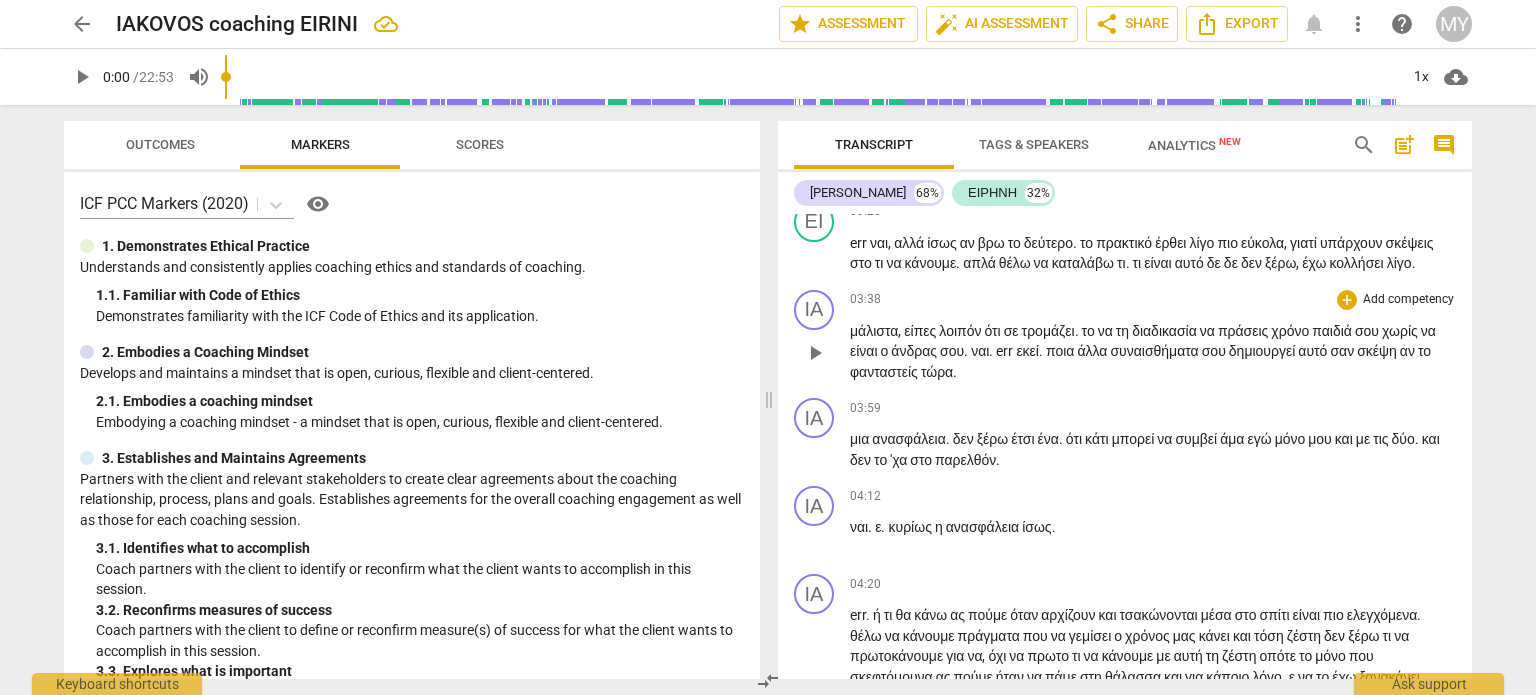 type 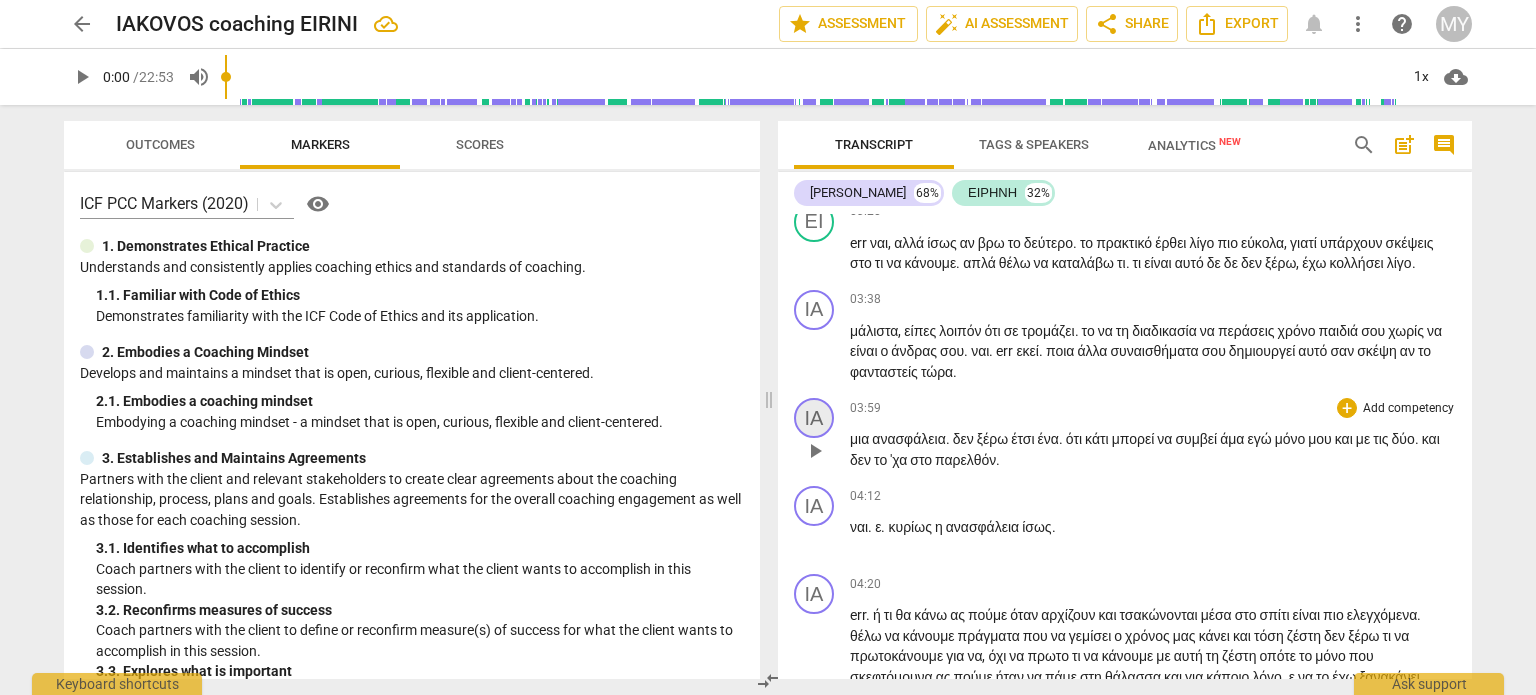 click on "ΙΑ" at bounding box center [814, 418] 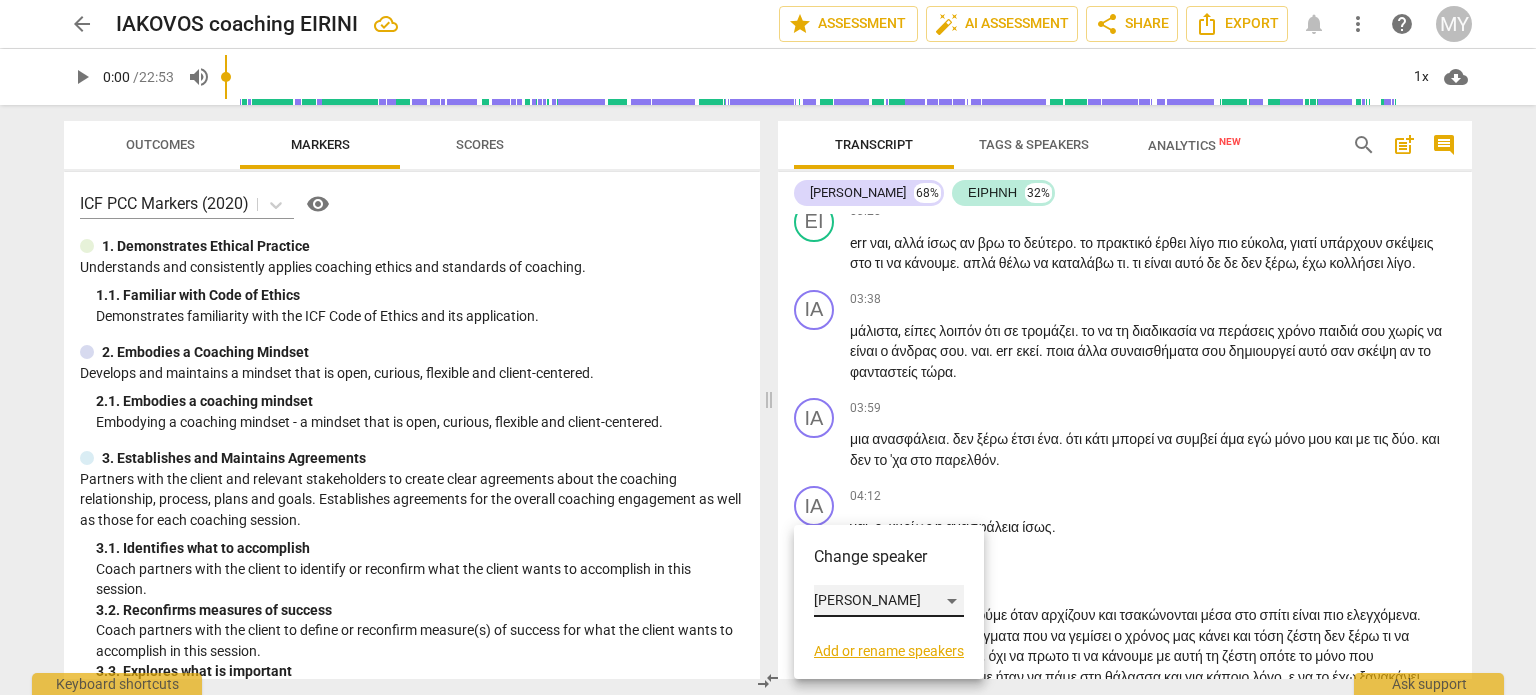 click on "[PERSON_NAME]" at bounding box center (889, 601) 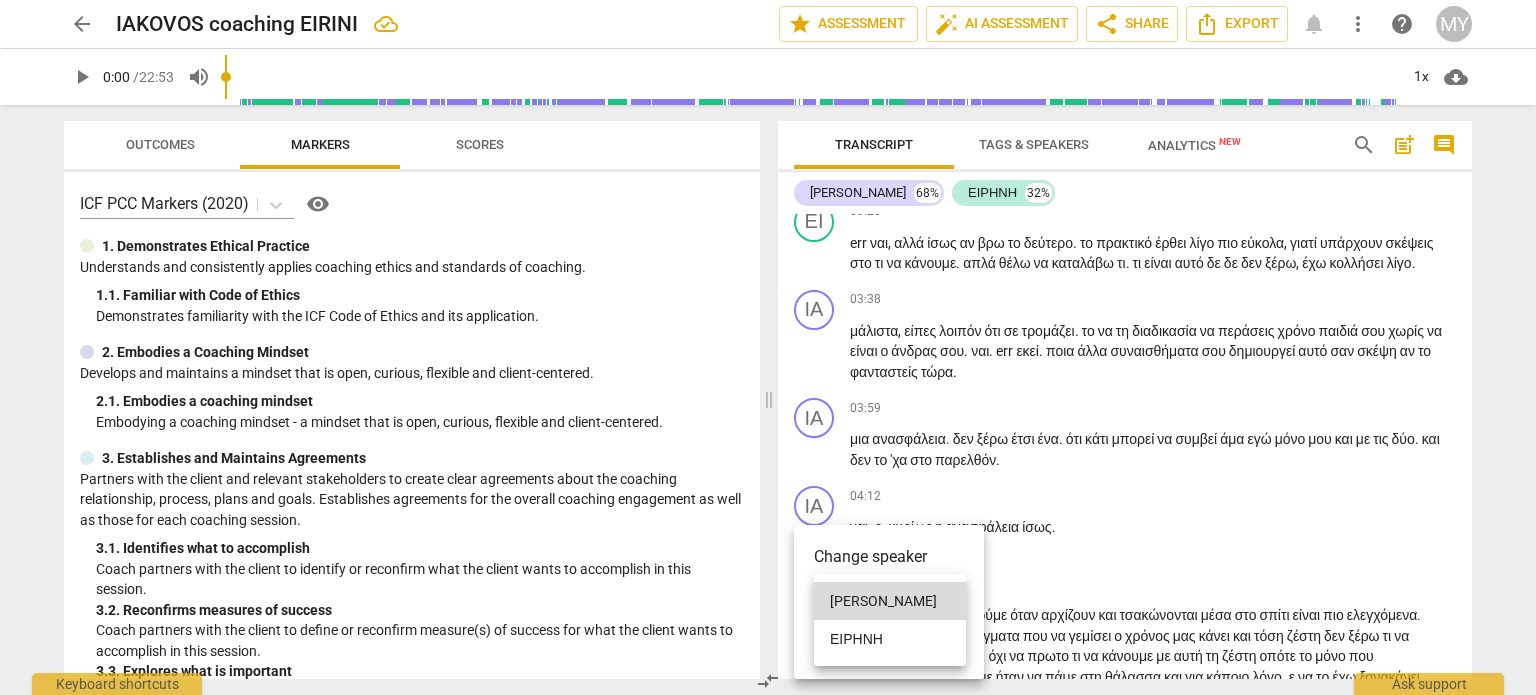 click on "ΕΙΡΗΝΗ" at bounding box center [890, 639] 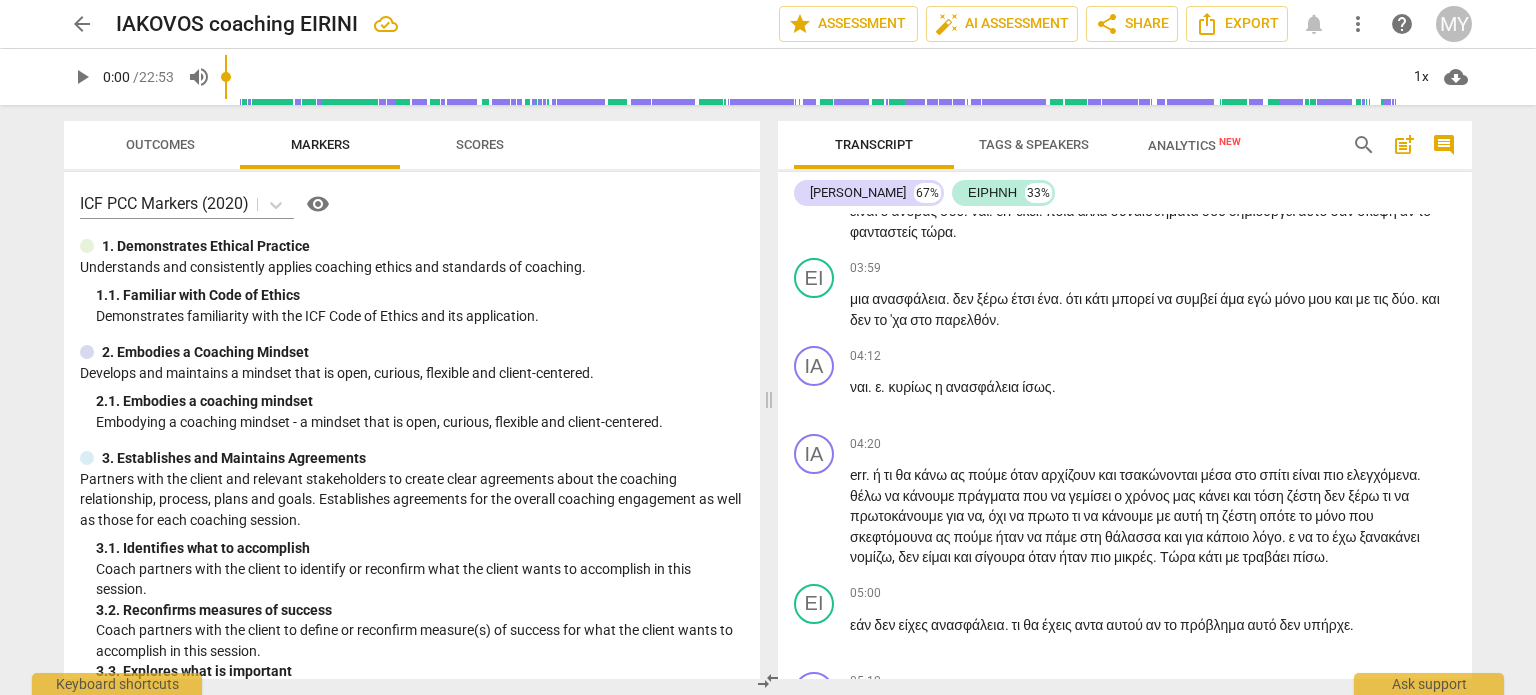 scroll, scrollTop: 1385, scrollLeft: 0, axis: vertical 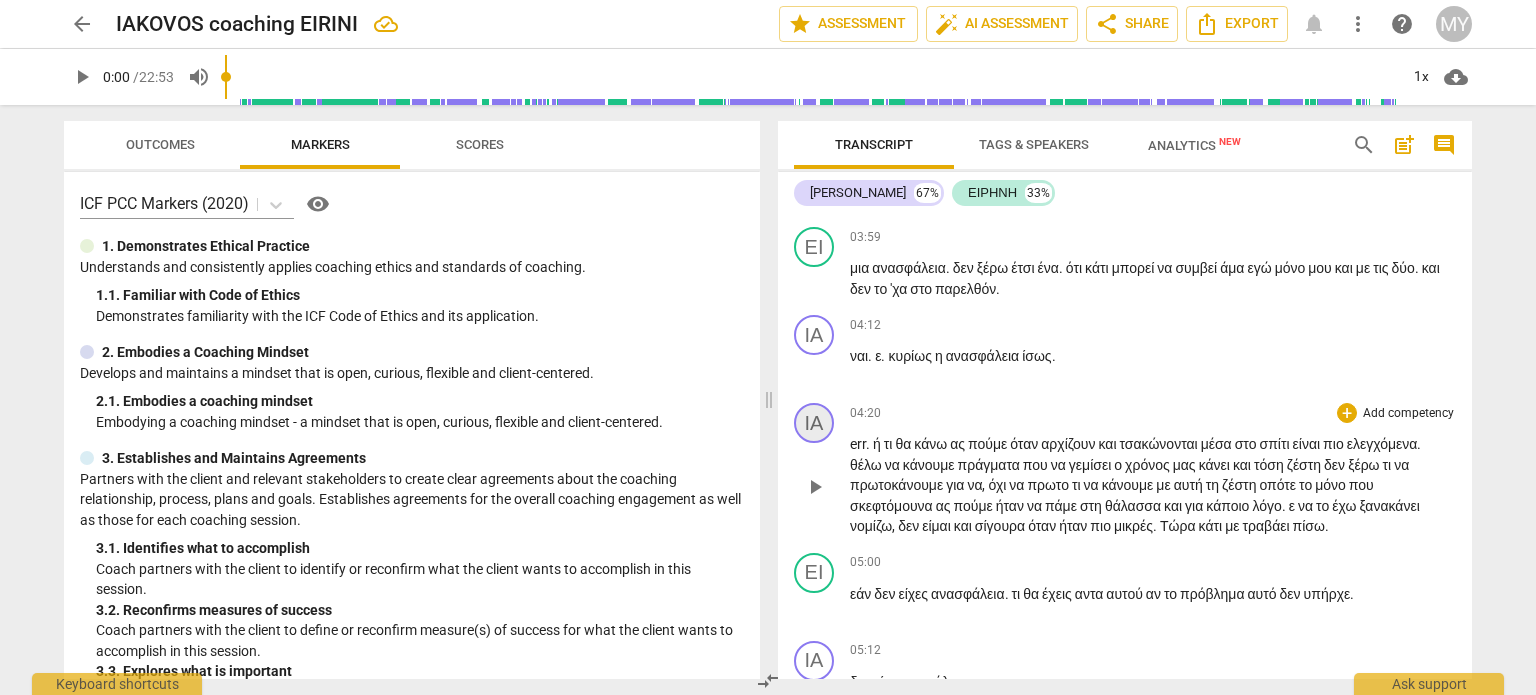 click on "ΙΑ" at bounding box center (814, 423) 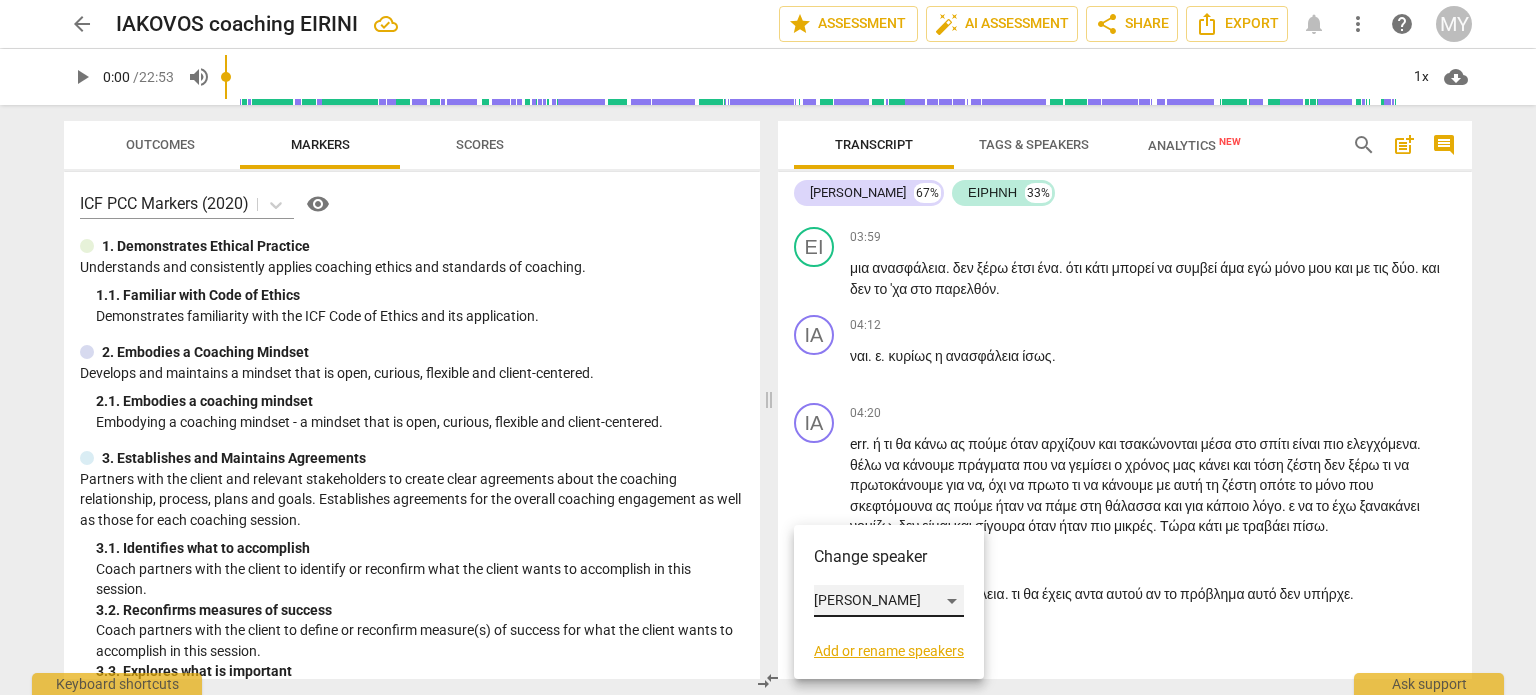 click on "[PERSON_NAME]" at bounding box center (889, 601) 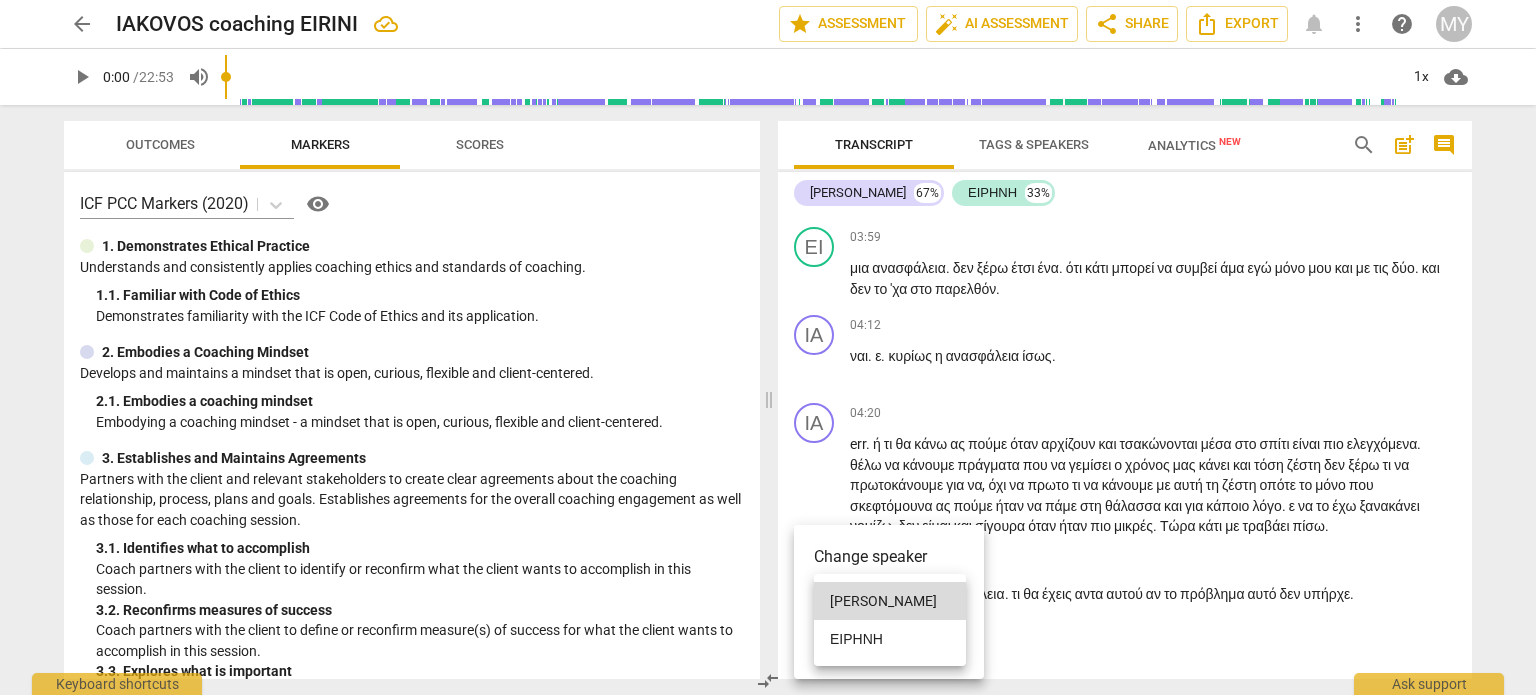 click on "ΕΙΡΗΝΗ" at bounding box center (890, 639) 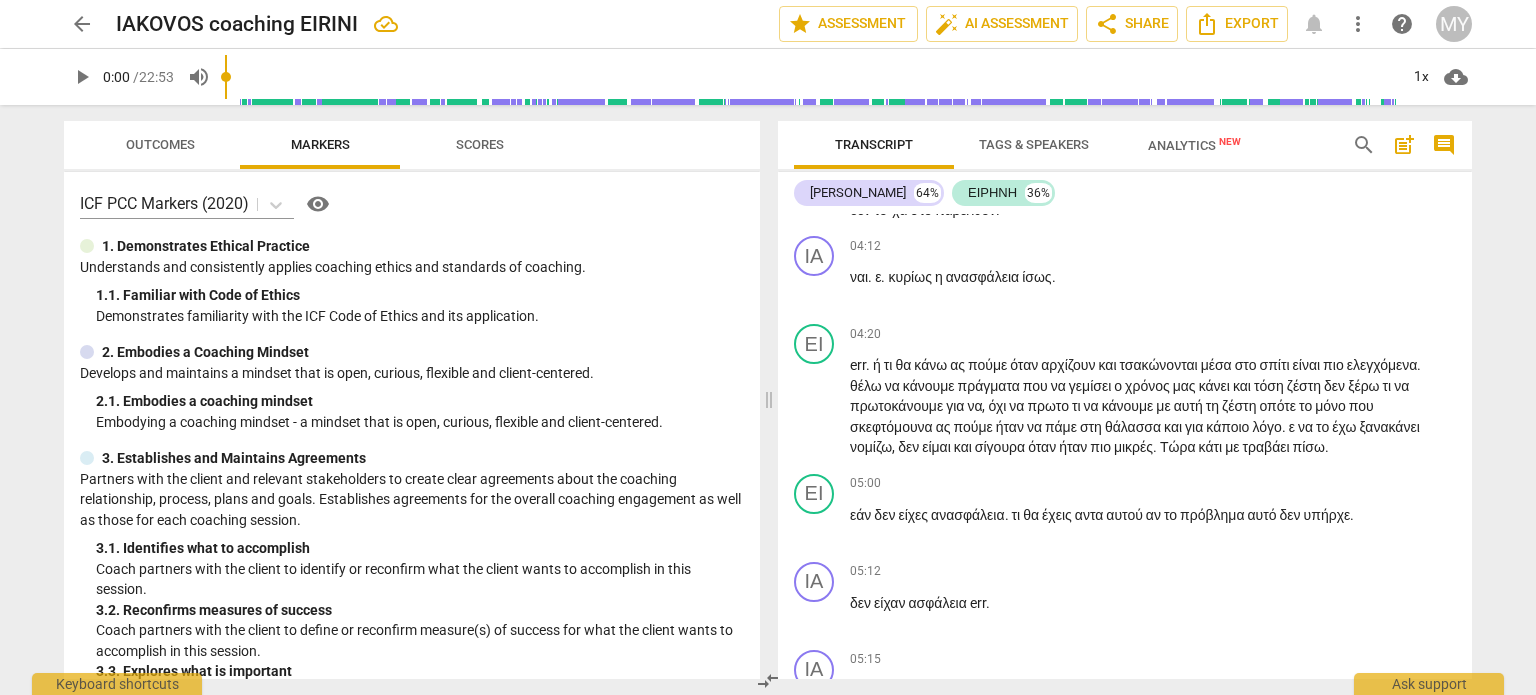 scroll, scrollTop: 1572, scrollLeft: 0, axis: vertical 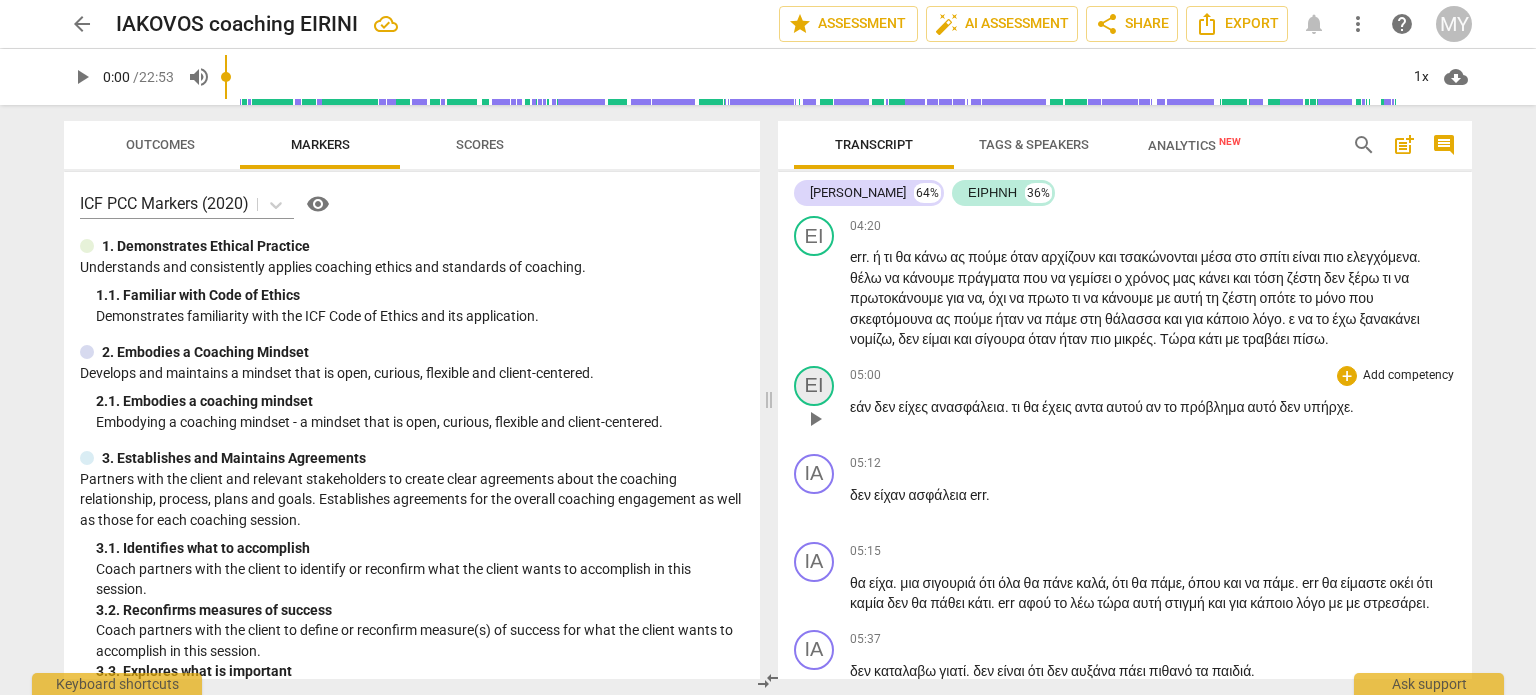 click on "ΕΙ" at bounding box center (814, 386) 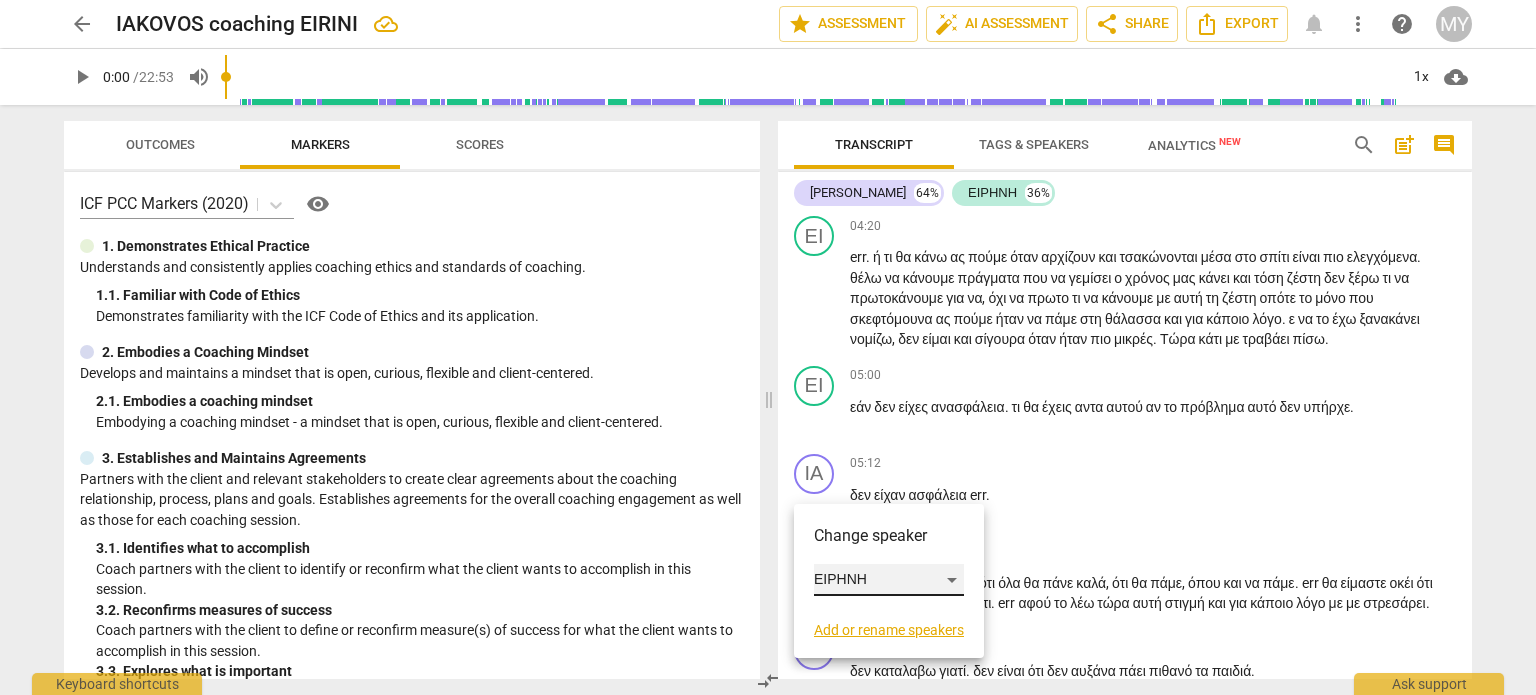 click on "ΕΙΡΗΝΗ" at bounding box center [889, 580] 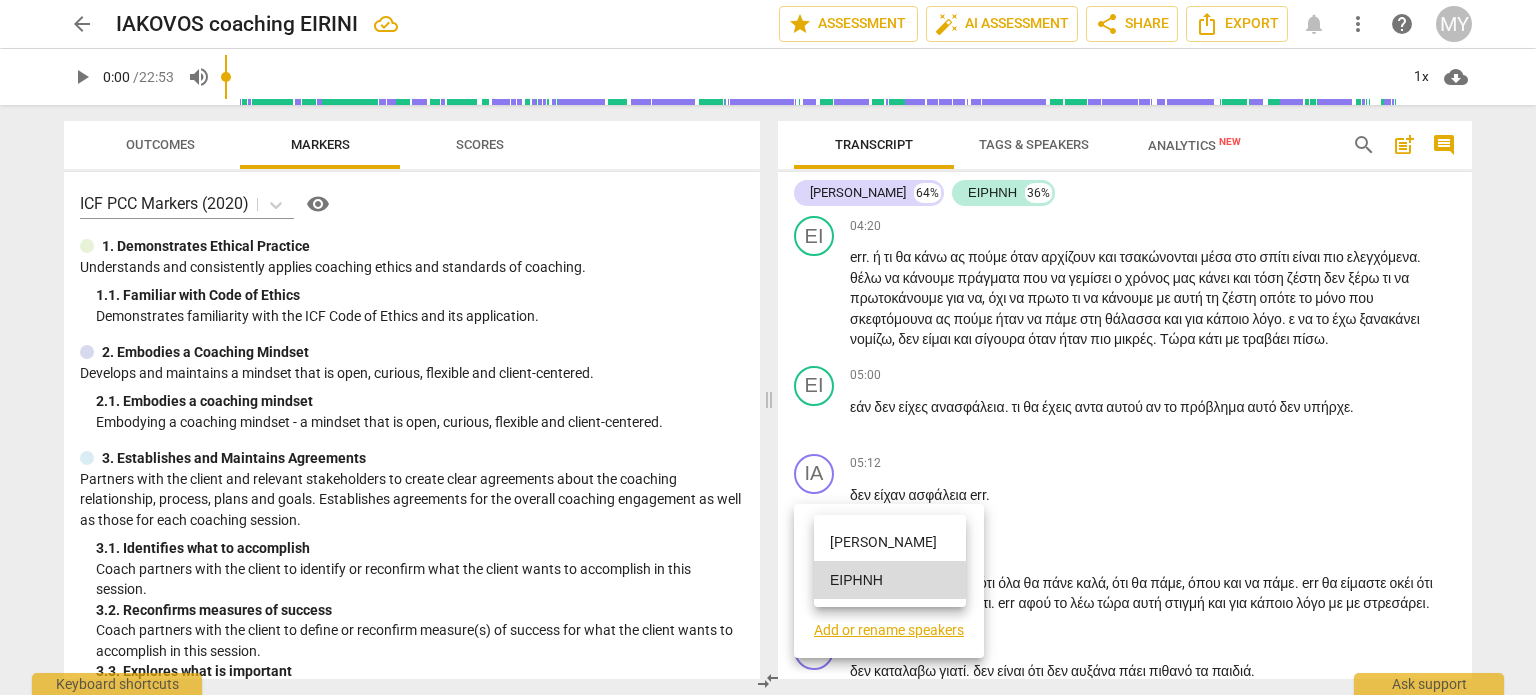 click on "[PERSON_NAME]" at bounding box center (890, 542) 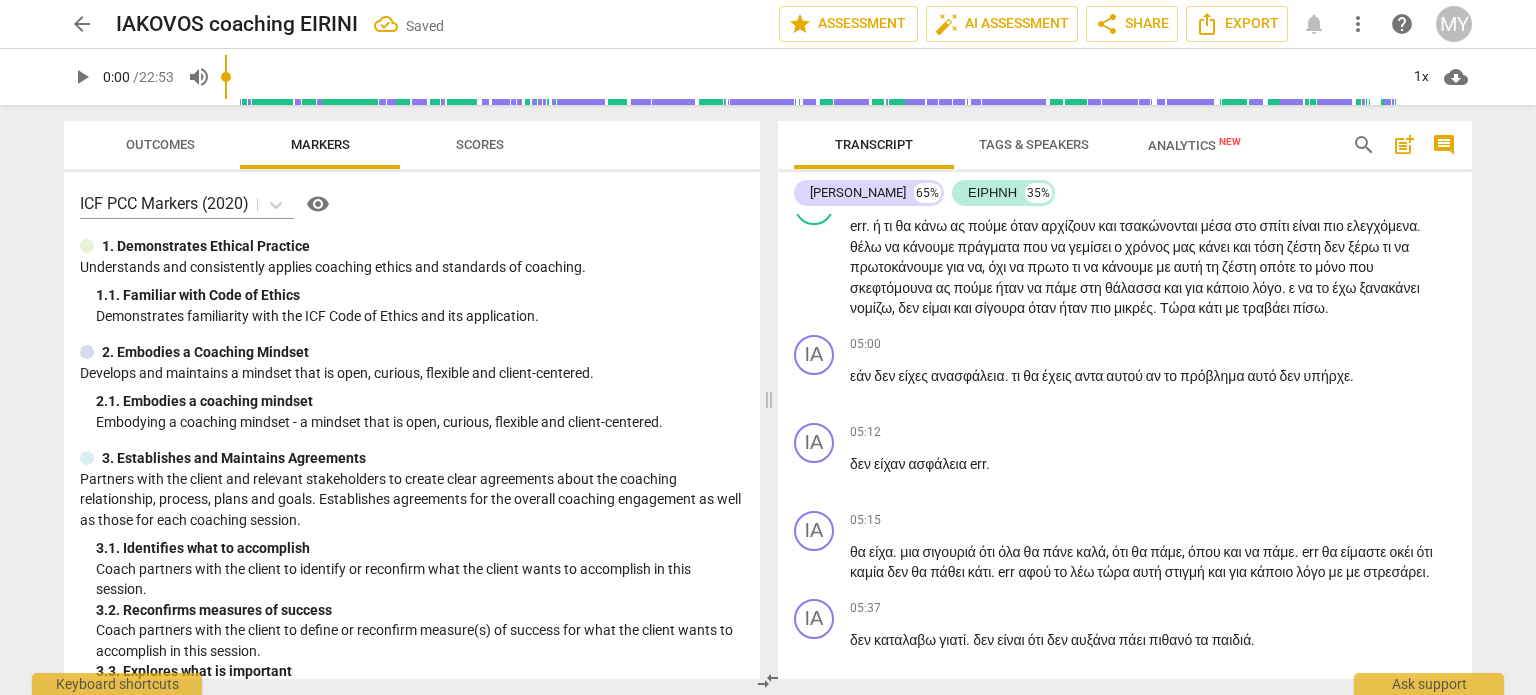 scroll, scrollTop: 1696, scrollLeft: 0, axis: vertical 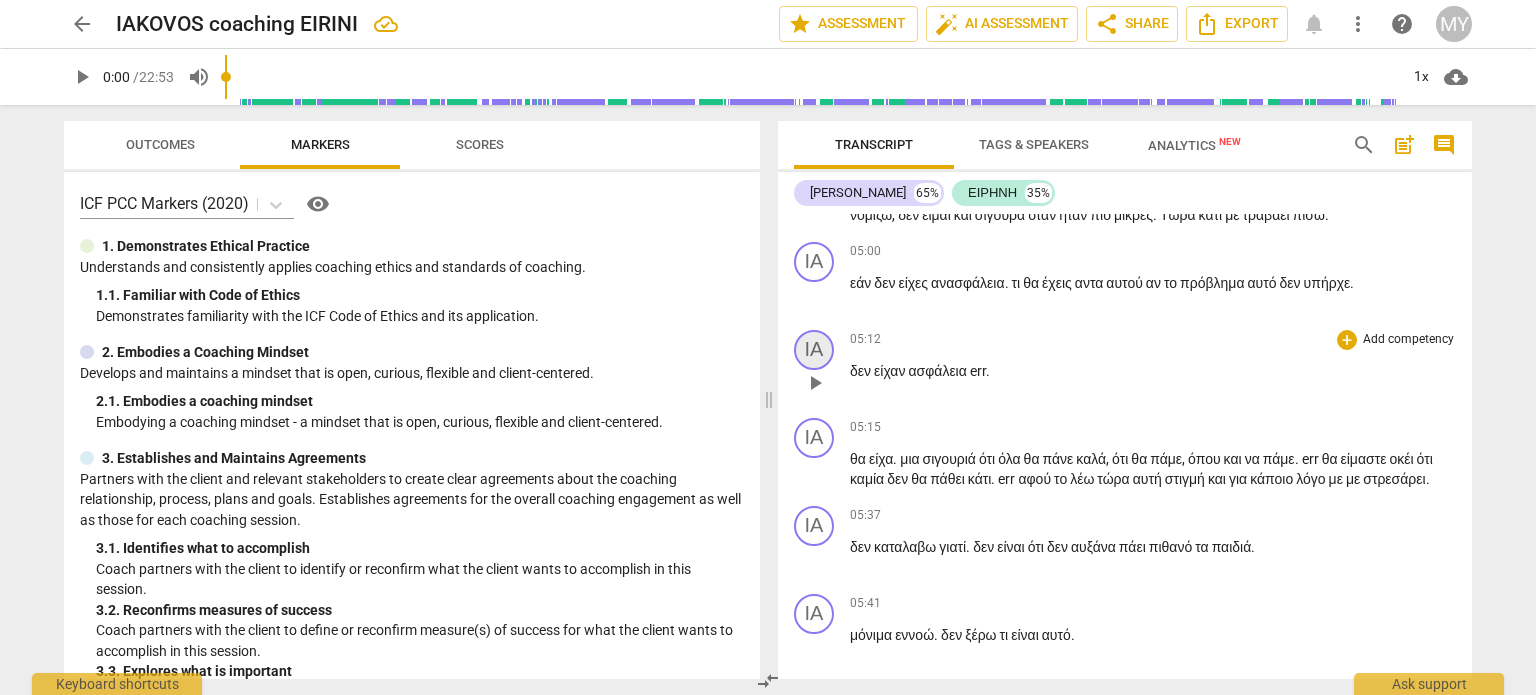 click on "ΙΑ" at bounding box center [814, 350] 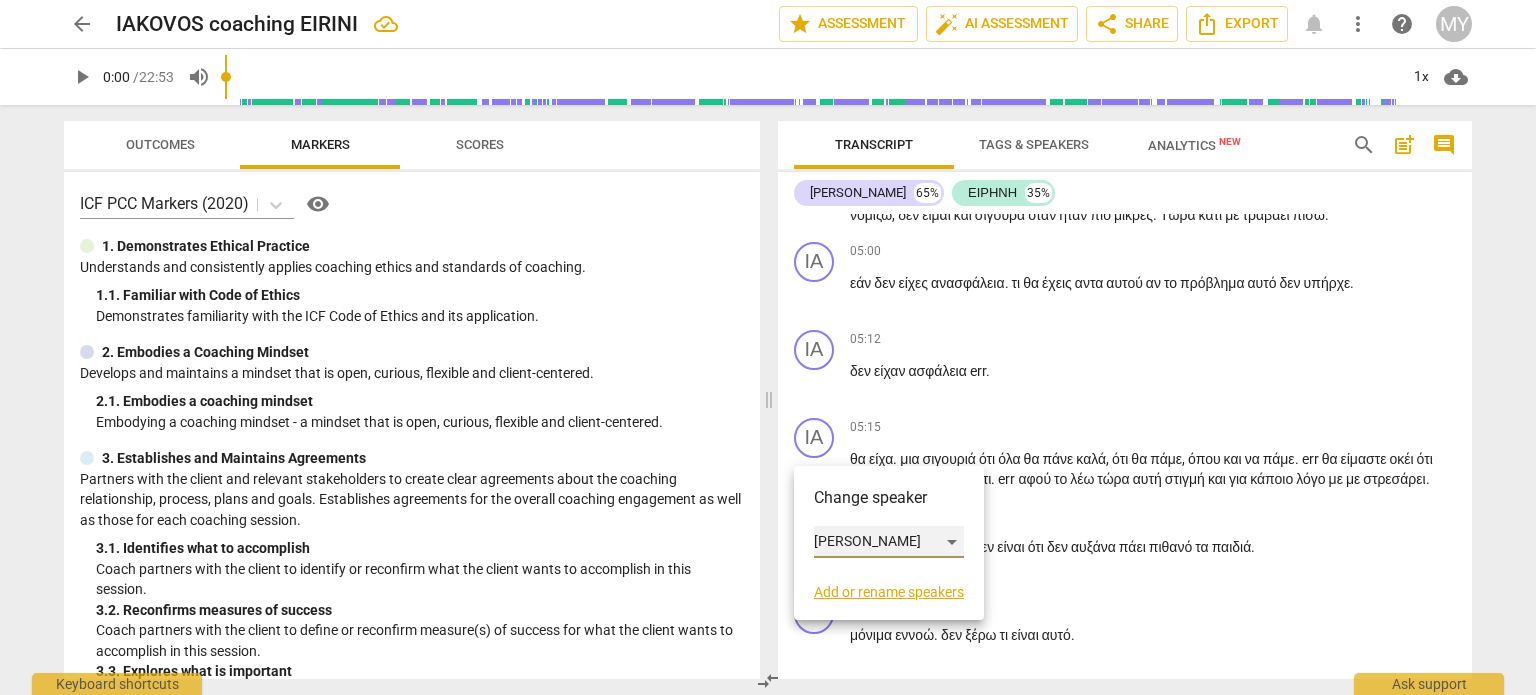 click on "[PERSON_NAME]" at bounding box center [889, 542] 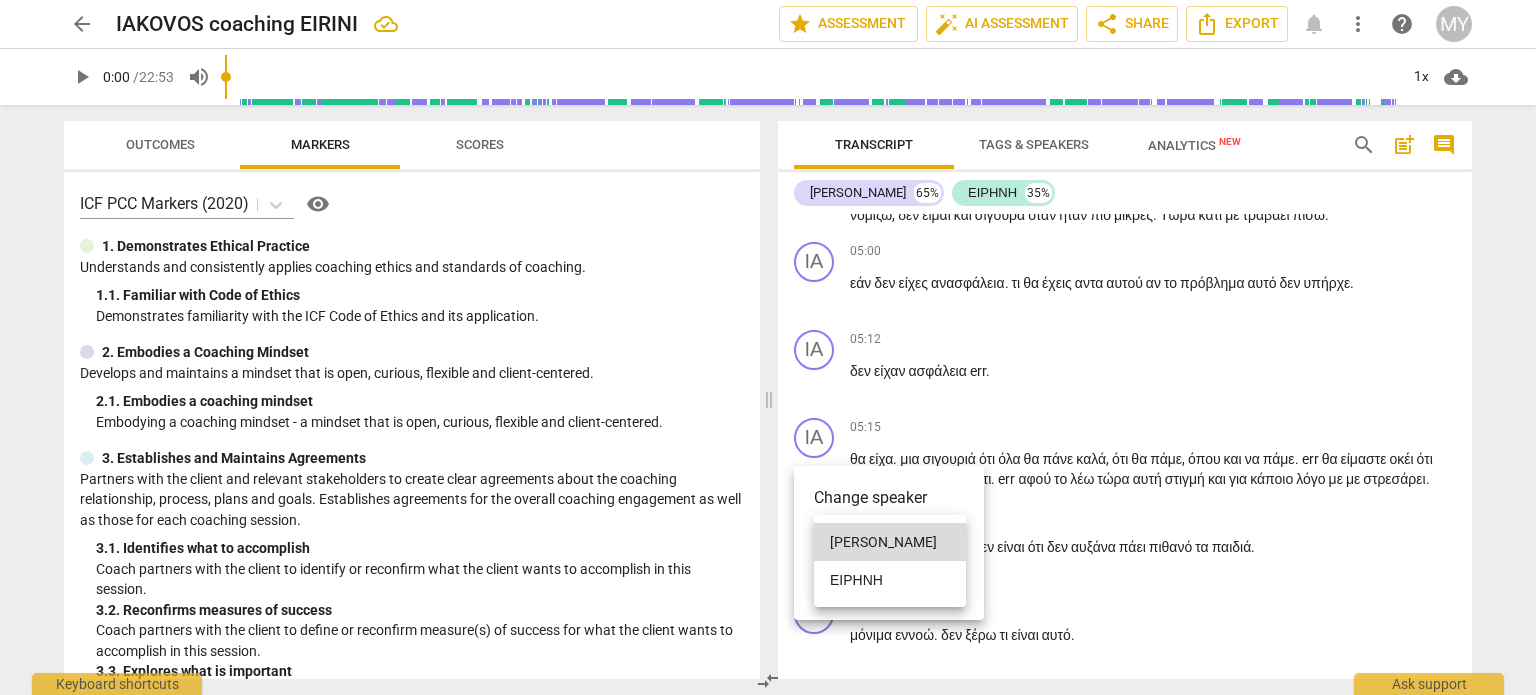 click on "ΕΙΡΗΝΗ" at bounding box center (890, 580) 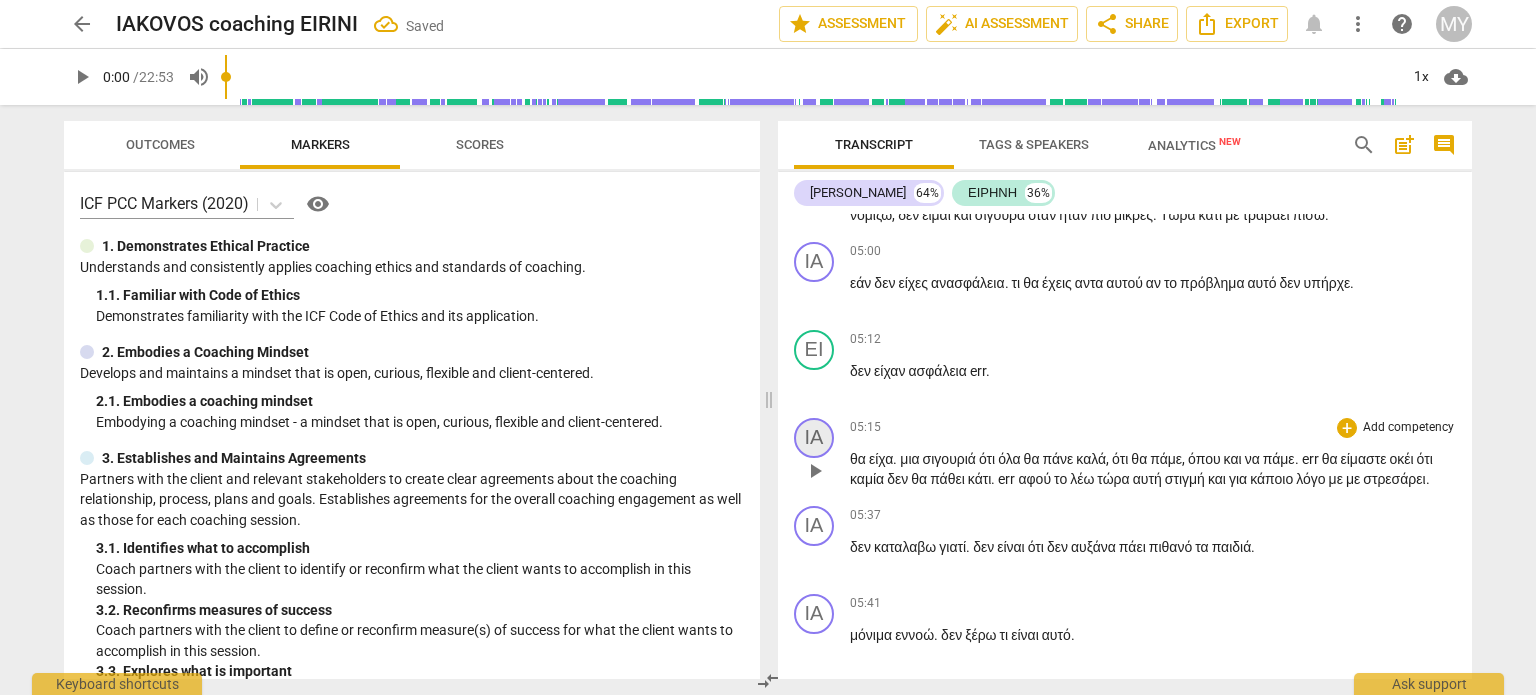 click on "ΙΑ" at bounding box center (814, 438) 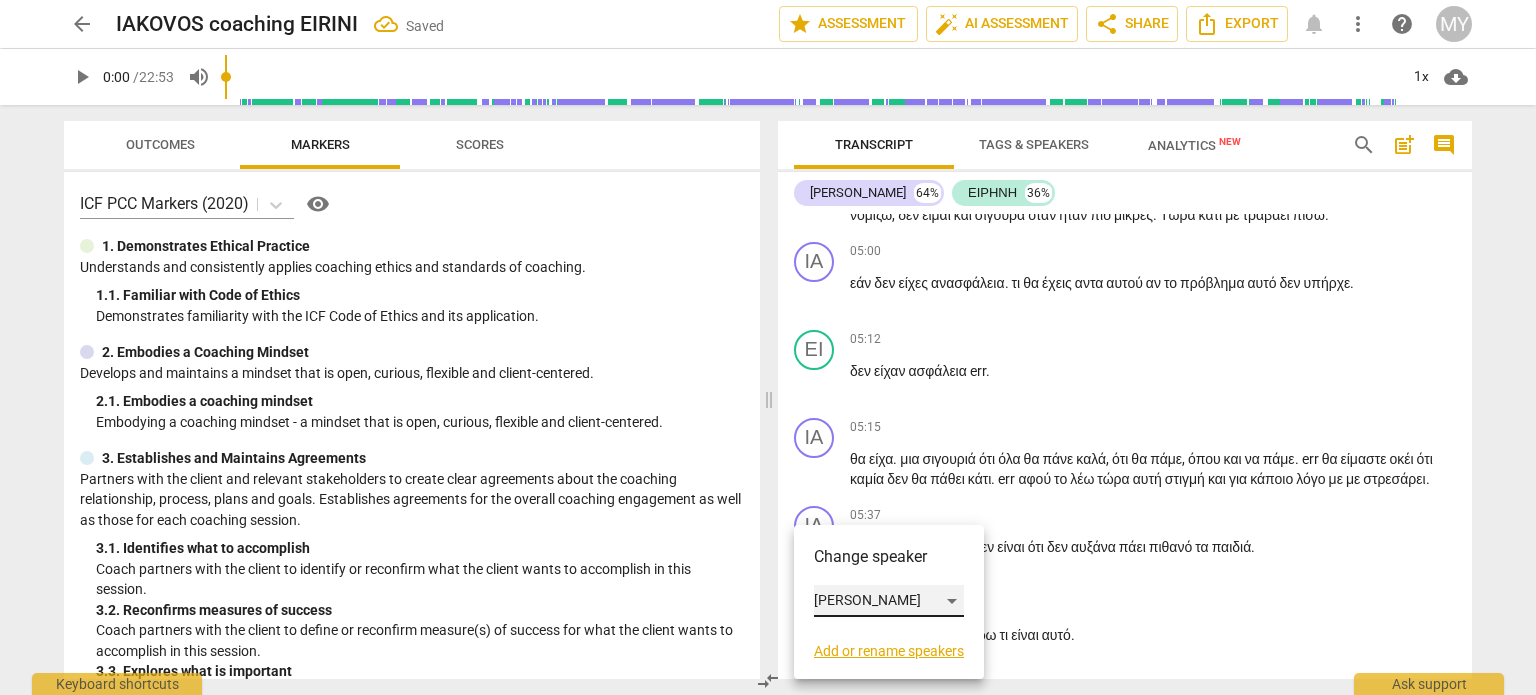 click on "[PERSON_NAME]" at bounding box center [889, 601] 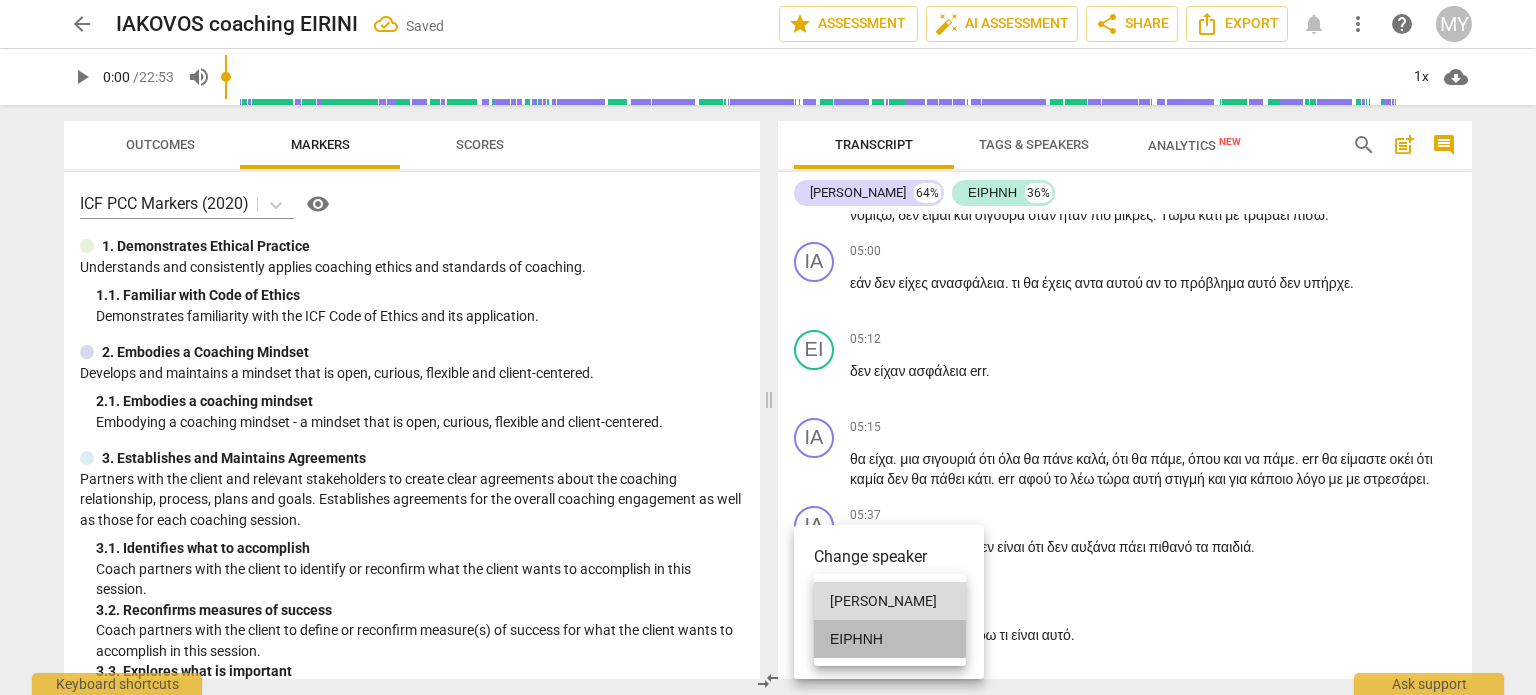 click on "ΕΙΡΗΝΗ" at bounding box center [890, 639] 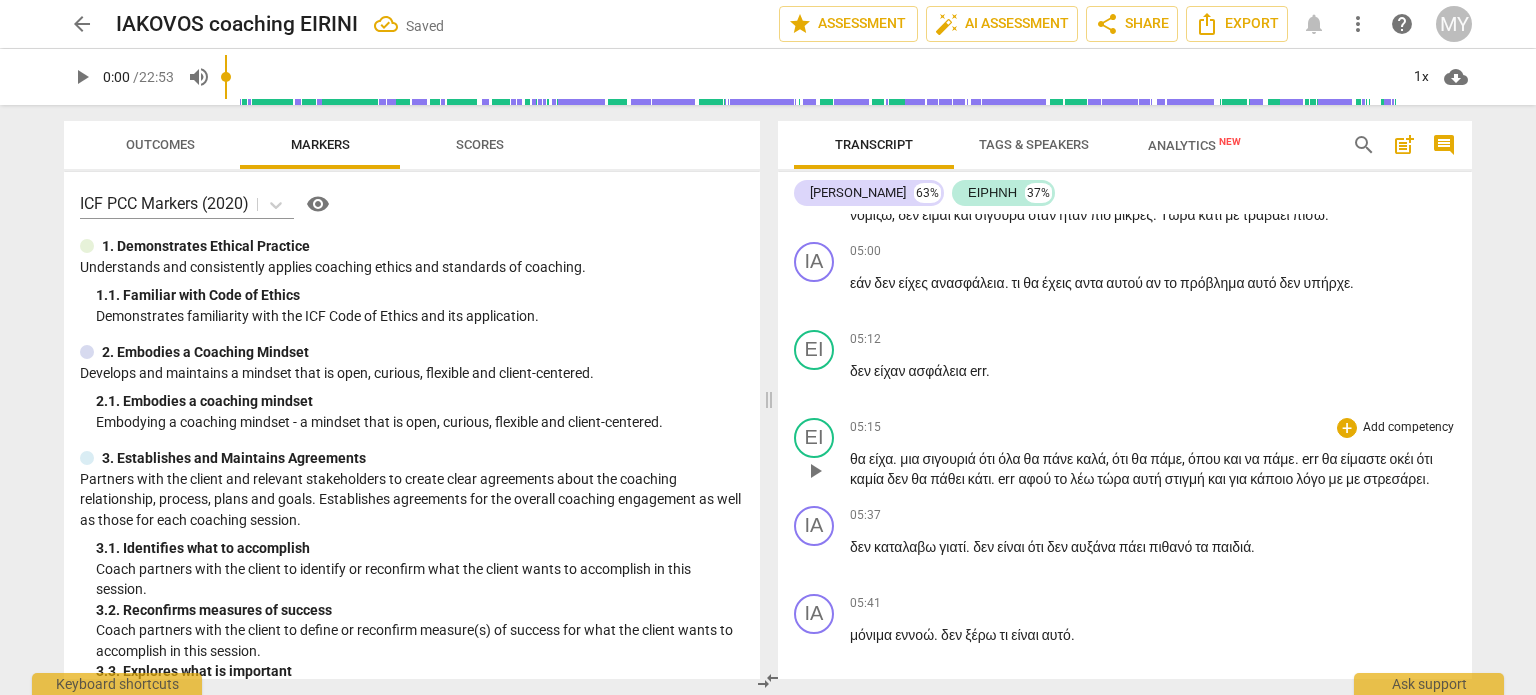 click on "θα" at bounding box center (1033, 459) 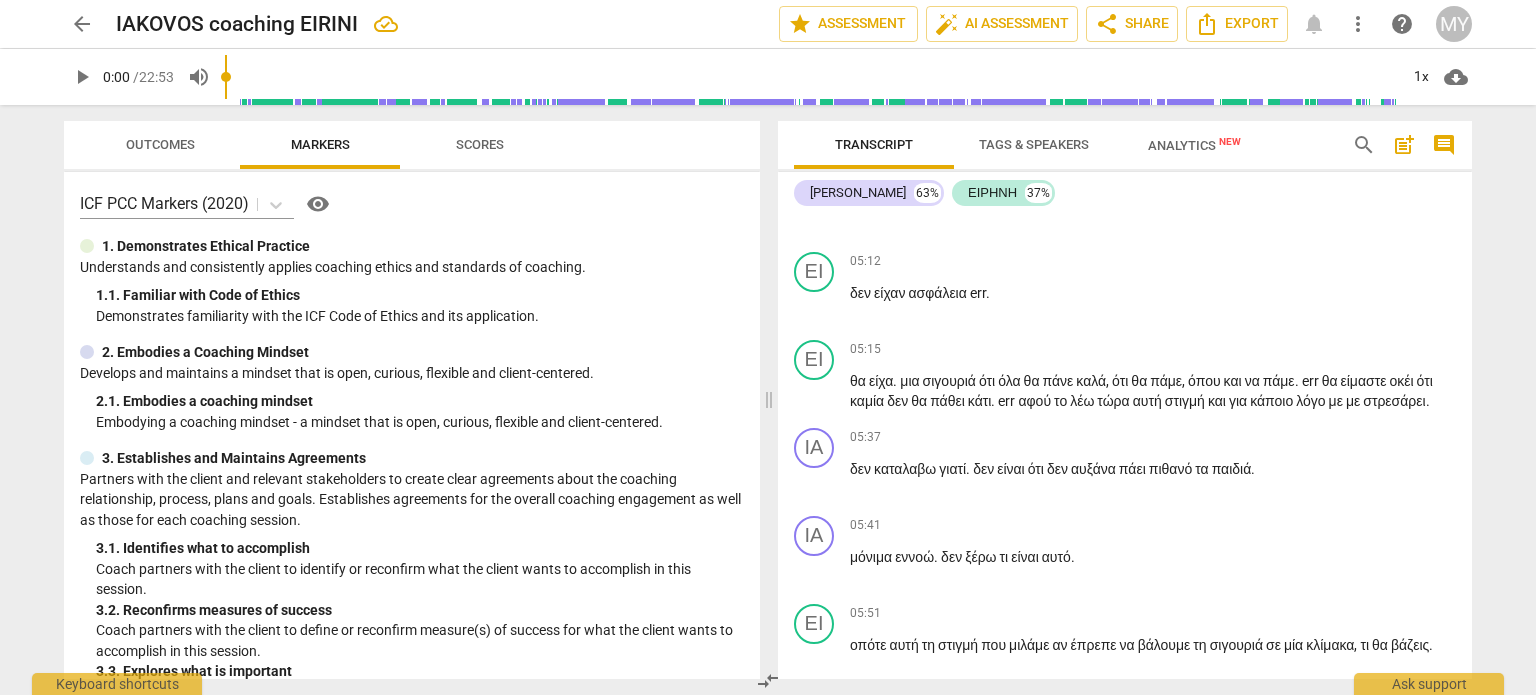 scroll, scrollTop: 1790, scrollLeft: 0, axis: vertical 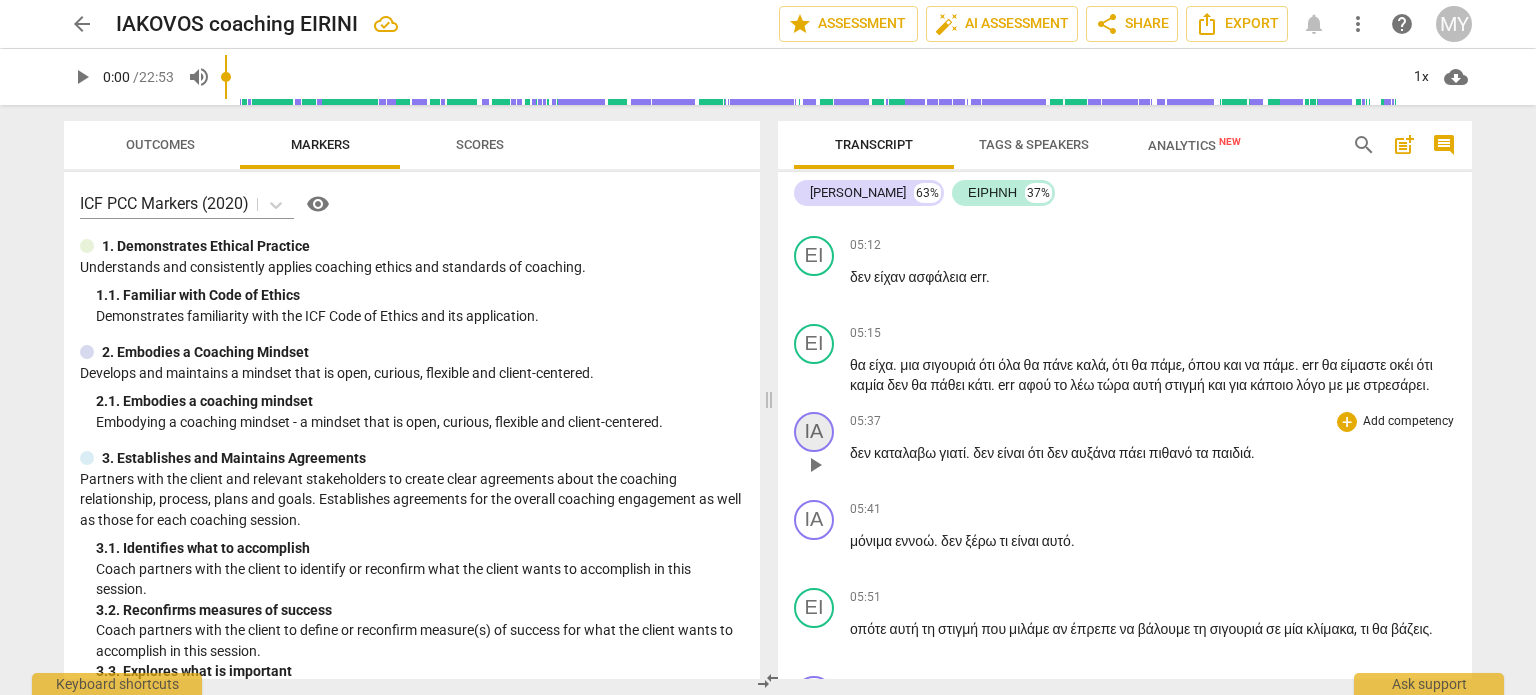 click on "ΙΑ" at bounding box center [814, 432] 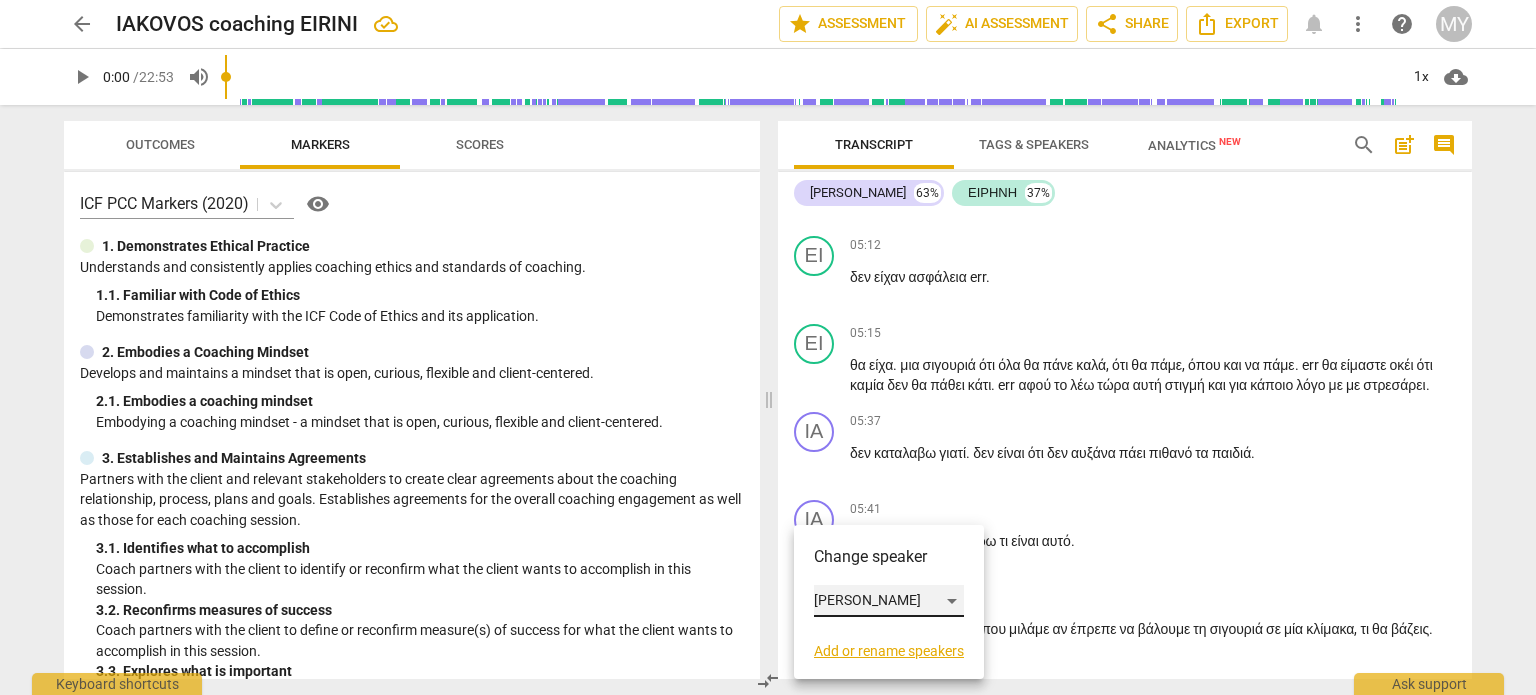 click on "[PERSON_NAME]" at bounding box center (889, 601) 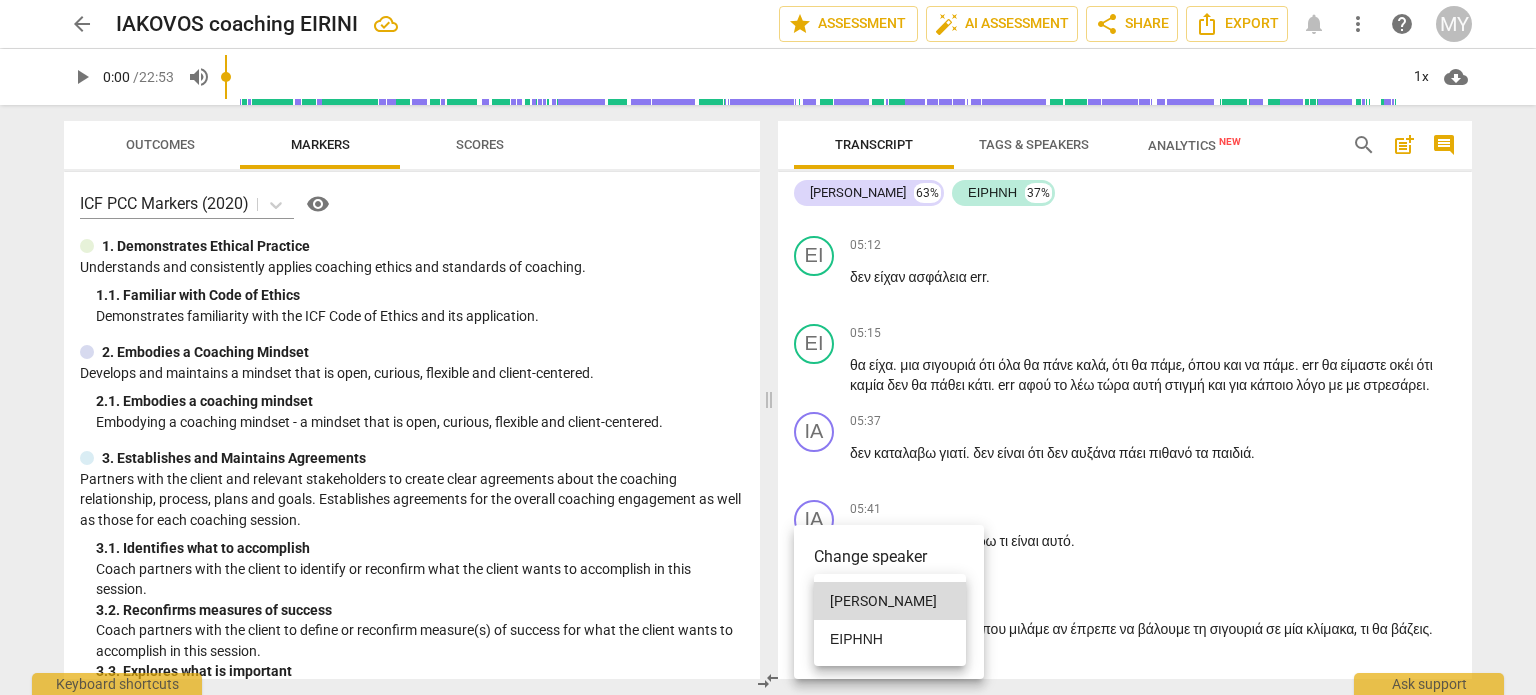 click on "ΕΙΡΗΝΗ" at bounding box center [890, 639] 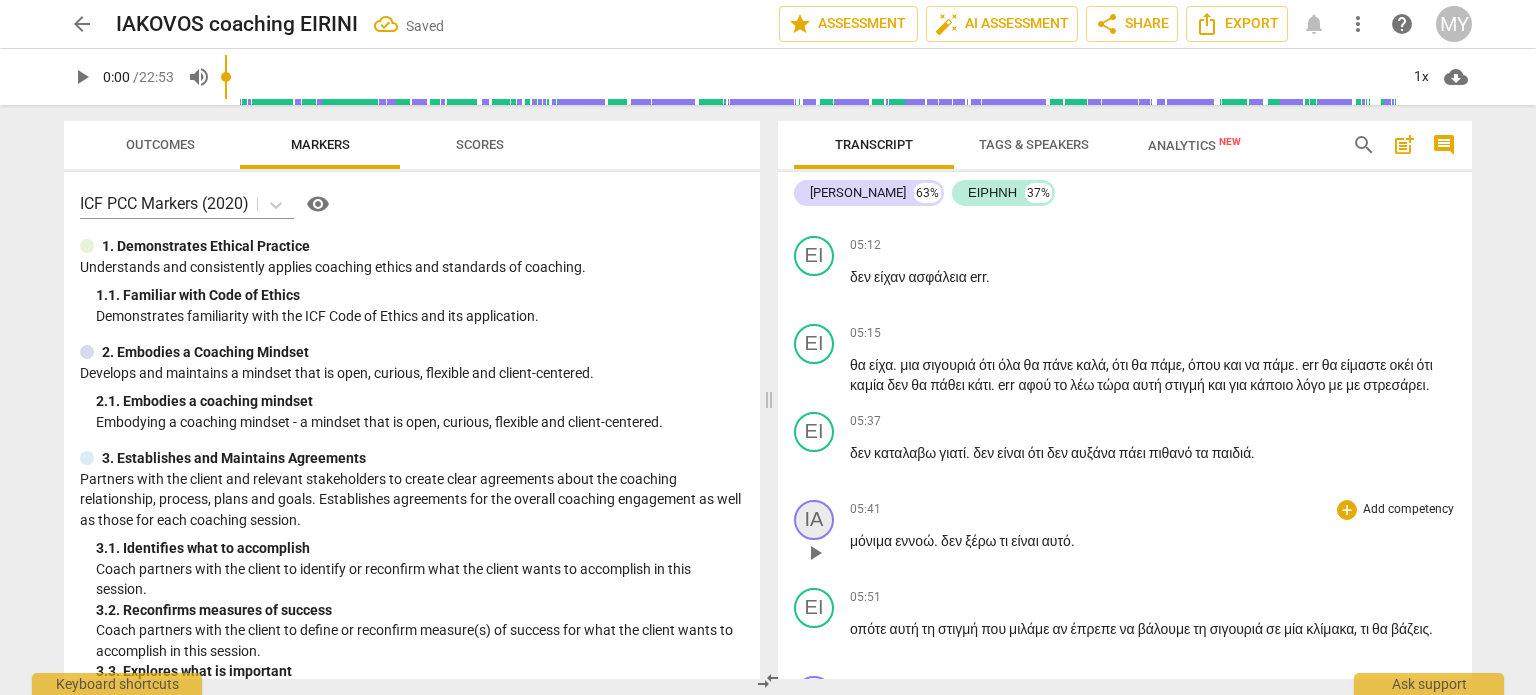 click on "ΙΑ" at bounding box center (814, 520) 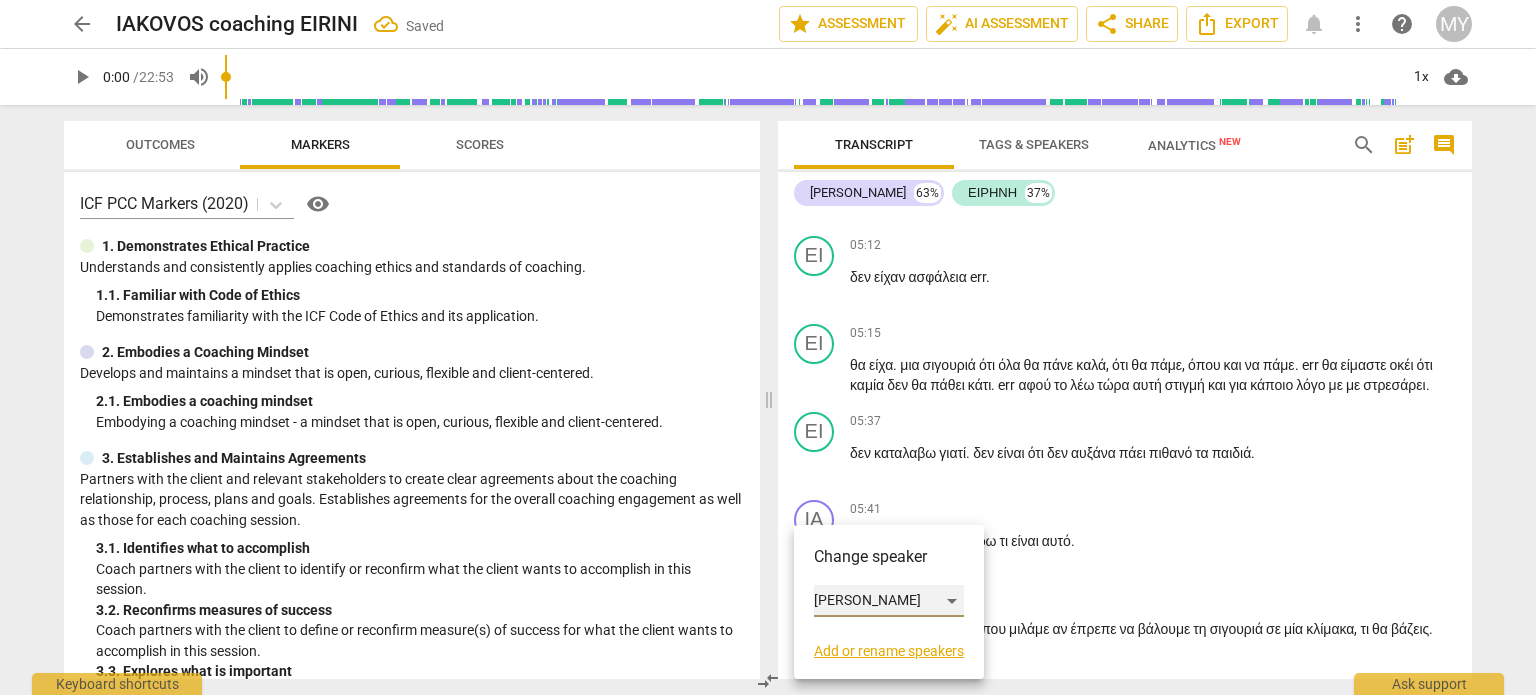 click on "[PERSON_NAME]" at bounding box center [889, 601] 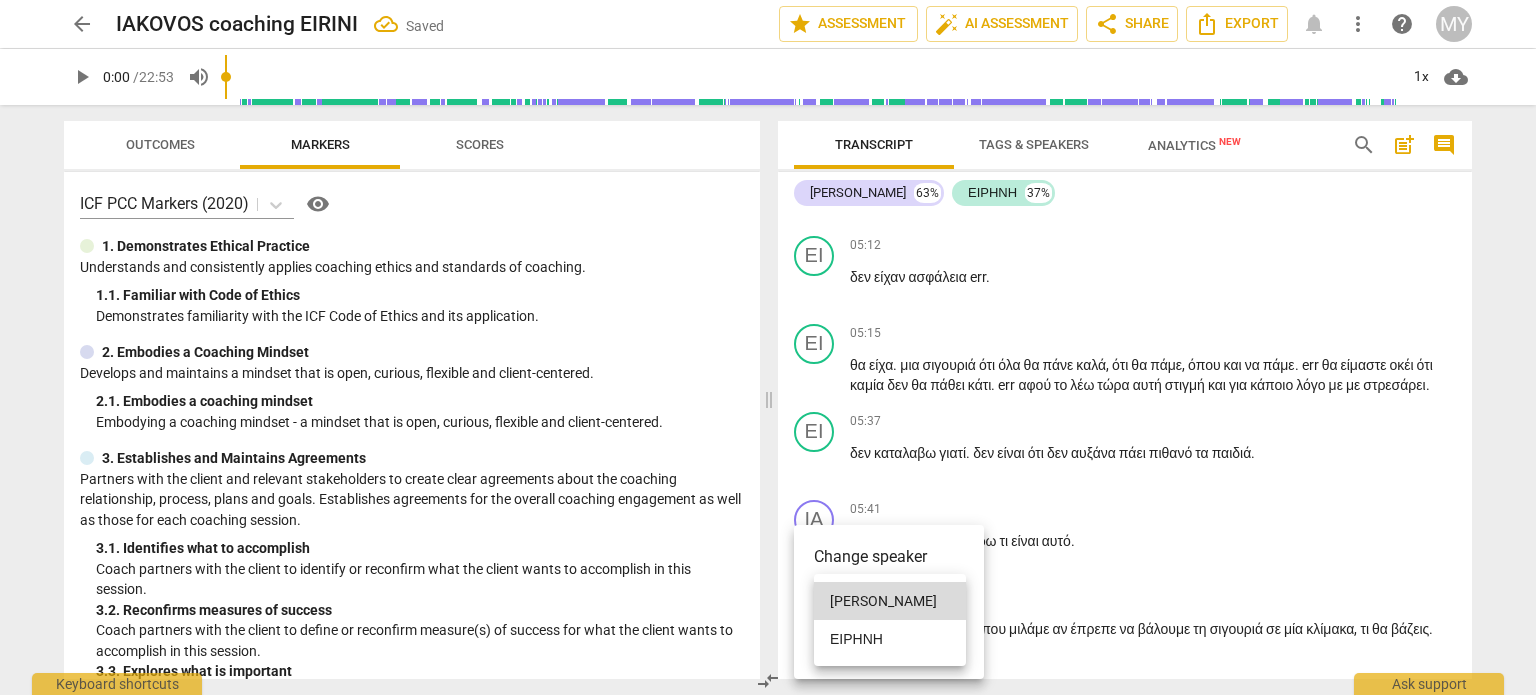 click on "ΕΙΡΗΝΗ" at bounding box center (890, 639) 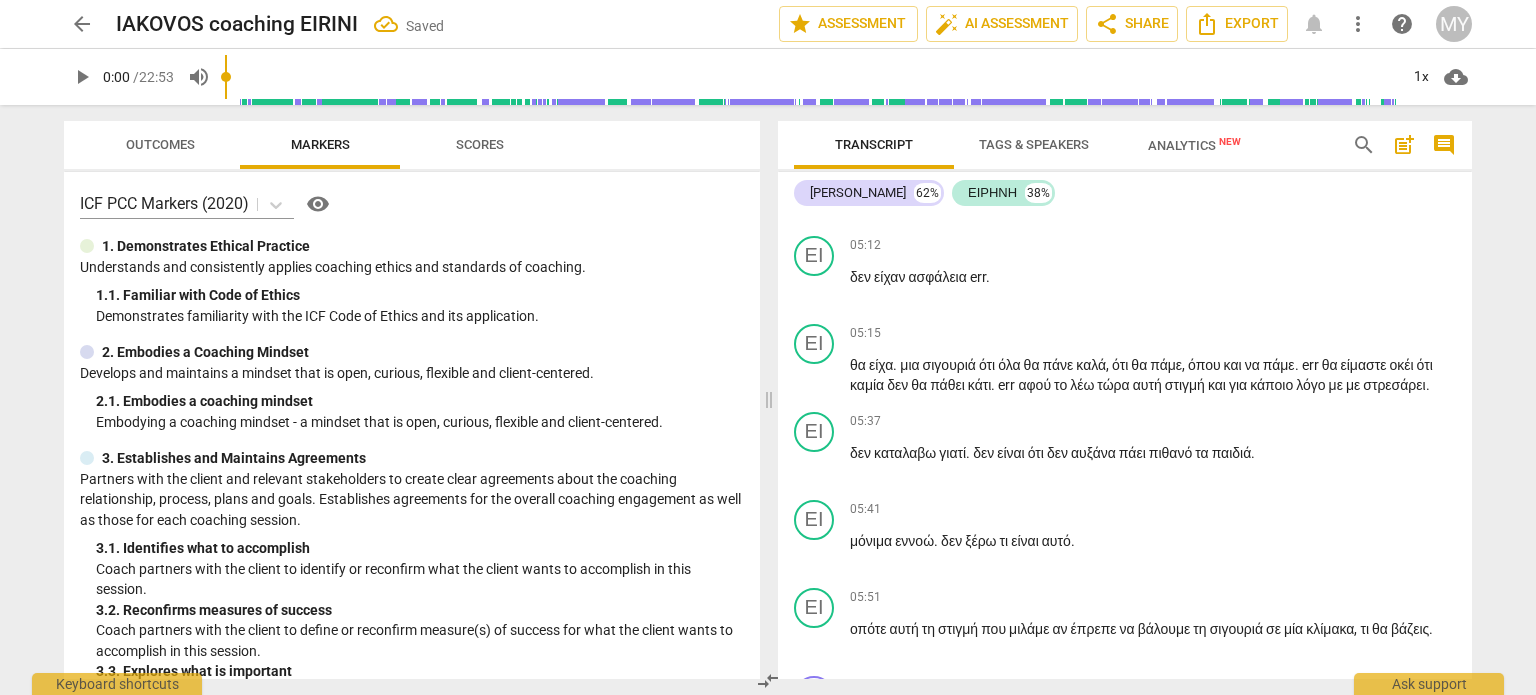 click on "ΙΑ play_arrow pause 00:17 + Add competency keyboard_arrow_right καλήσπέρα   ειρήνη . ΕΙ play_arrow pause 00:20 + Add competency keyboard_arrow_right γεια   σου   Ιάκοβε   ή   είμαι   καλά   ζεσταίνομαι   αρκετά ,   αλλά   εντάξει   την   παλεύω . ΙΑ play_arrow pause 00:27 + Add competency keyboard_arrow_right ωραία .   Τι   θα   ήθελες   να   συζητήσουμε   σήμερα . ΕΙ play_arrow pause 00:31 + Add competency keyboard_arrow_right Λοιπόν   άκου   τώρα   τι   είχε   γίνει .   ενώ   είχα   άλλη   μια   εβδομάδα   τα   παιδιά   στο   [GEOGRAPHIC_DATA]   κάμπ   και   όλα   καλά   επειδή   φύγαμε   για   περίπου   πέντε   μέρες   φύγαν   από   το   πρόγραμμα   και   τώρα   ξαφνικά   δεν   θέλουν   να   γυρίσουνε .   Πήγαν   σήμερα   και" at bounding box center (1125, 446) 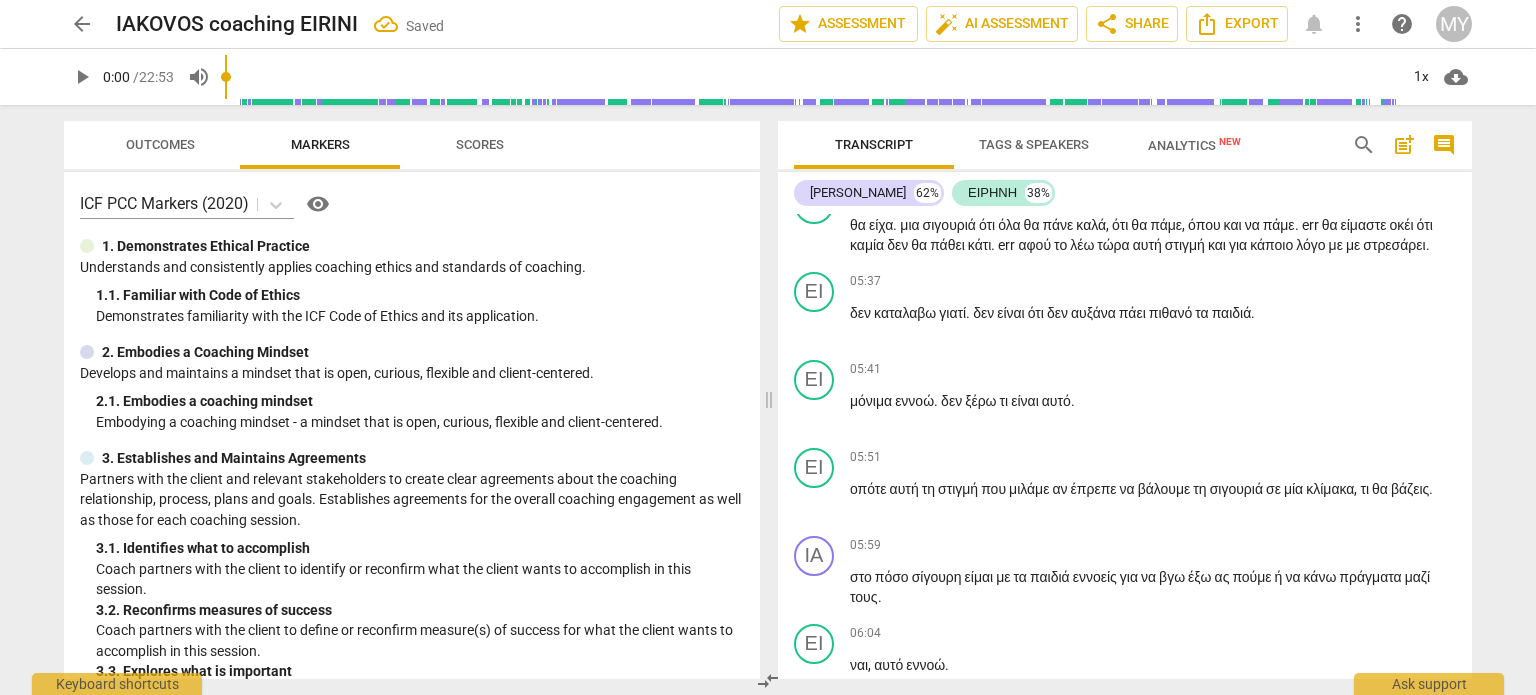 scroll, scrollTop: 1976, scrollLeft: 0, axis: vertical 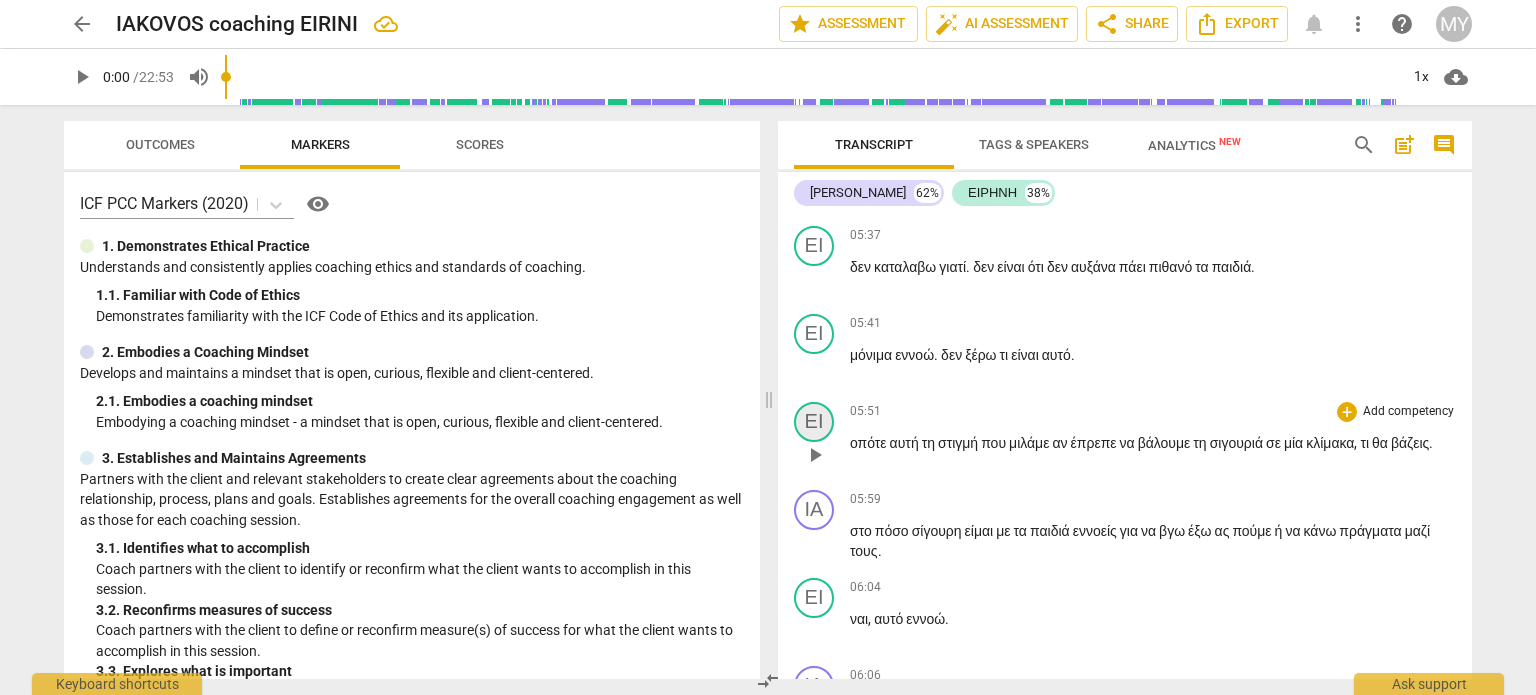 click on "ΕΙ" at bounding box center [814, 422] 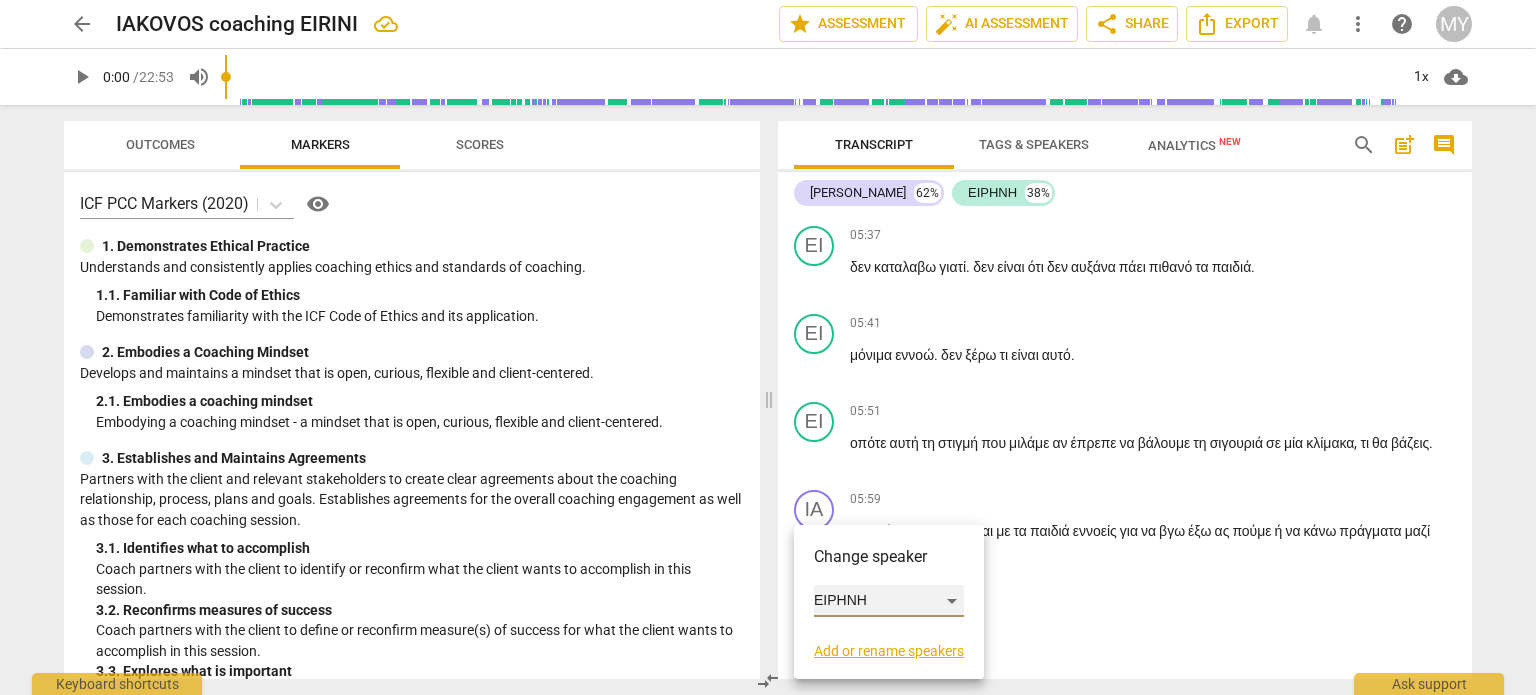 click on "ΕΙΡΗΝΗ" at bounding box center (889, 601) 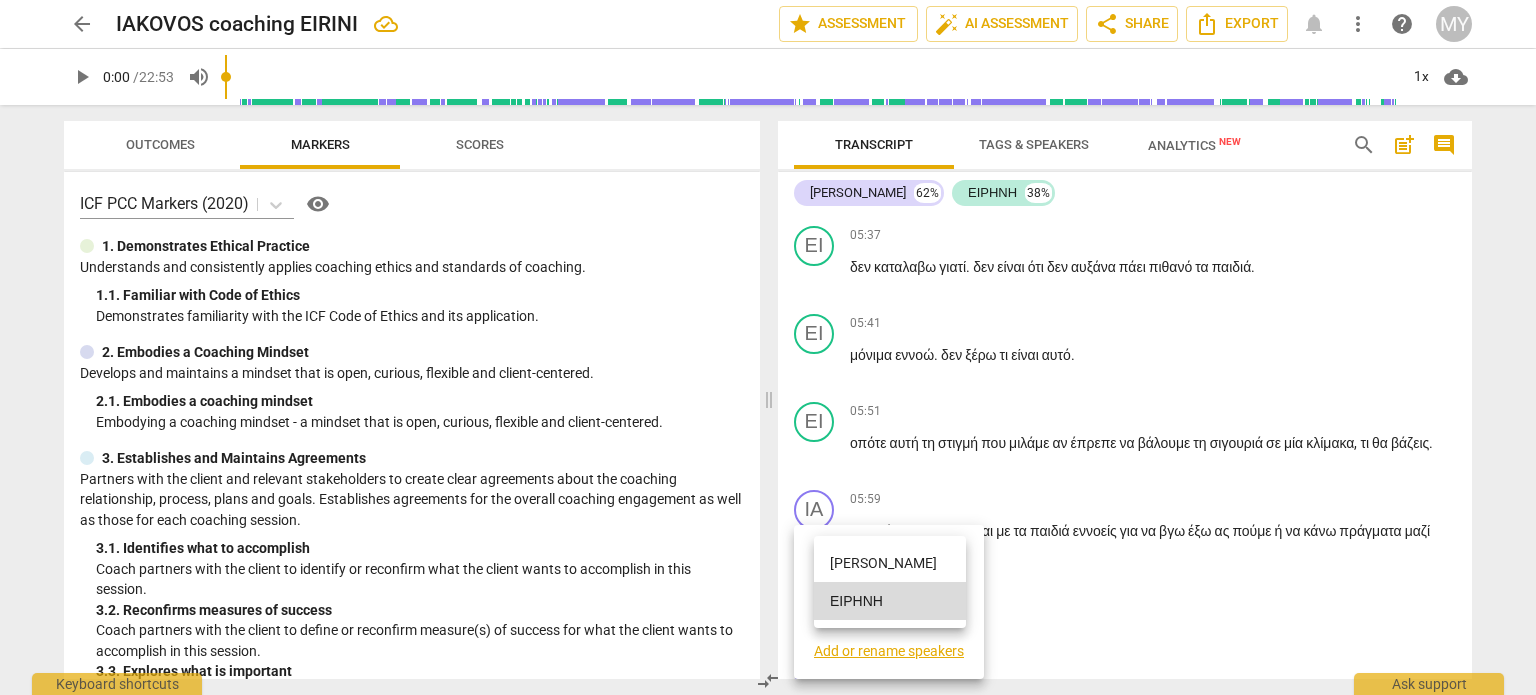 click on "[PERSON_NAME]" at bounding box center (890, 563) 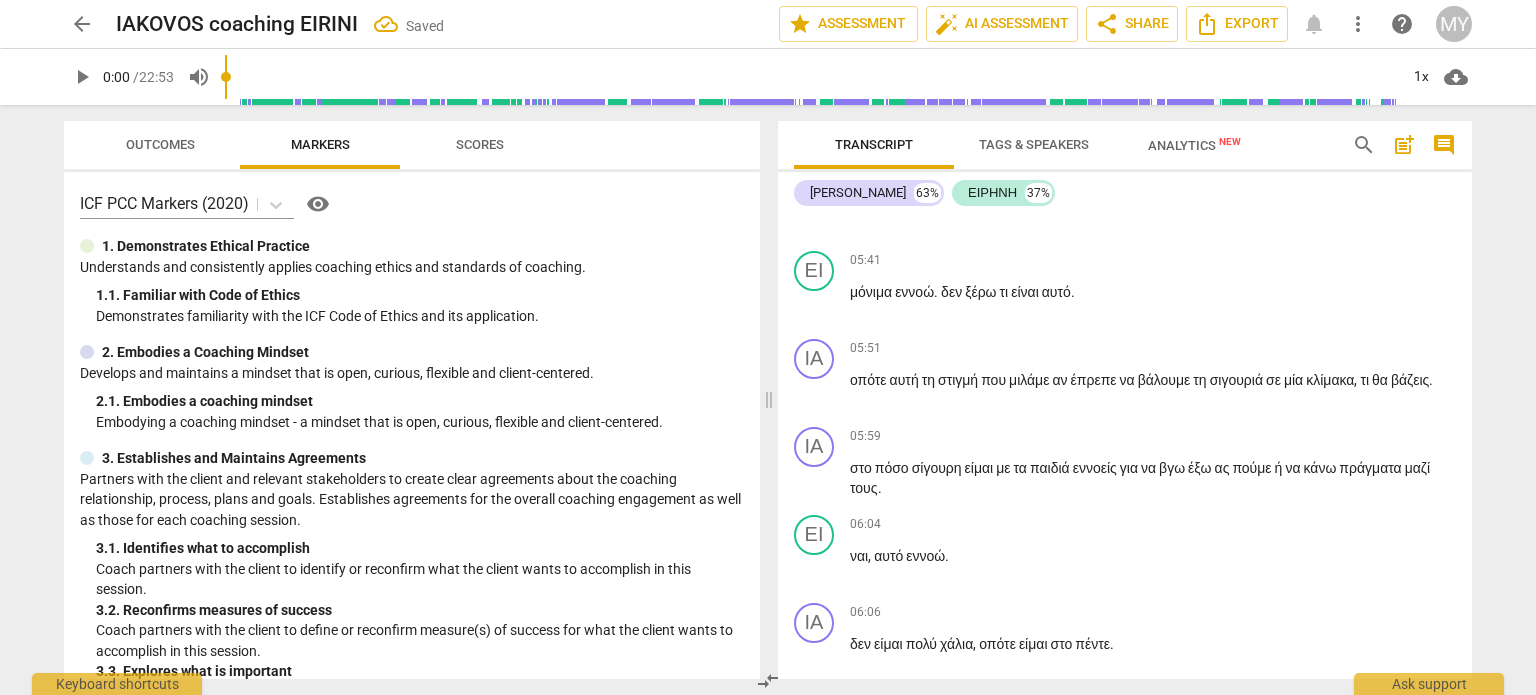 scroll, scrollTop: 2055, scrollLeft: 0, axis: vertical 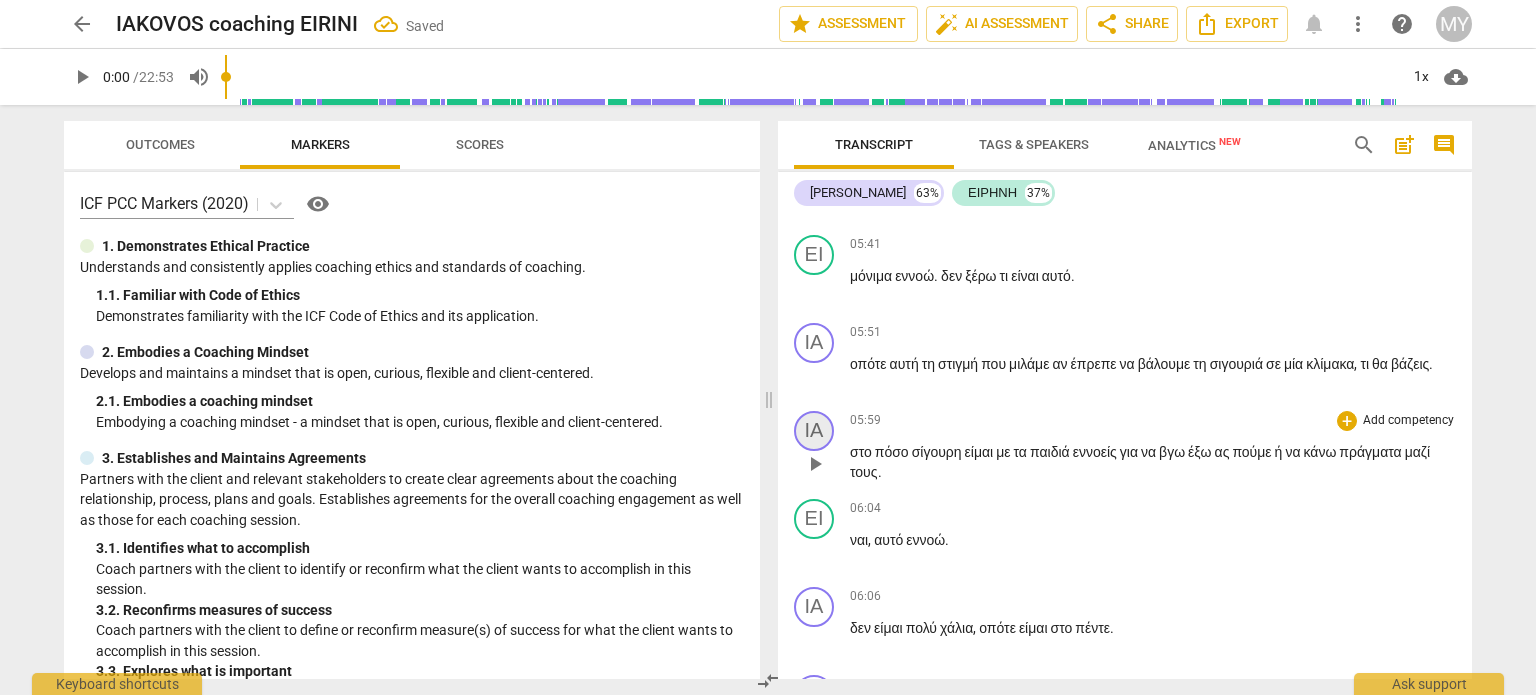 click on "ΙΑ" at bounding box center [814, 431] 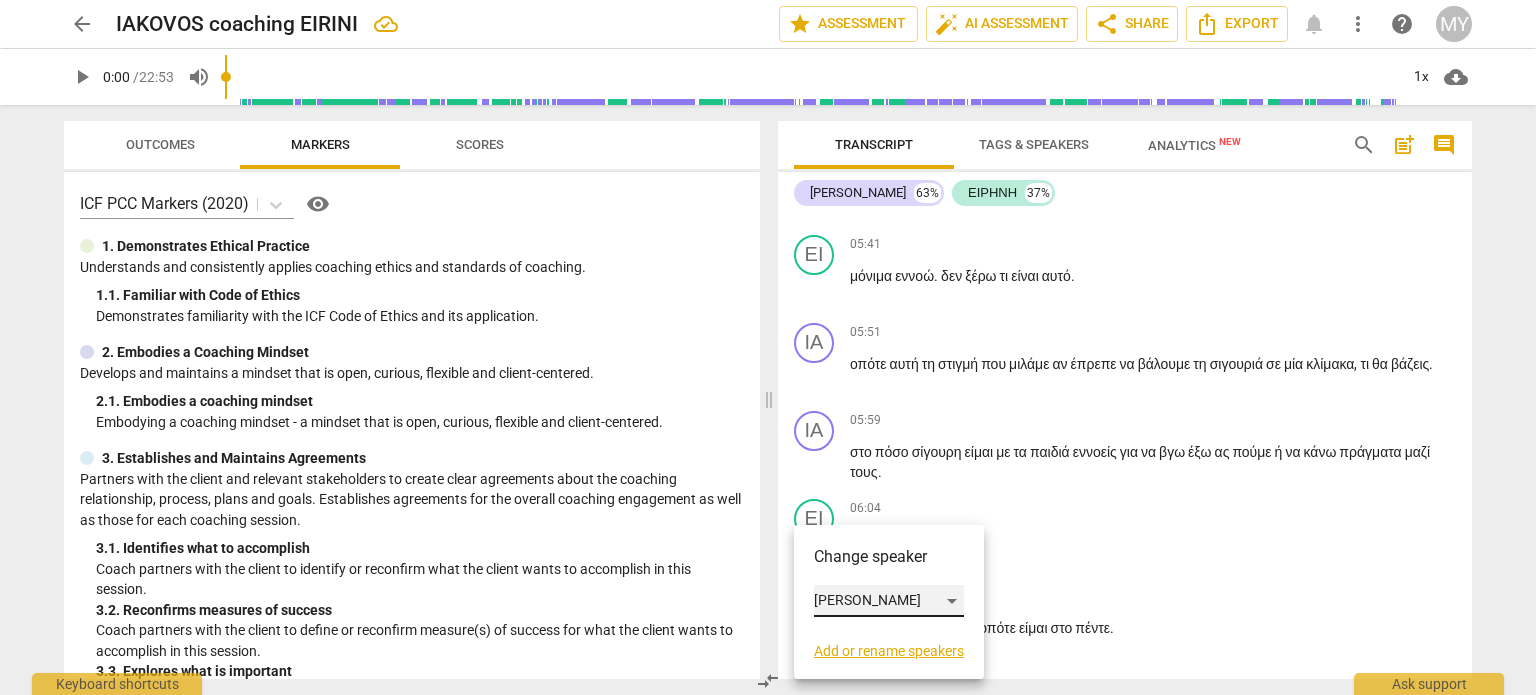 click on "[PERSON_NAME]" at bounding box center (889, 601) 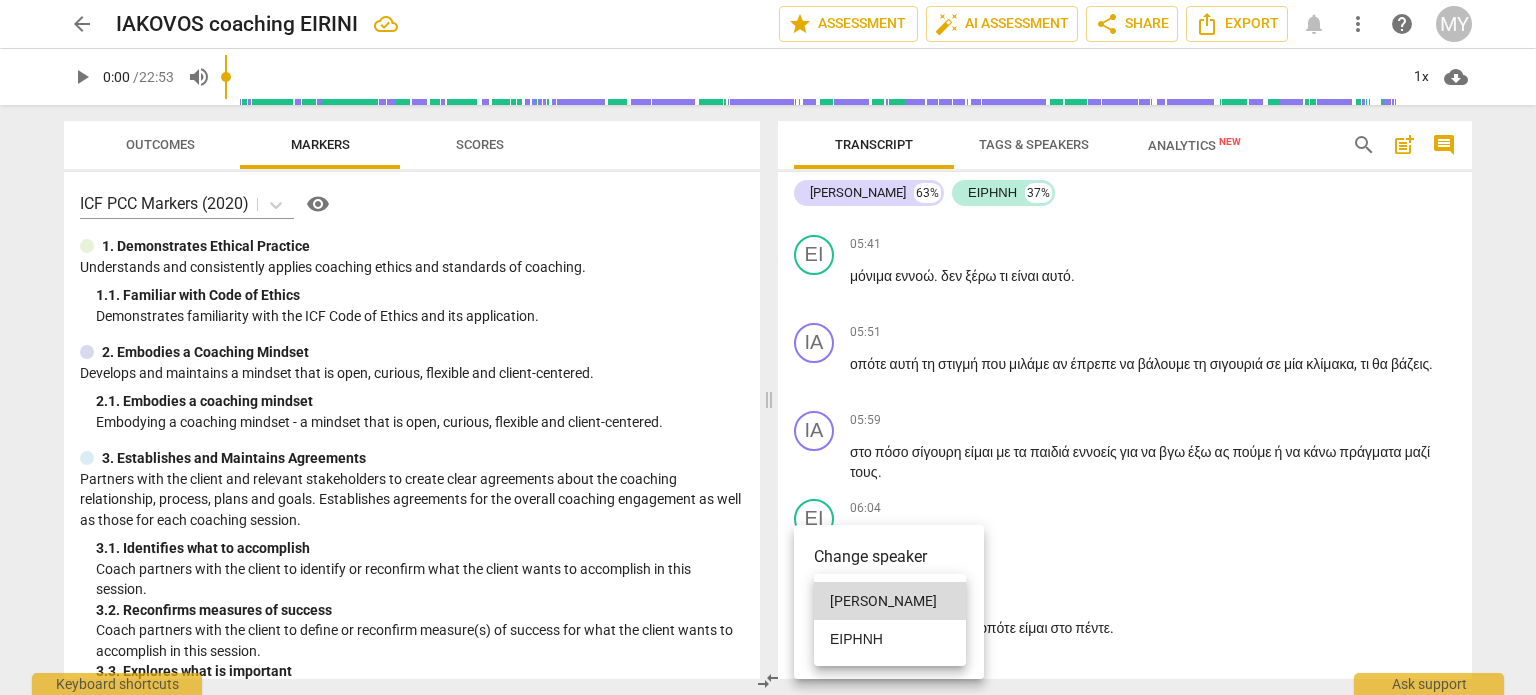 click on "ΕΙΡΗΝΗ" at bounding box center [890, 639] 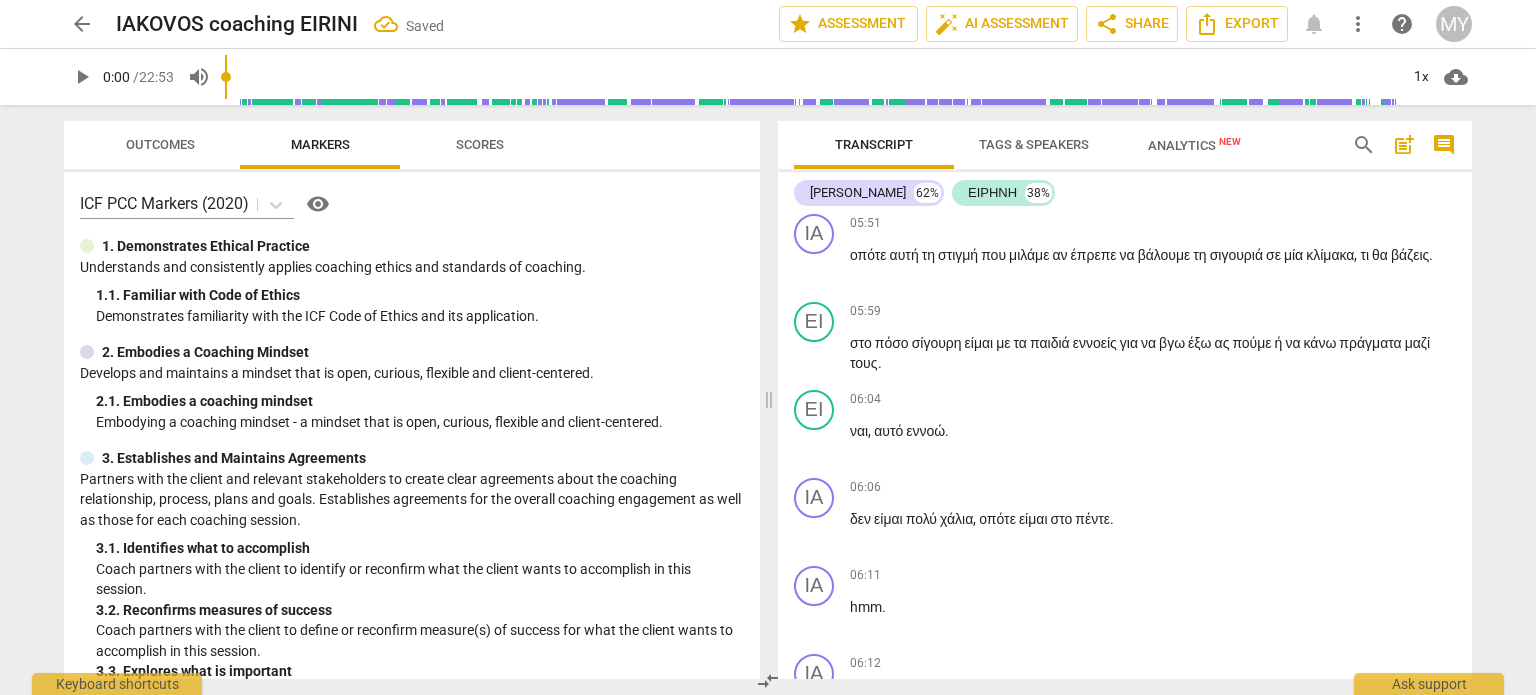 scroll, scrollTop: 2195, scrollLeft: 0, axis: vertical 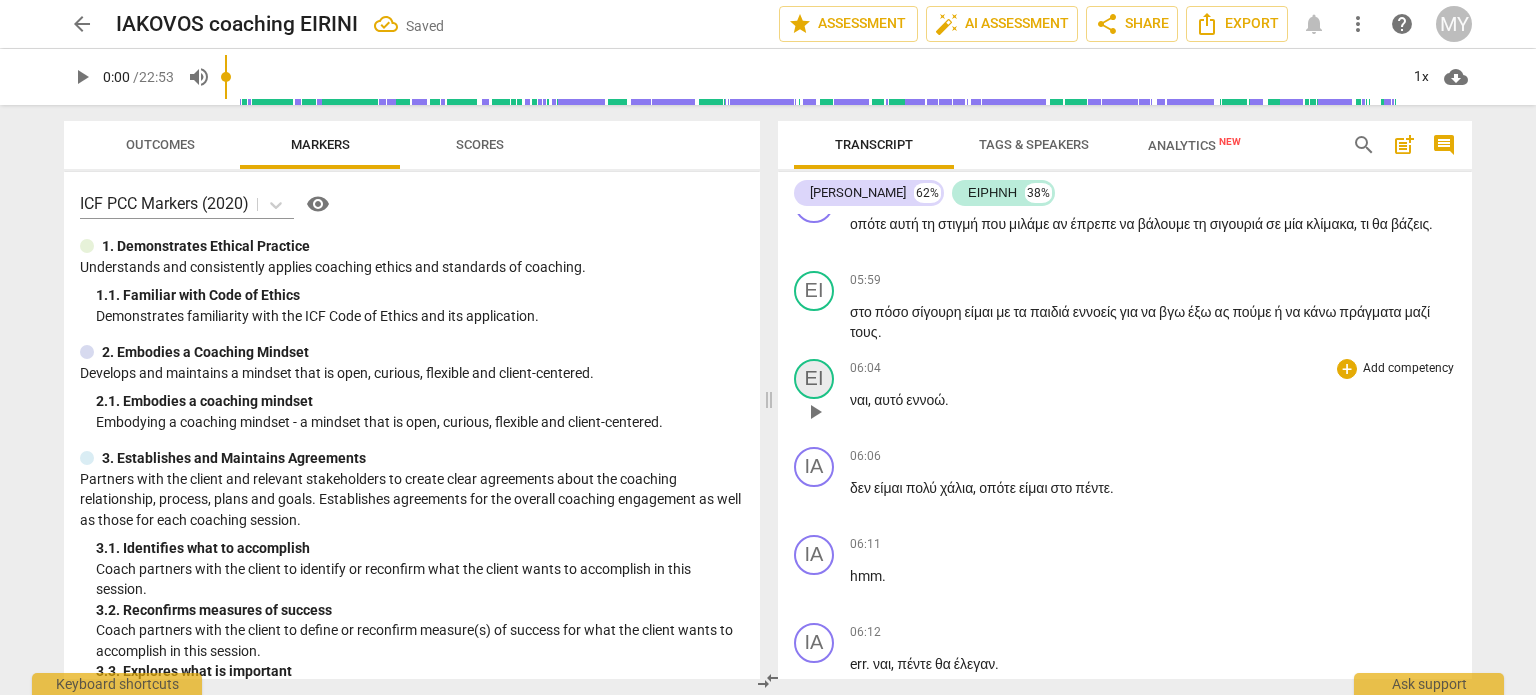 click on "ΕΙ" at bounding box center (814, 379) 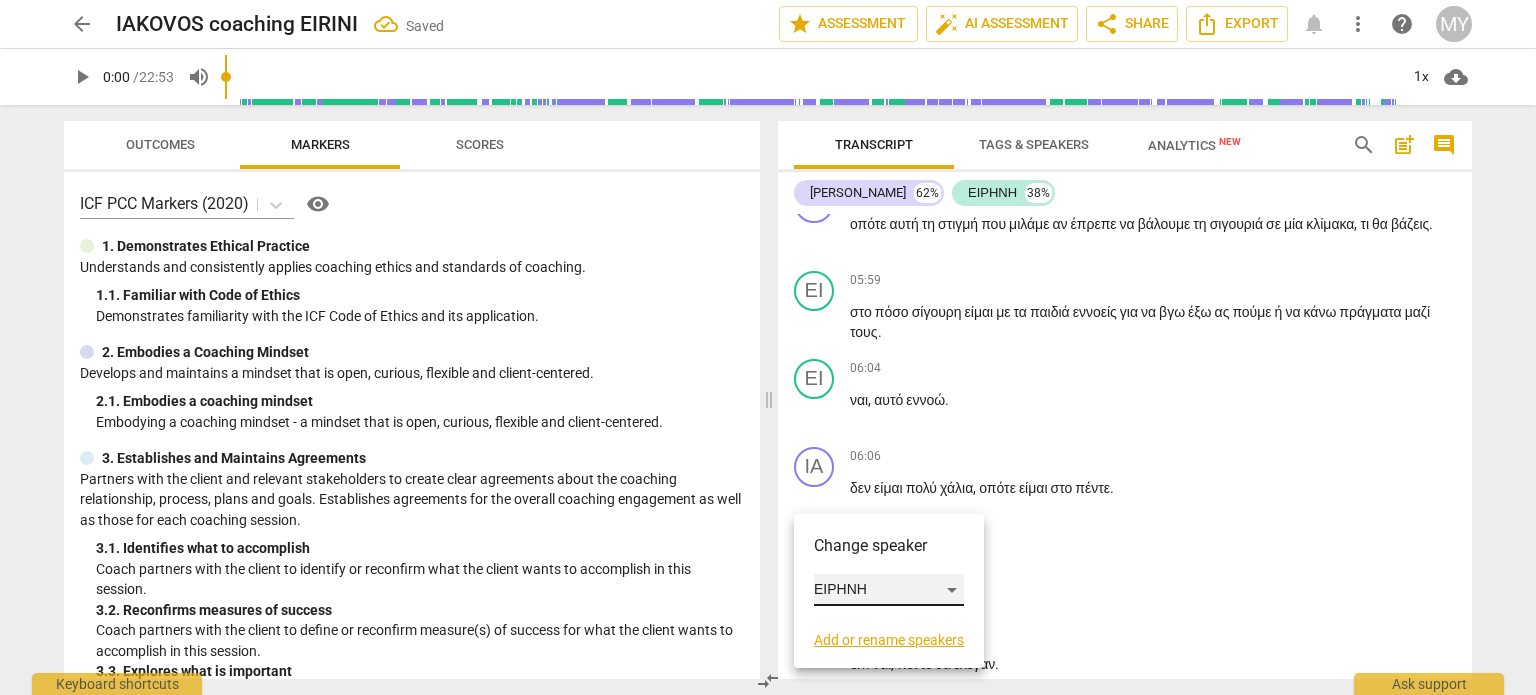 click on "ΕΙΡΗΝΗ" at bounding box center (889, 590) 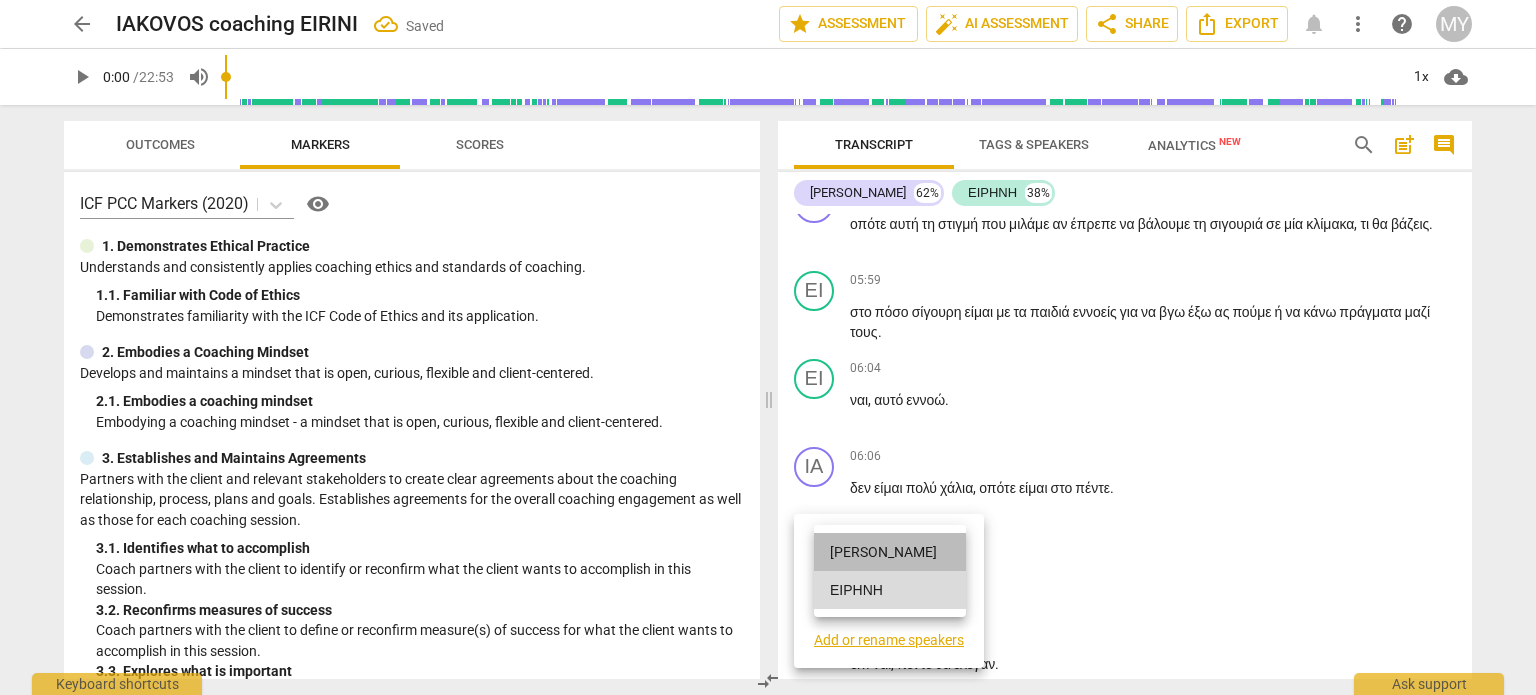 click on "[PERSON_NAME]" at bounding box center [890, 552] 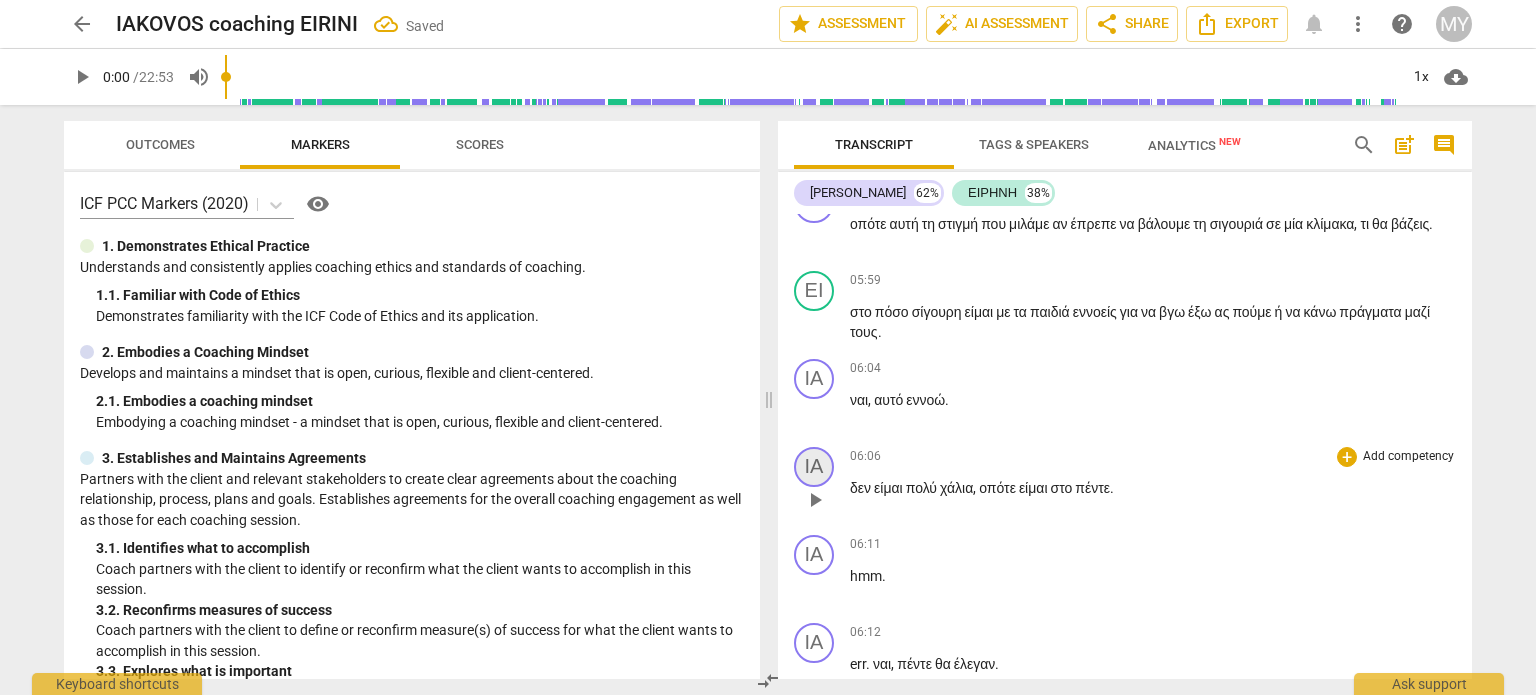 click on "ΙΑ" at bounding box center (814, 467) 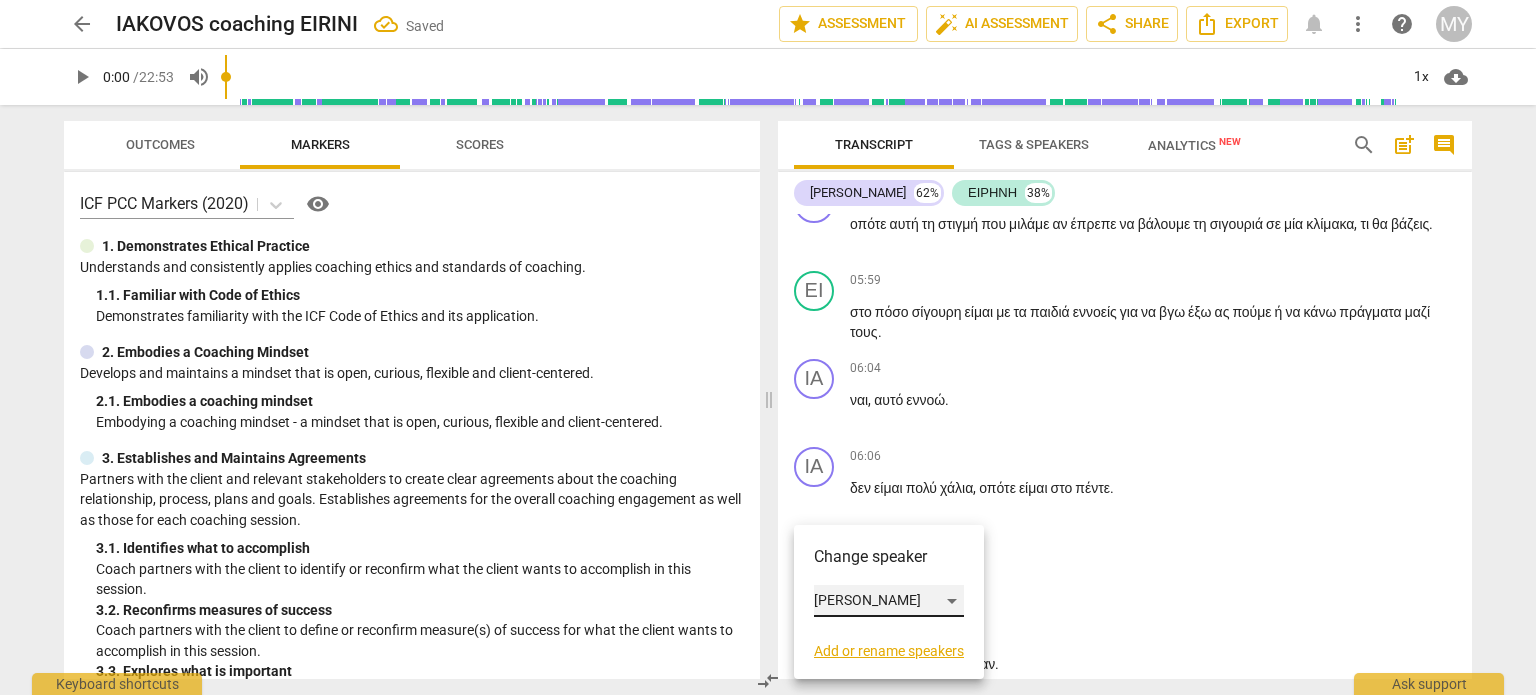 click on "[PERSON_NAME]" at bounding box center [889, 601] 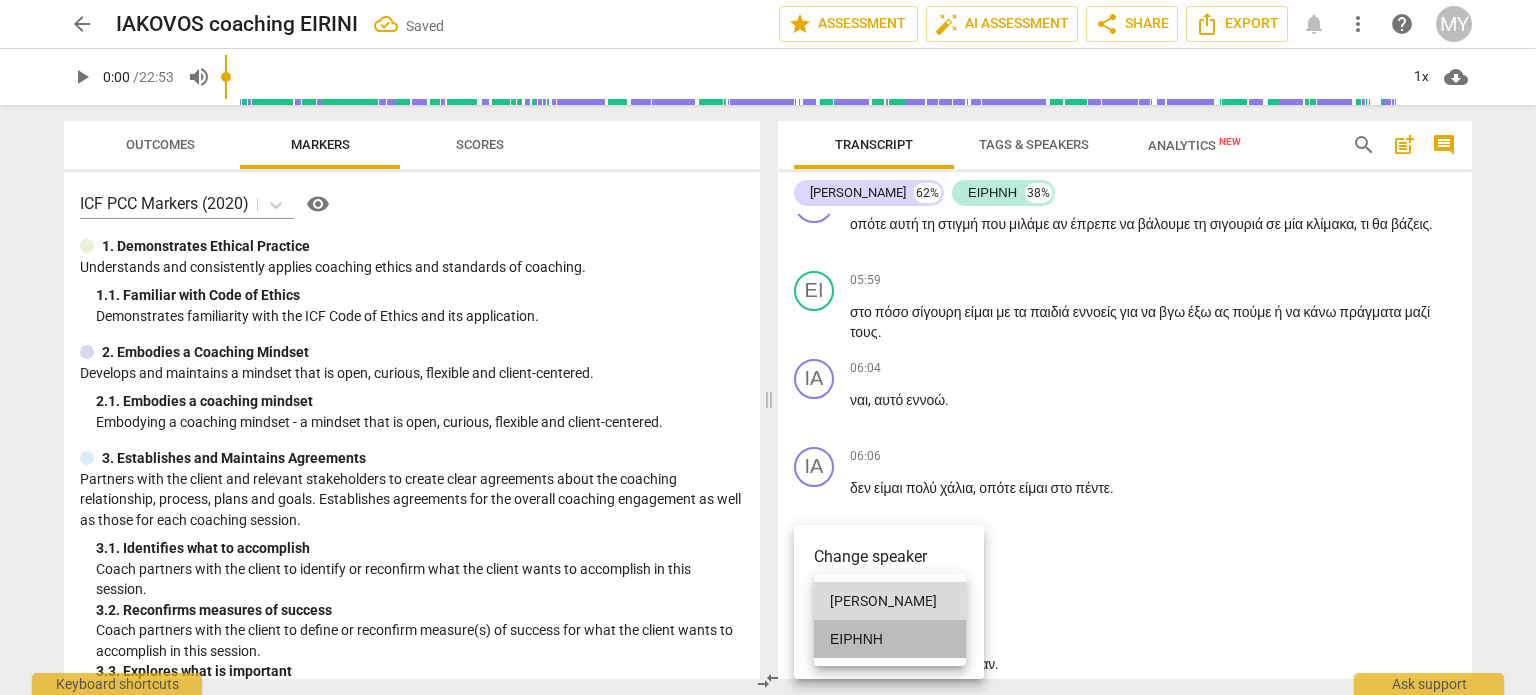 click on "ΕΙΡΗΝΗ" at bounding box center (890, 639) 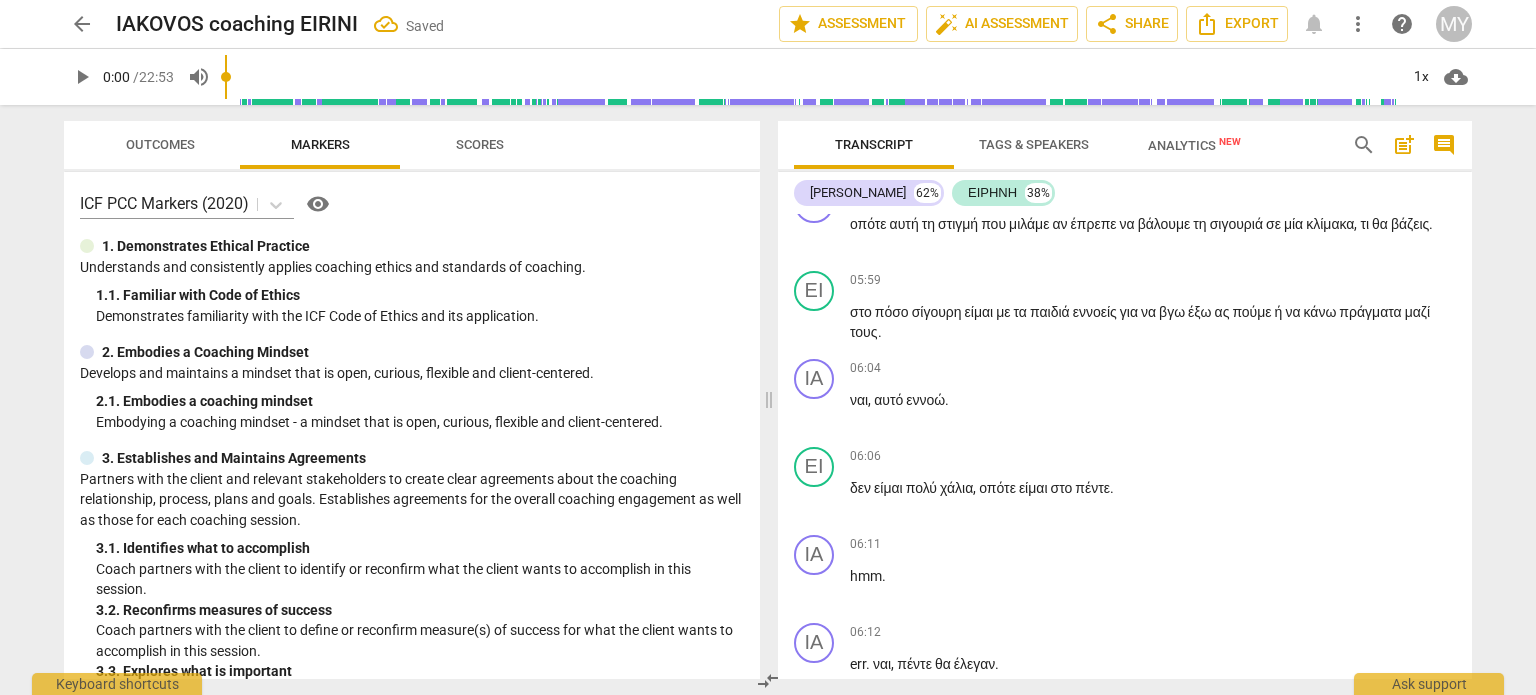 click on "Transcript Tags & Speakers Analytics   New search post_add comment [PERSON_NAME] 62% ΕΙΡΗΝΗ 38% ΙΑ play_arrow pause 00:17 + Add competency keyboard_arrow_right καλήσπέρα   ειρήνη . ΕΙ play_arrow pause 00:20 + Add competency keyboard_arrow_right γεια   σου   Ιάκοβε   ή   είμαι   καλά   ζεσταίνομαι   αρκετά ,   αλλά   εντάξει   την   παλεύω . ΙΑ play_arrow pause 00:27 + Add competency keyboard_arrow_right ωραία .   Τι   θα   ήθελες   να   συζητήσουμε   σήμερα . ΕΙ play_arrow pause 00:31 + Add competency keyboard_arrow_right Λοιπόν   άκου   τώρα   τι   είχε   γίνει .   ενώ   είχα   άλλη   μια   εβδομάδα   τα   παιδιά   στο   [GEOGRAPHIC_DATA]   κάμπ   και   όλα   καλά   επειδή   φύγαμε   για   περίπου   πέντε   μέρες   φύγαν   από   το   πρόγραμμα   και   τώρα" at bounding box center (1129, 400) 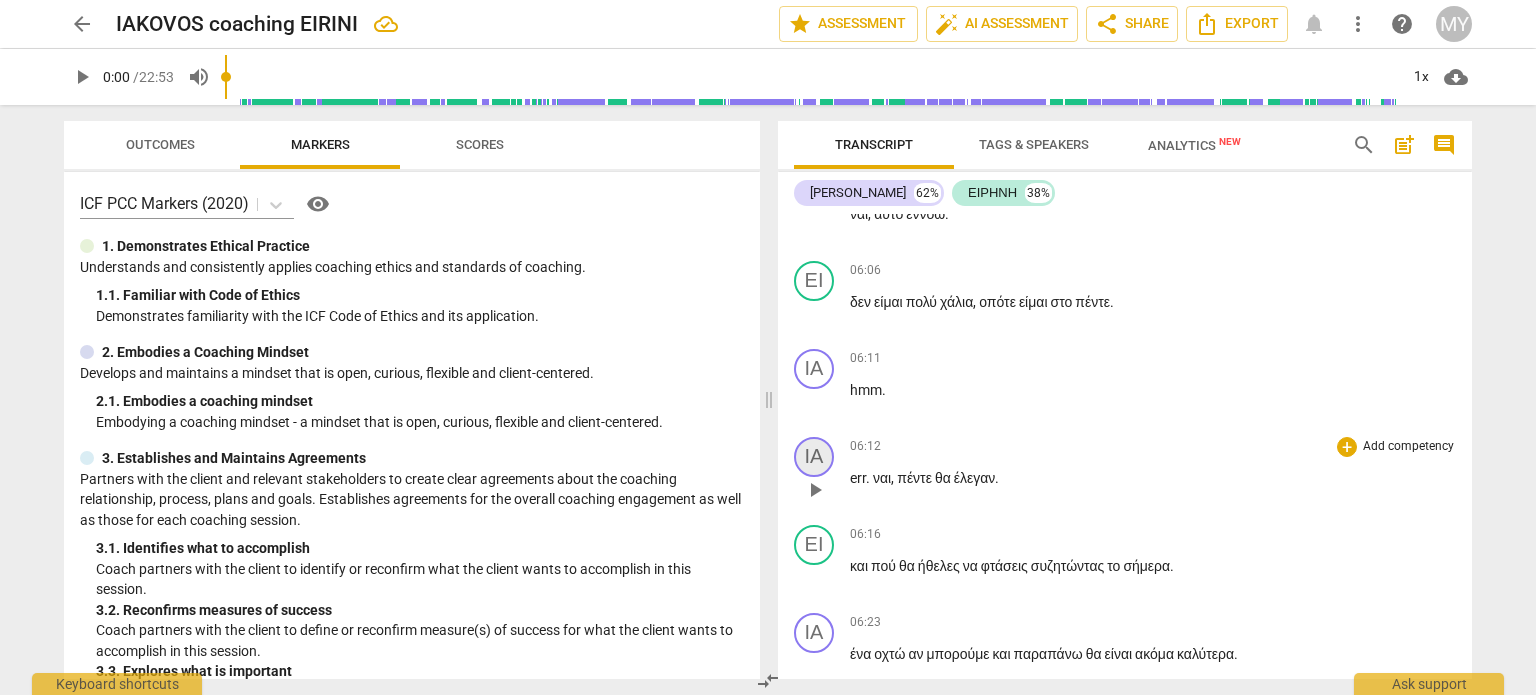 click on "ΙΑ" at bounding box center [814, 457] 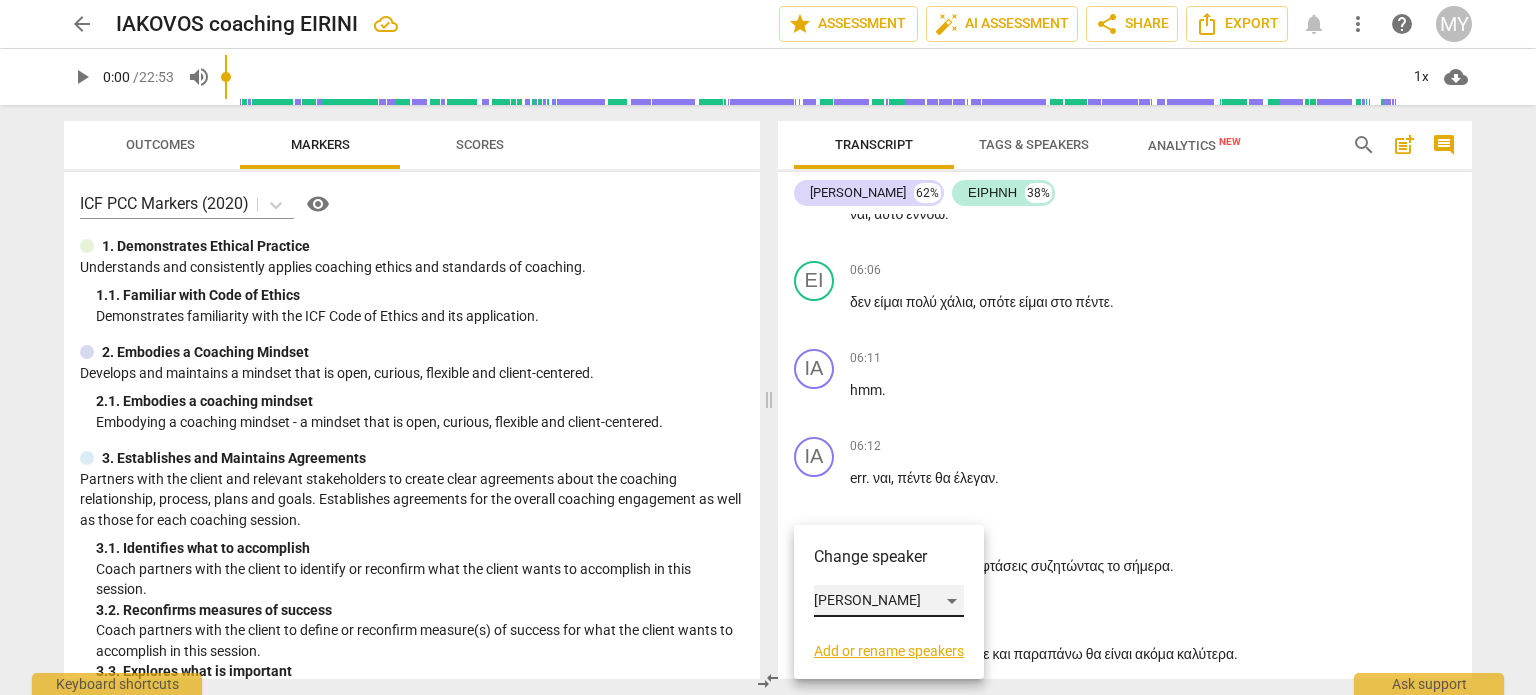 click on "[PERSON_NAME]" at bounding box center (889, 601) 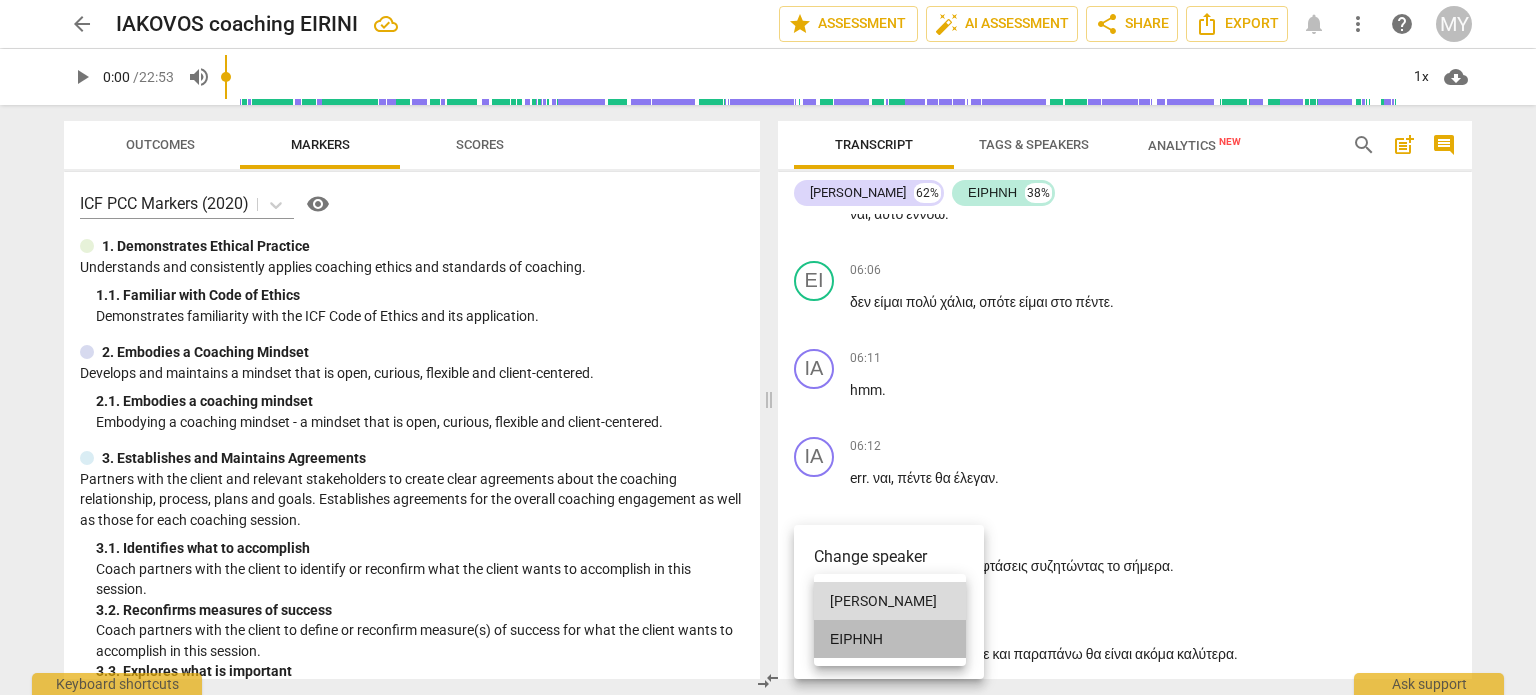click on "ΕΙΡΗΝΗ" at bounding box center [890, 639] 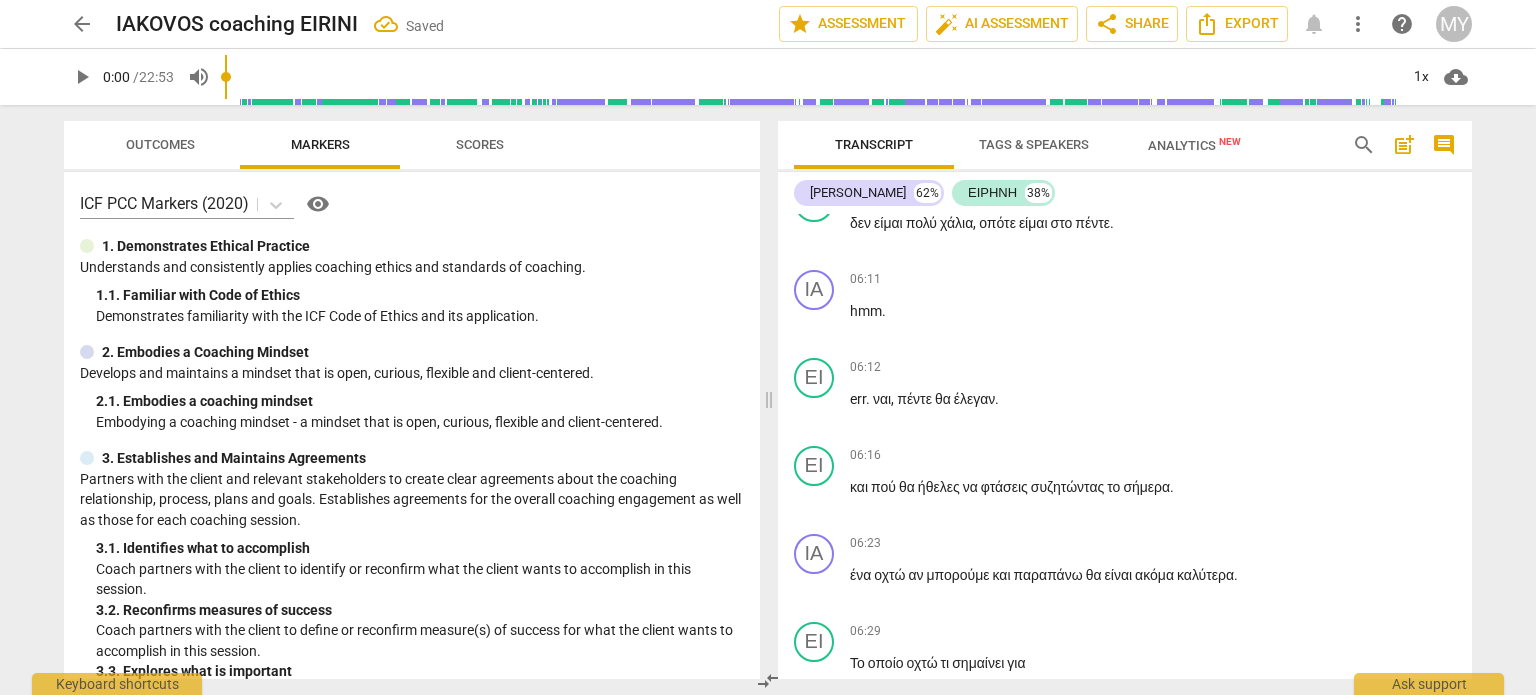 scroll, scrollTop: 2490, scrollLeft: 0, axis: vertical 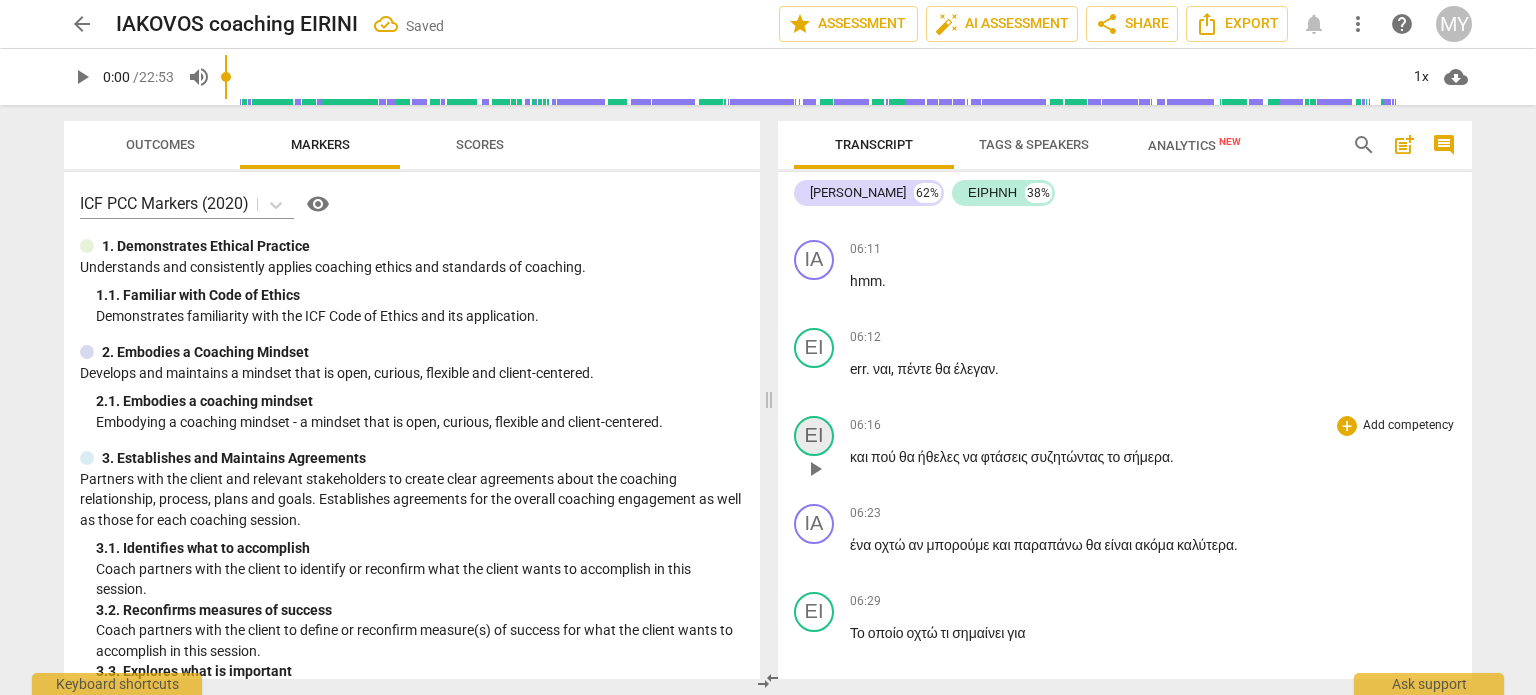 click on "ΕΙ" at bounding box center [814, 436] 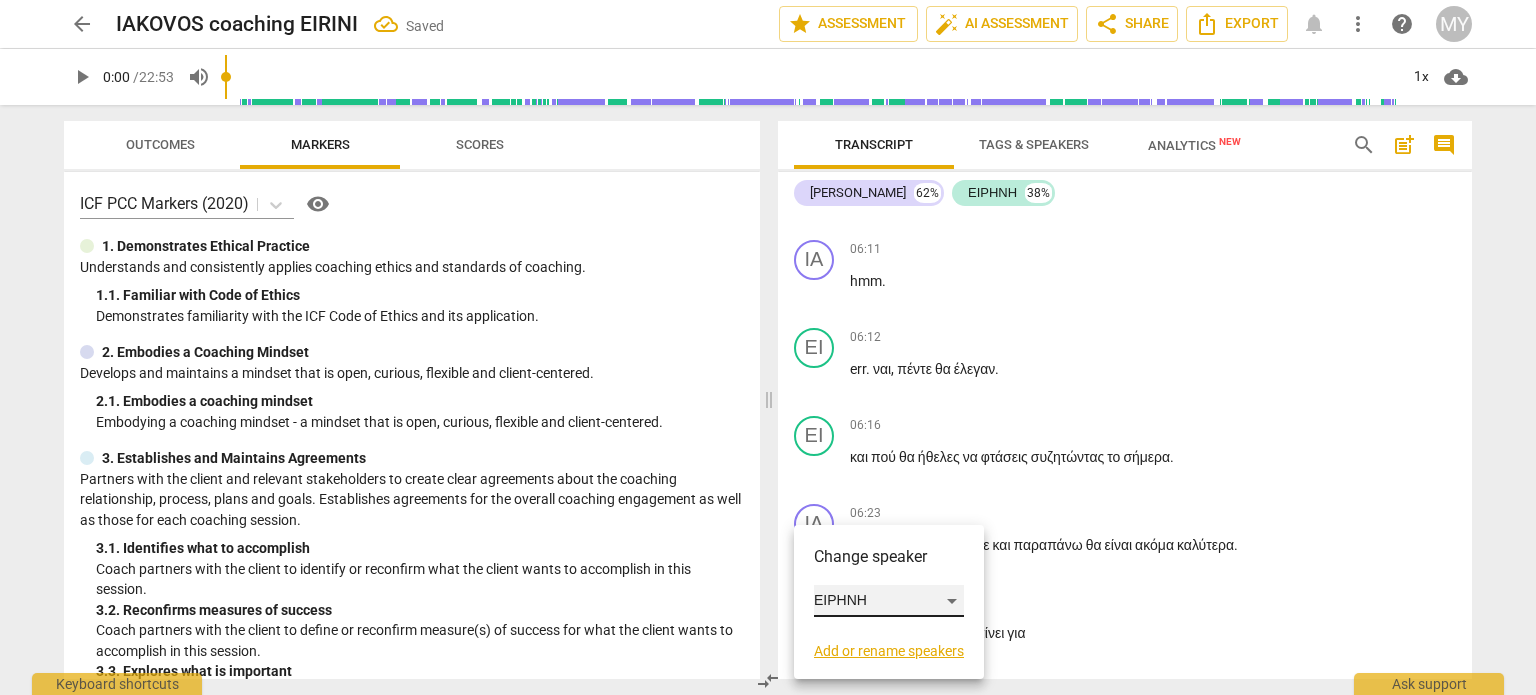 click on "ΕΙΡΗΝΗ" at bounding box center (889, 601) 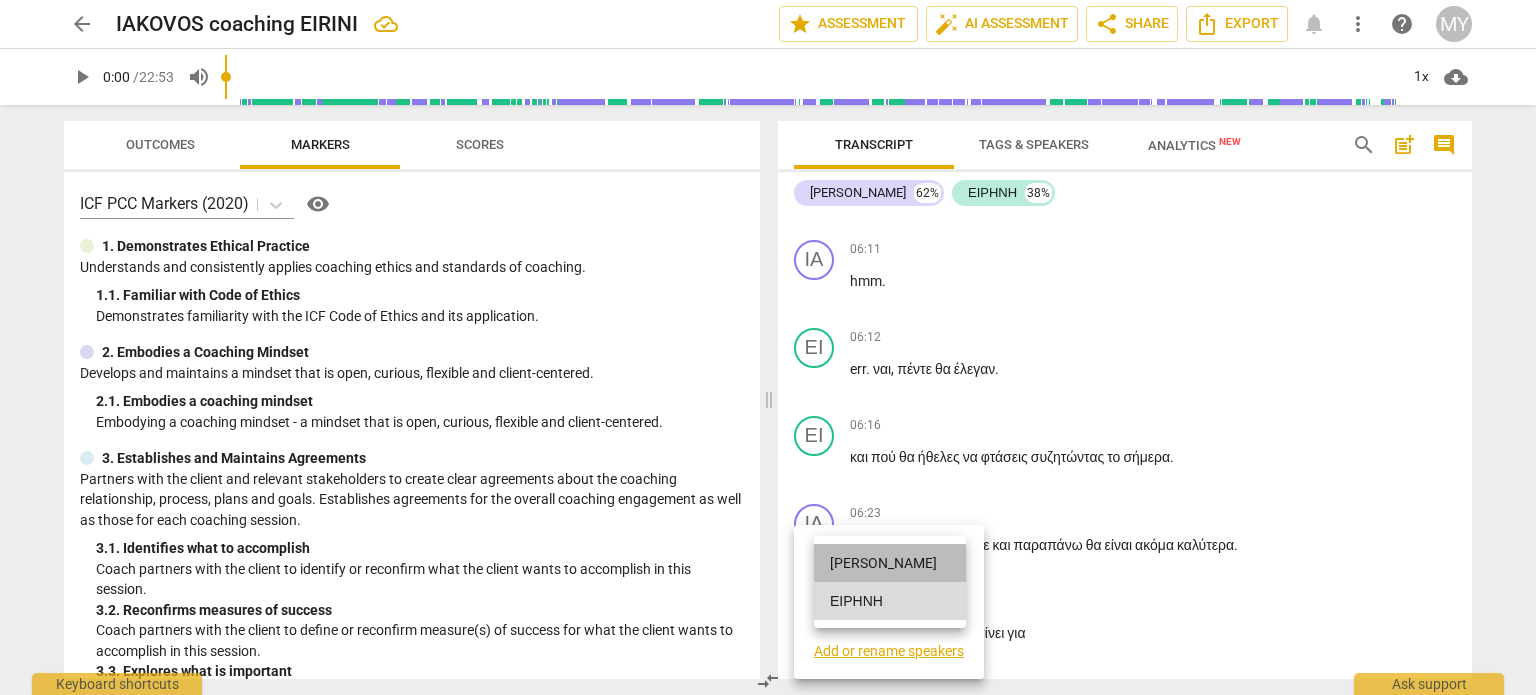 click on "[PERSON_NAME]" at bounding box center (890, 563) 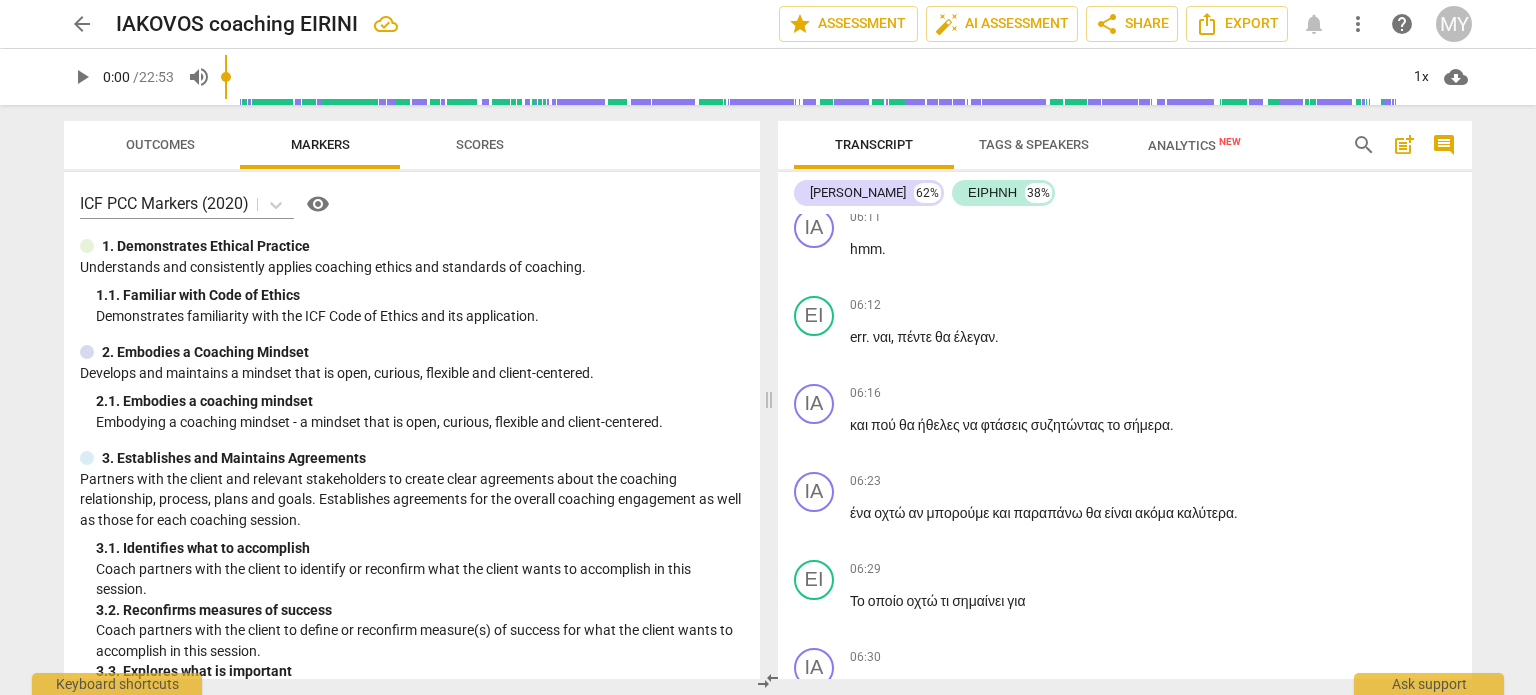 scroll, scrollTop: 2568, scrollLeft: 0, axis: vertical 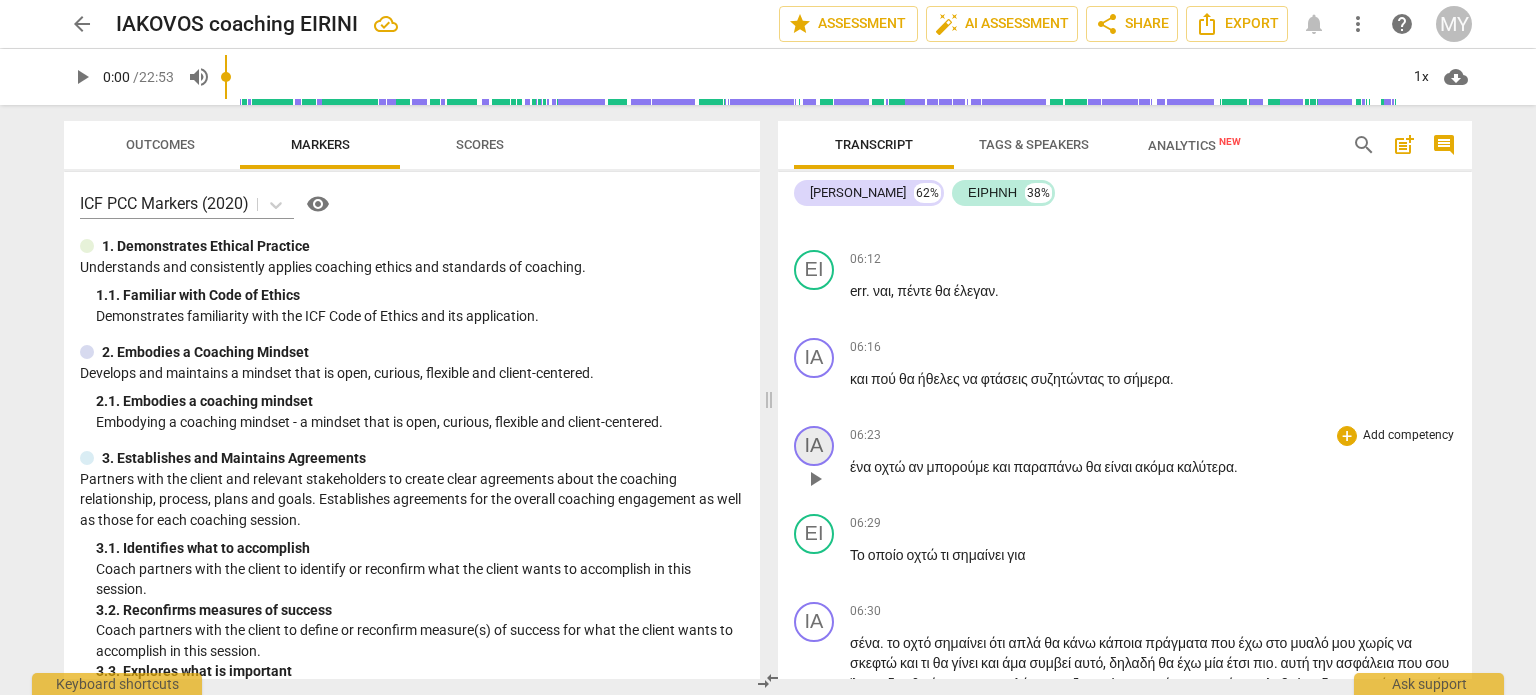 click on "ΙΑ" at bounding box center [814, 446] 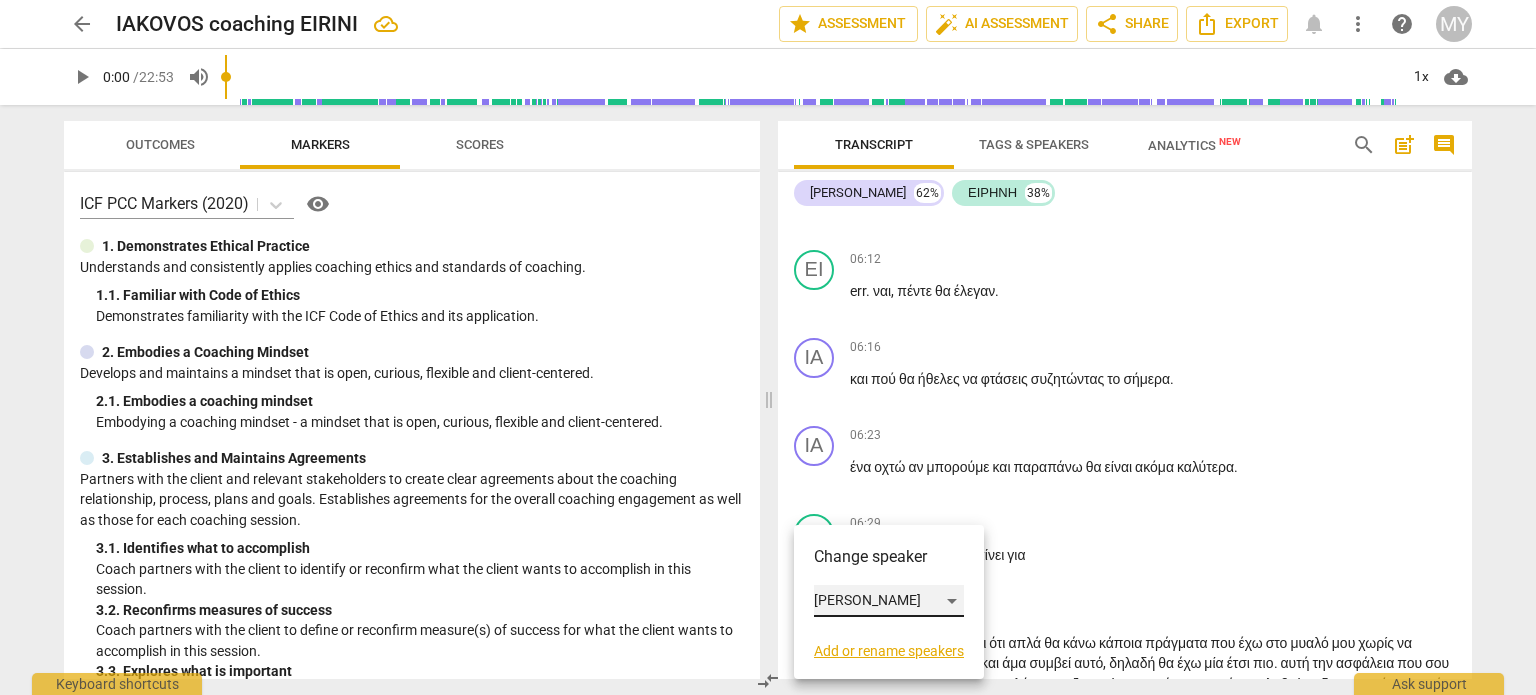 click on "[PERSON_NAME]" at bounding box center (889, 601) 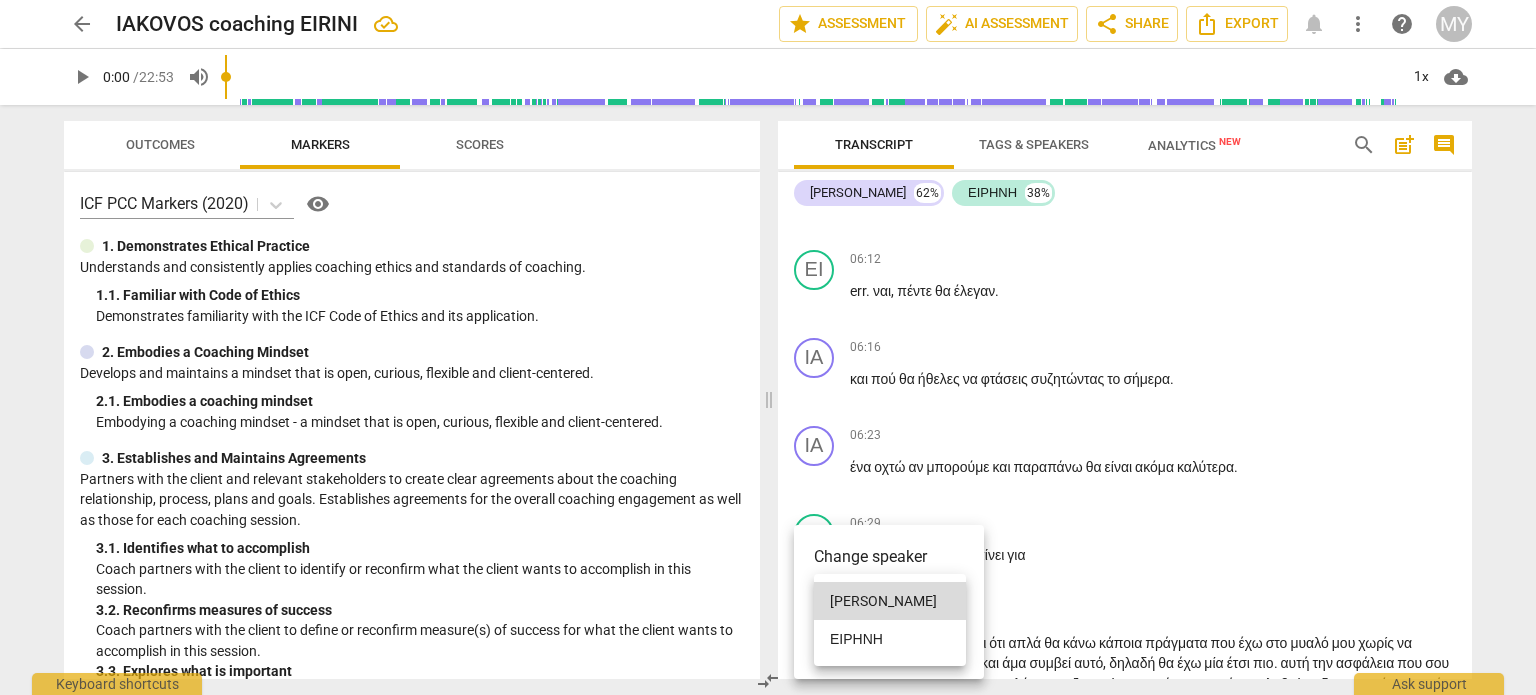 click on "ΕΙΡΗΝΗ" at bounding box center (890, 639) 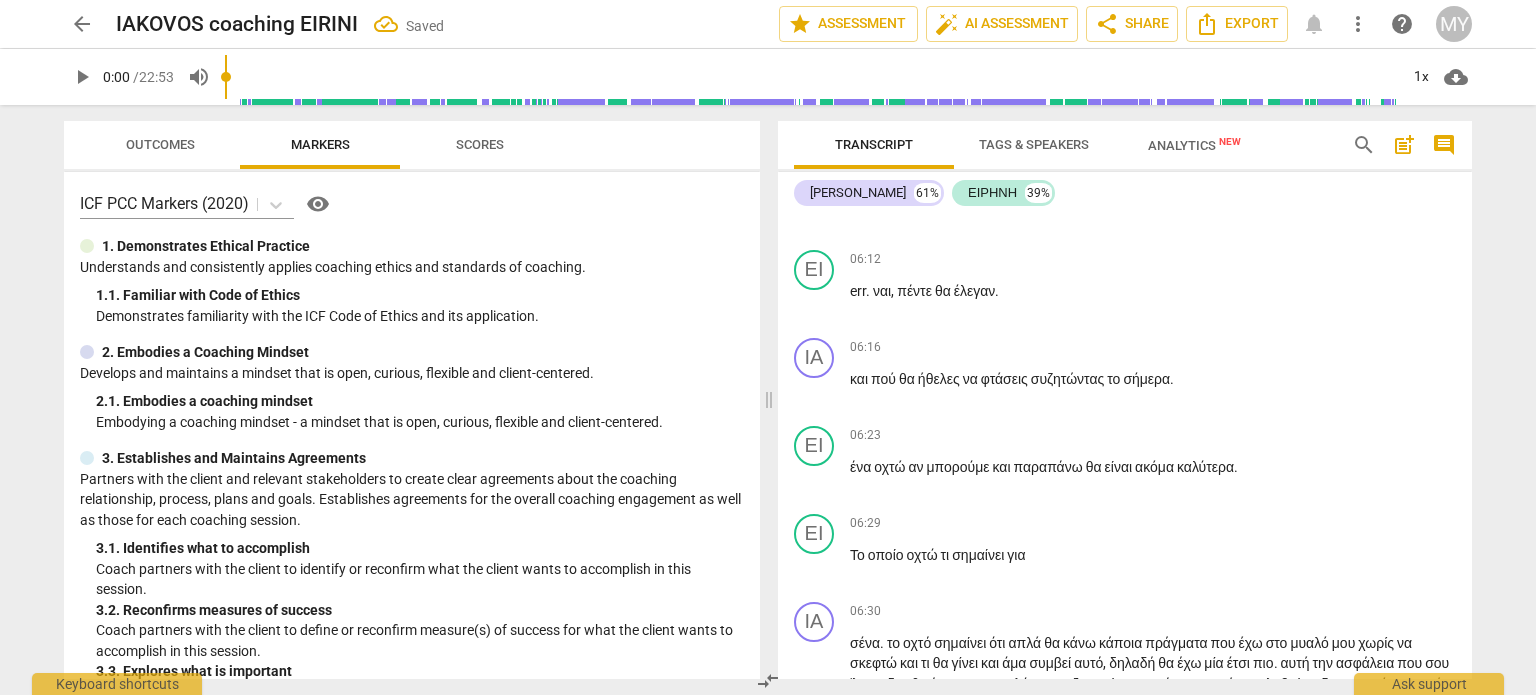 click on "Transcript Tags & Speakers Analytics   New search post_add comment [PERSON_NAME] 61% ΕΙΡΗΝΗ 39% ΙΑ play_arrow pause 00:17 + Add competency keyboard_arrow_right καλήσπέρα   ειρήνη . ΕΙ play_arrow pause 00:20 + Add competency keyboard_arrow_right γεια   σου   Ιάκοβε   ή   είμαι   καλά   ζεσταίνομαι   αρκετά ,   αλλά   εντάξει   την   παλεύω . ΙΑ play_arrow pause 00:27 + Add competency keyboard_arrow_right ωραία .   Τι   θα   ήθελες   να   συζητήσουμε   σήμερα . ΕΙ play_arrow pause 00:31 + Add competency keyboard_arrow_right Λοιπόν   άκου   τώρα   τι   είχε   γίνει .   ενώ   είχα   άλλη   μια   εβδομάδα   τα   παιδιά   στο   [GEOGRAPHIC_DATA]   κάμπ   και   όλα   καλά   επειδή   φύγαμε   για   περίπου   πέντε   μέρες   φύγαν   από   το   πρόγραμμα   και   τώρα" at bounding box center (1129, 400) 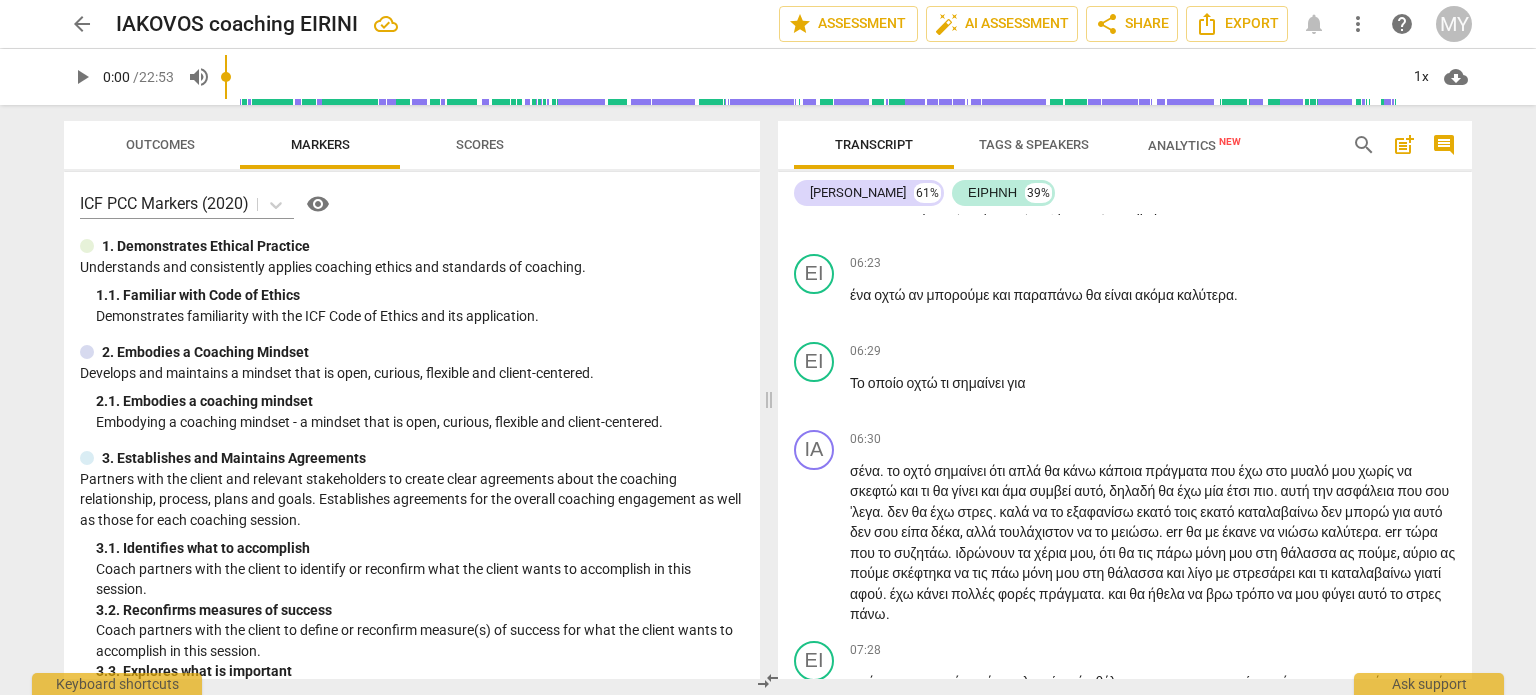 scroll, scrollTop: 2786, scrollLeft: 0, axis: vertical 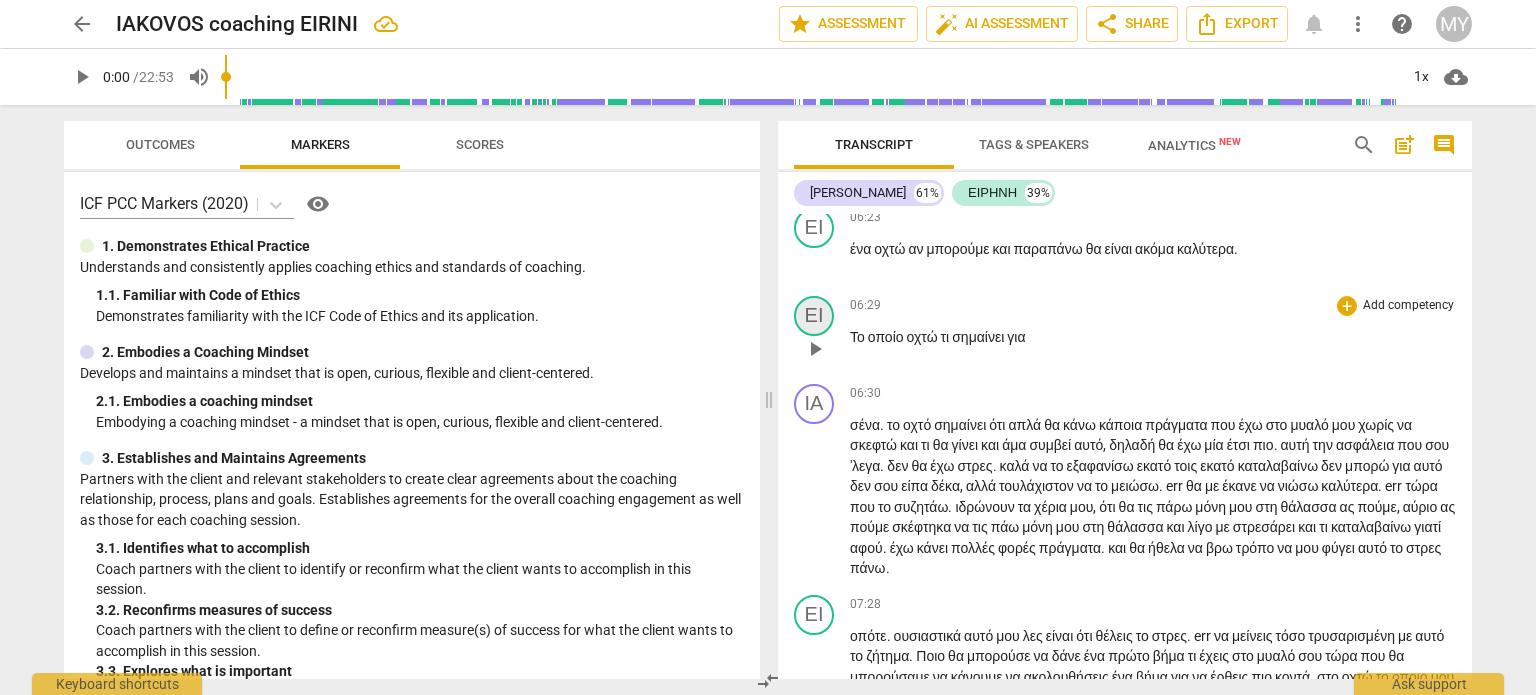 click on "ΕΙ" at bounding box center (814, 316) 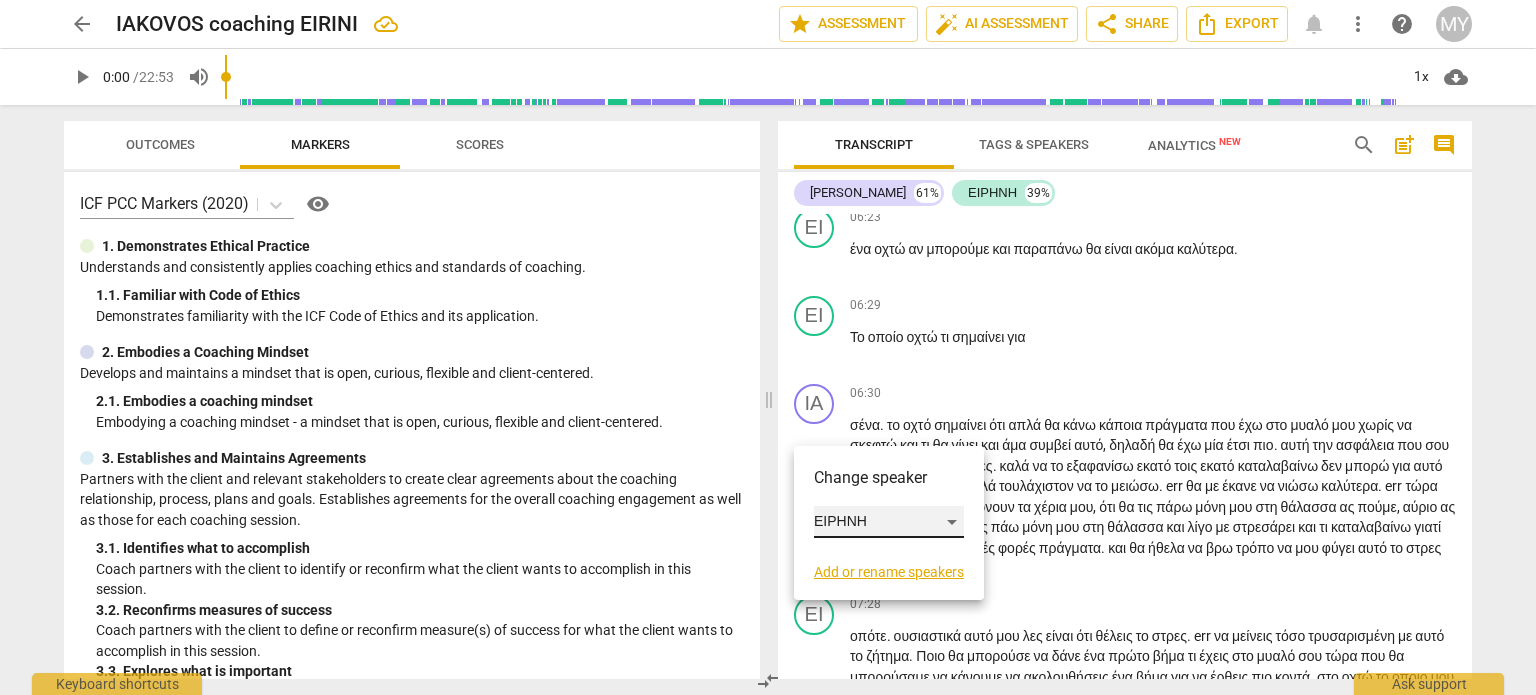 click on "ΕΙΡΗΝΗ" at bounding box center (889, 522) 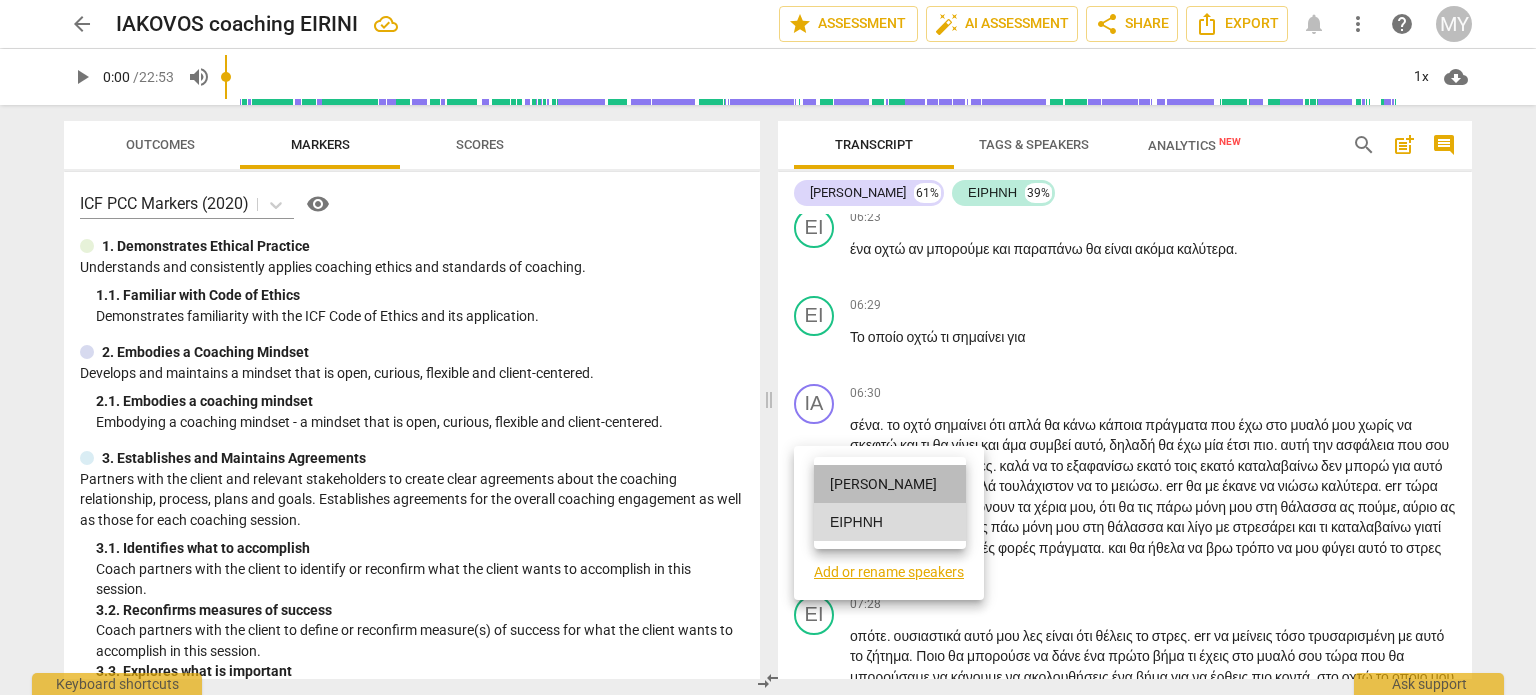 click on "[PERSON_NAME]" at bounding box center [890, 484] 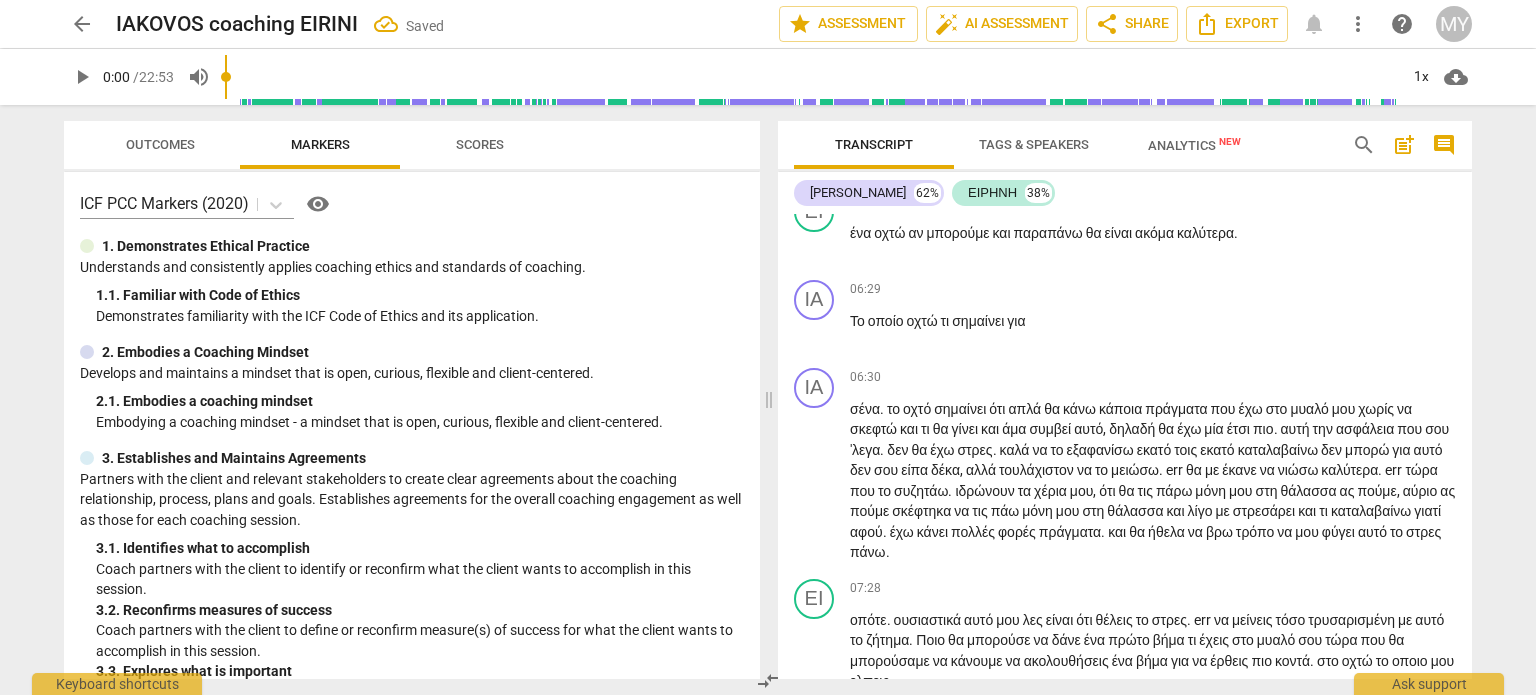 scroll, scrollTop: 2832, scrollLeft: 0, axis: vertical 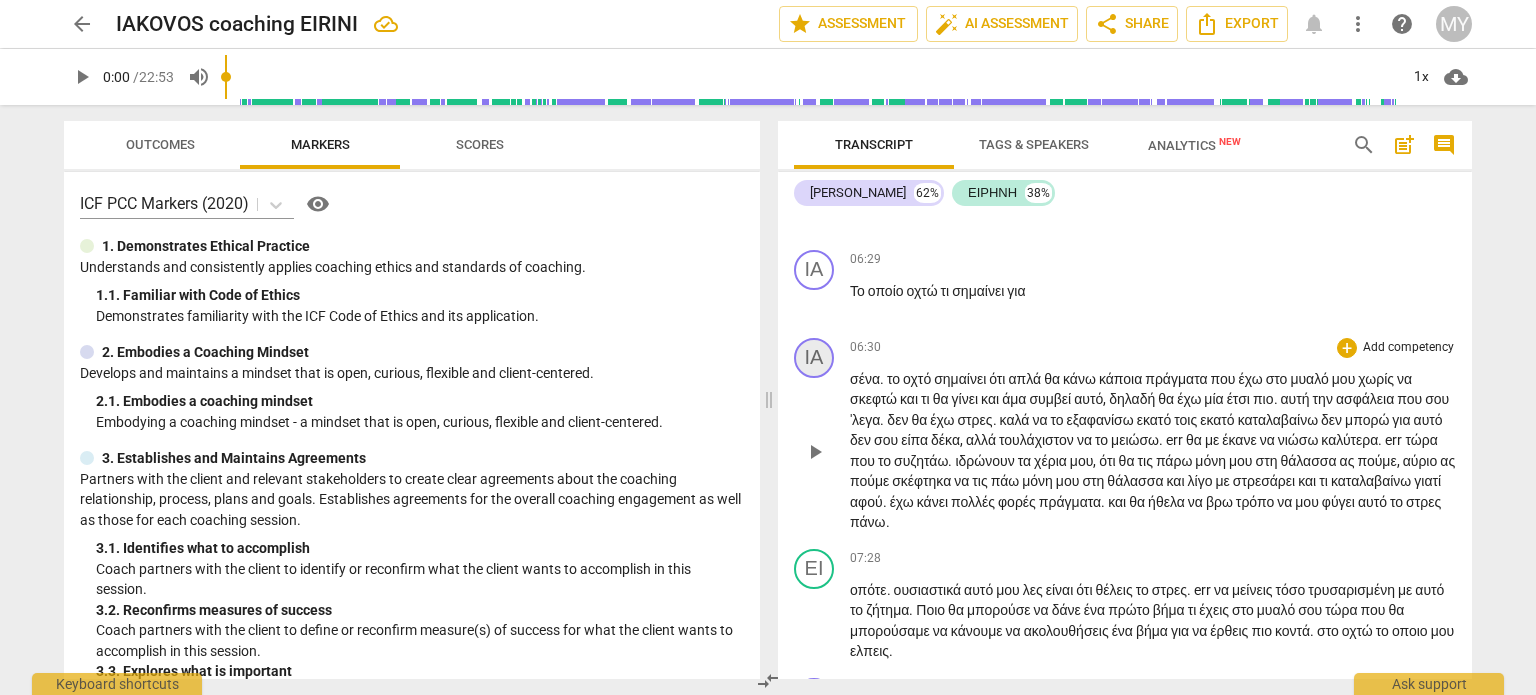 click on "ΙΑ" at bounding box center [814, 358] 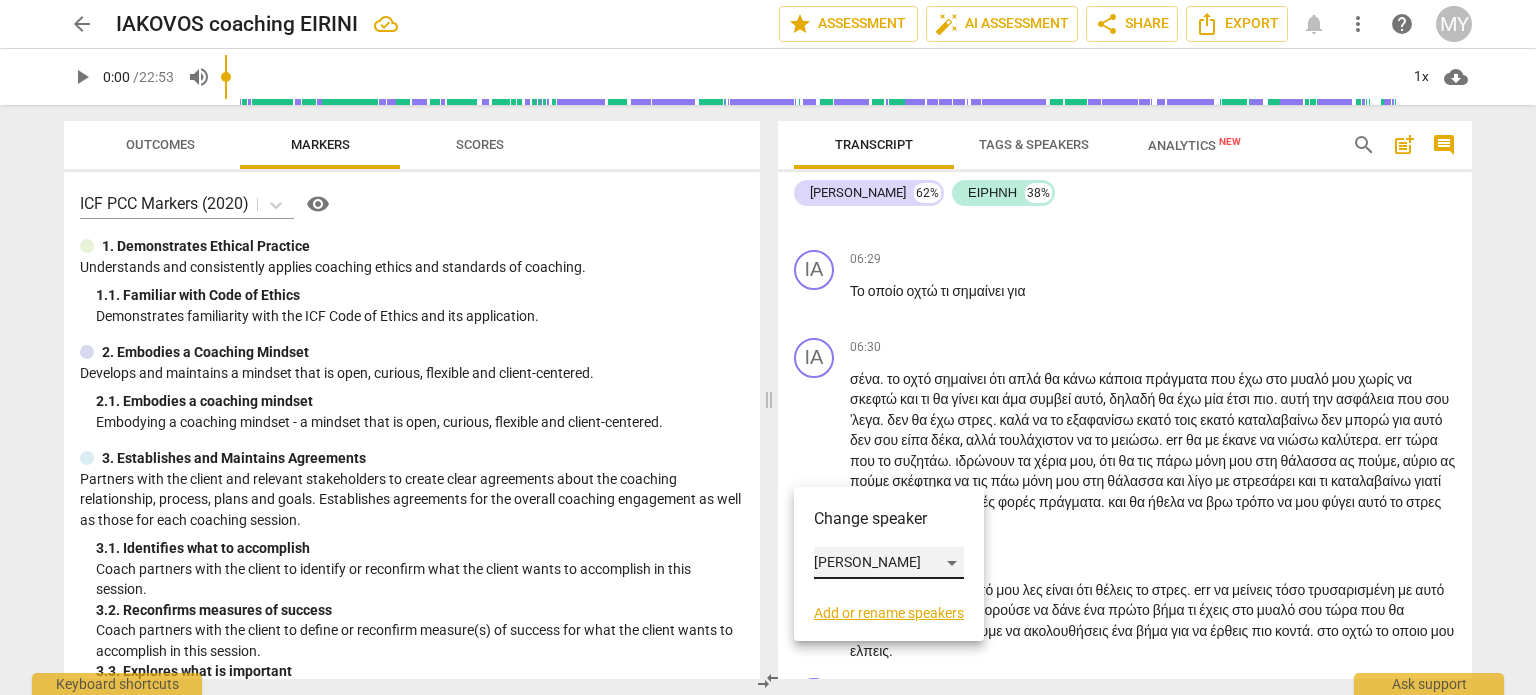 click on "[PERSON_NAME]" at bounding box center [889, 563] 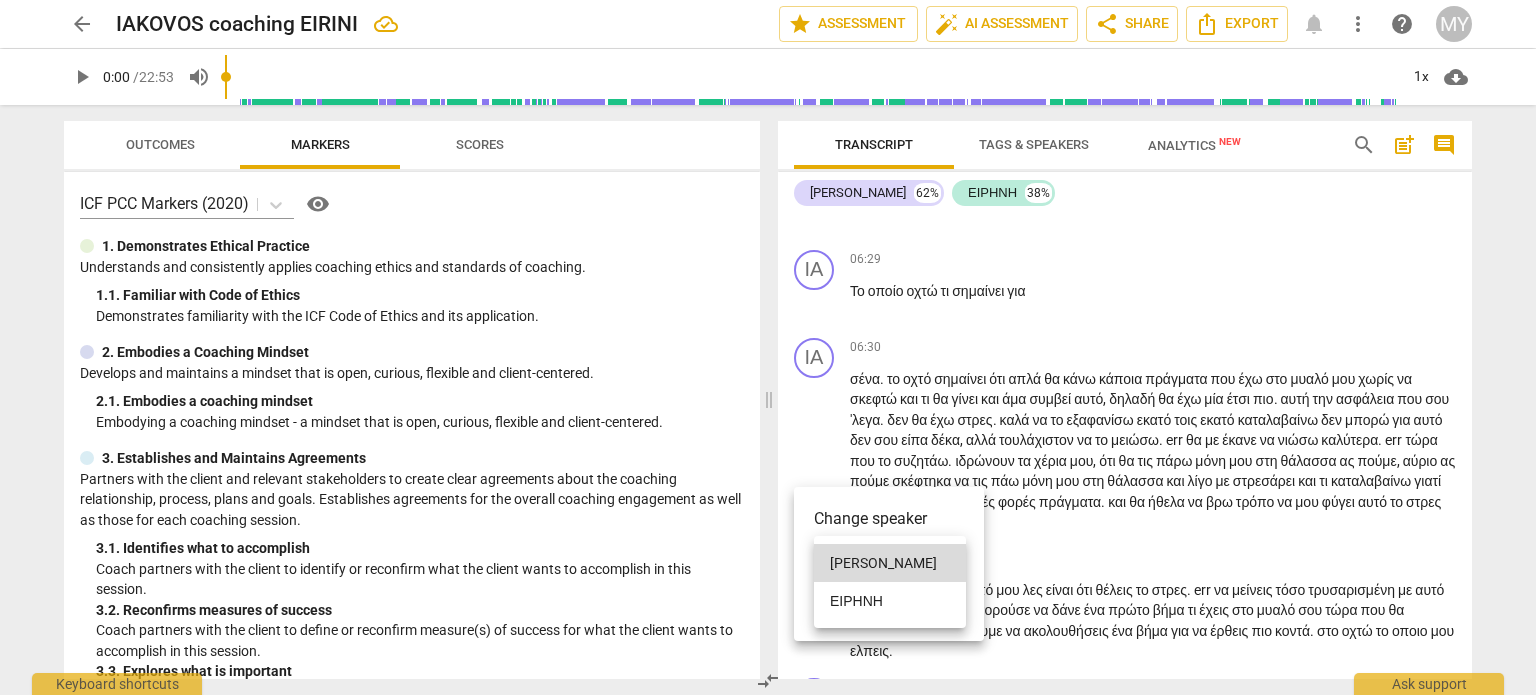 click on "ΕΙΡΗΝΗ" at bounding box center (890, 601) 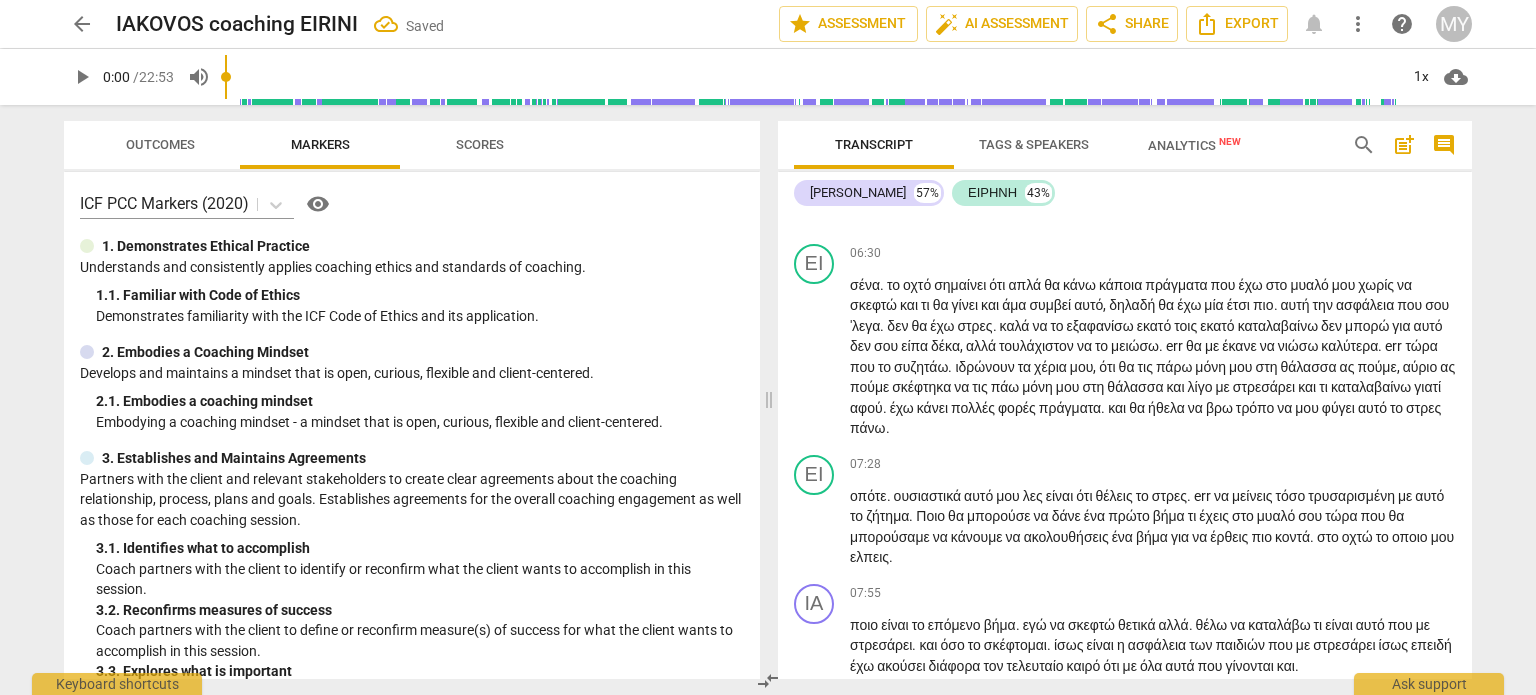 scroll, scrollTop: 2941, scrollLeft: 0, axis: vertical 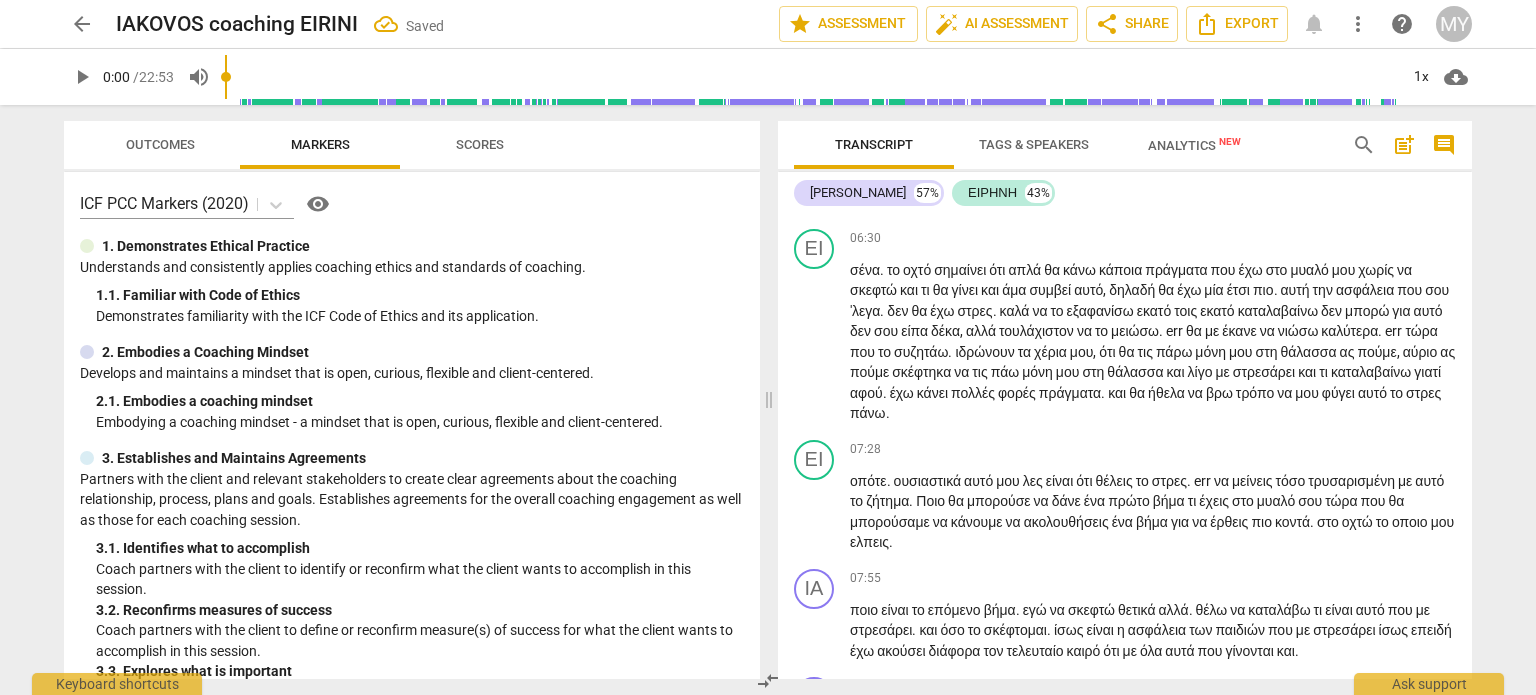 click on "Το   οποίο   οχτώ   τι   σημαίνει   για" at bounding box center (1153, 182) 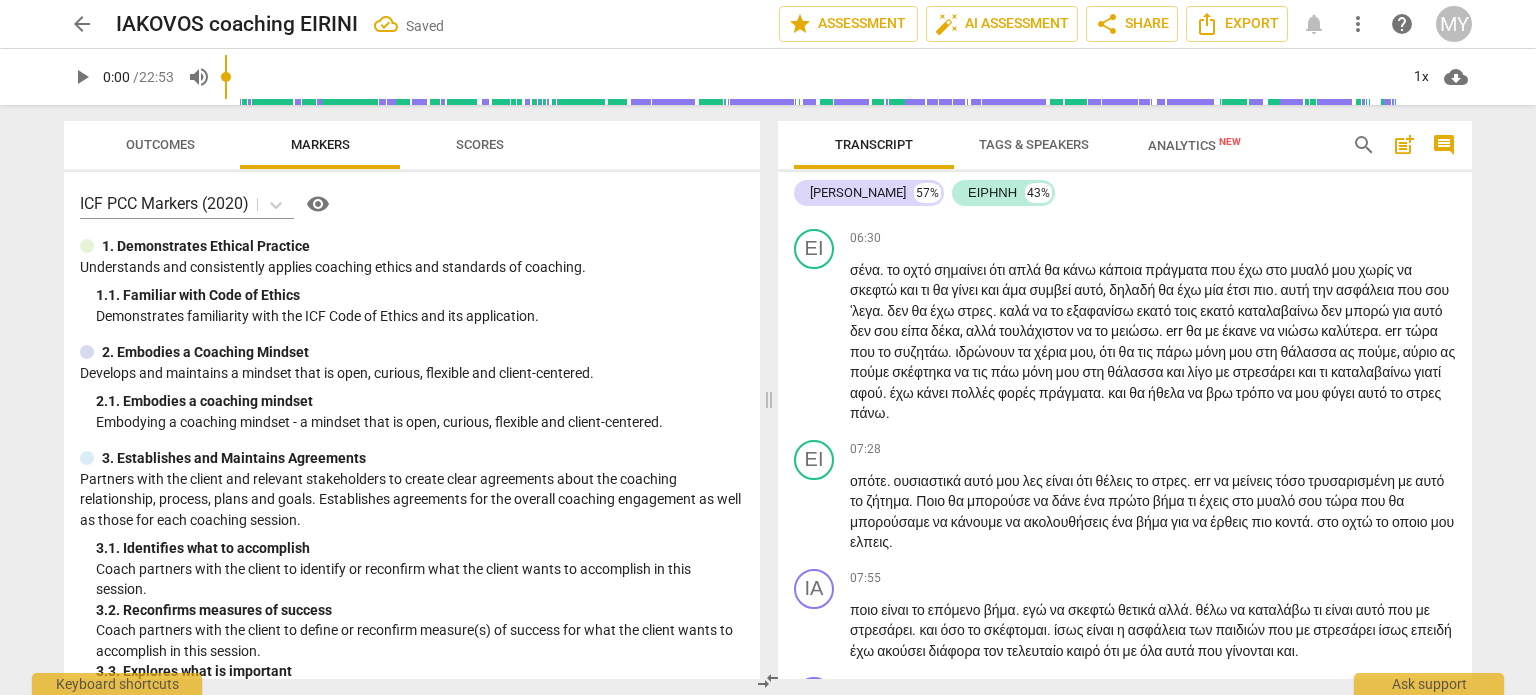 type 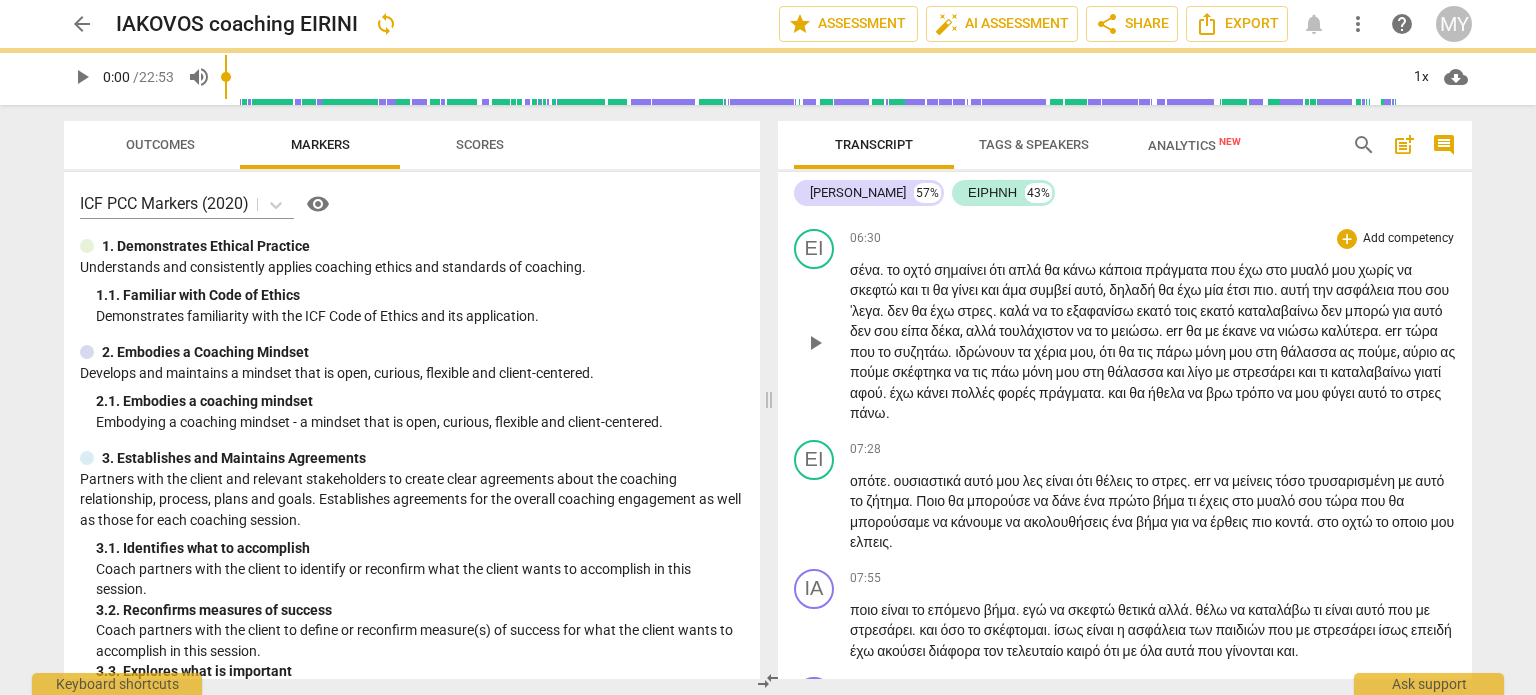 click on "." at bounding box center [883, 270] 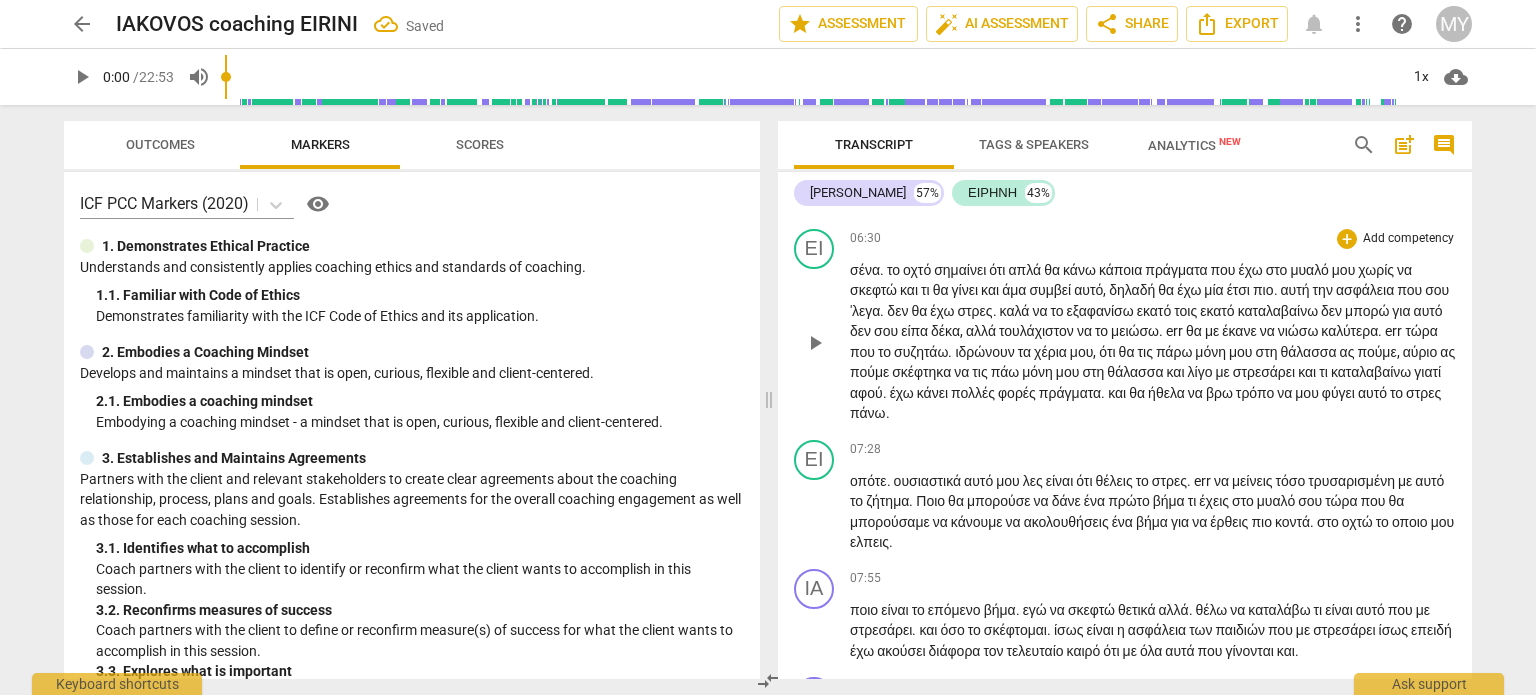 type 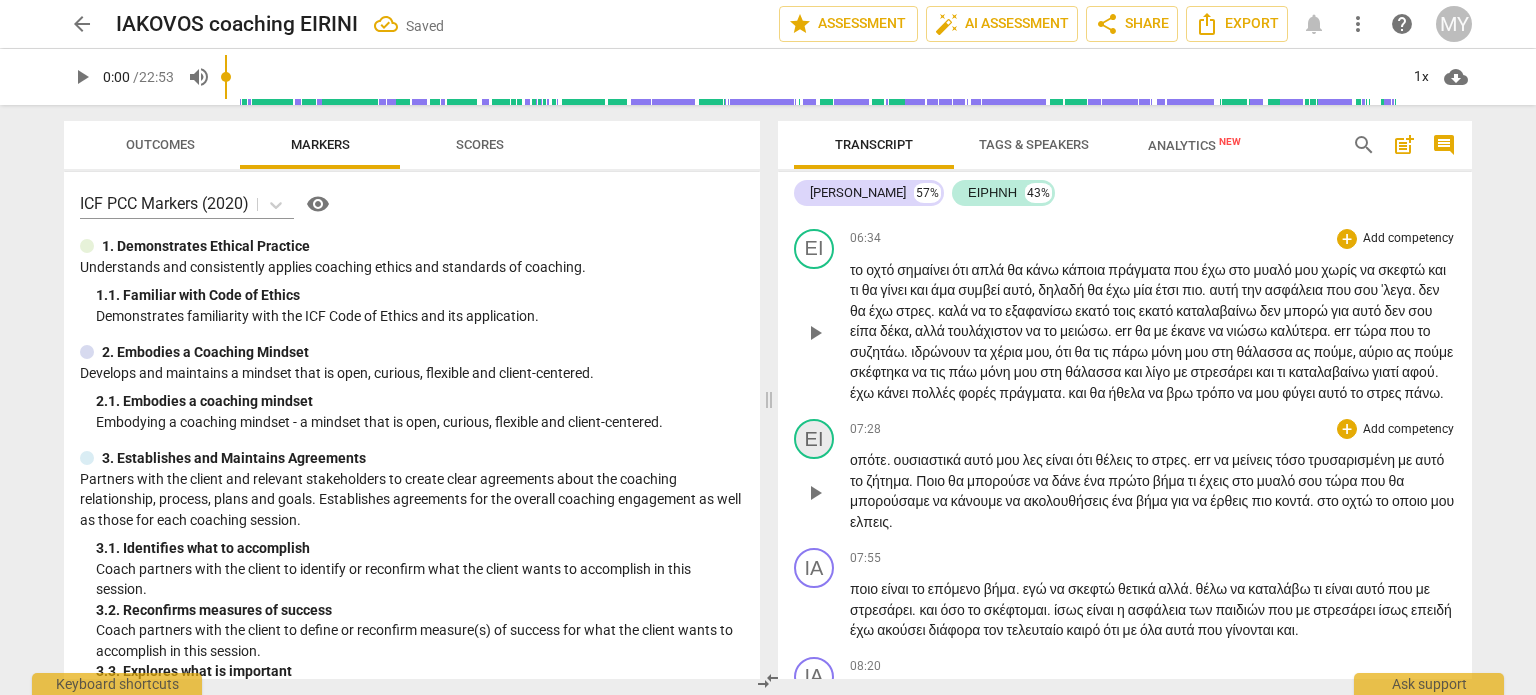 click on "ΕΙ" at bounding box center (814, 439) 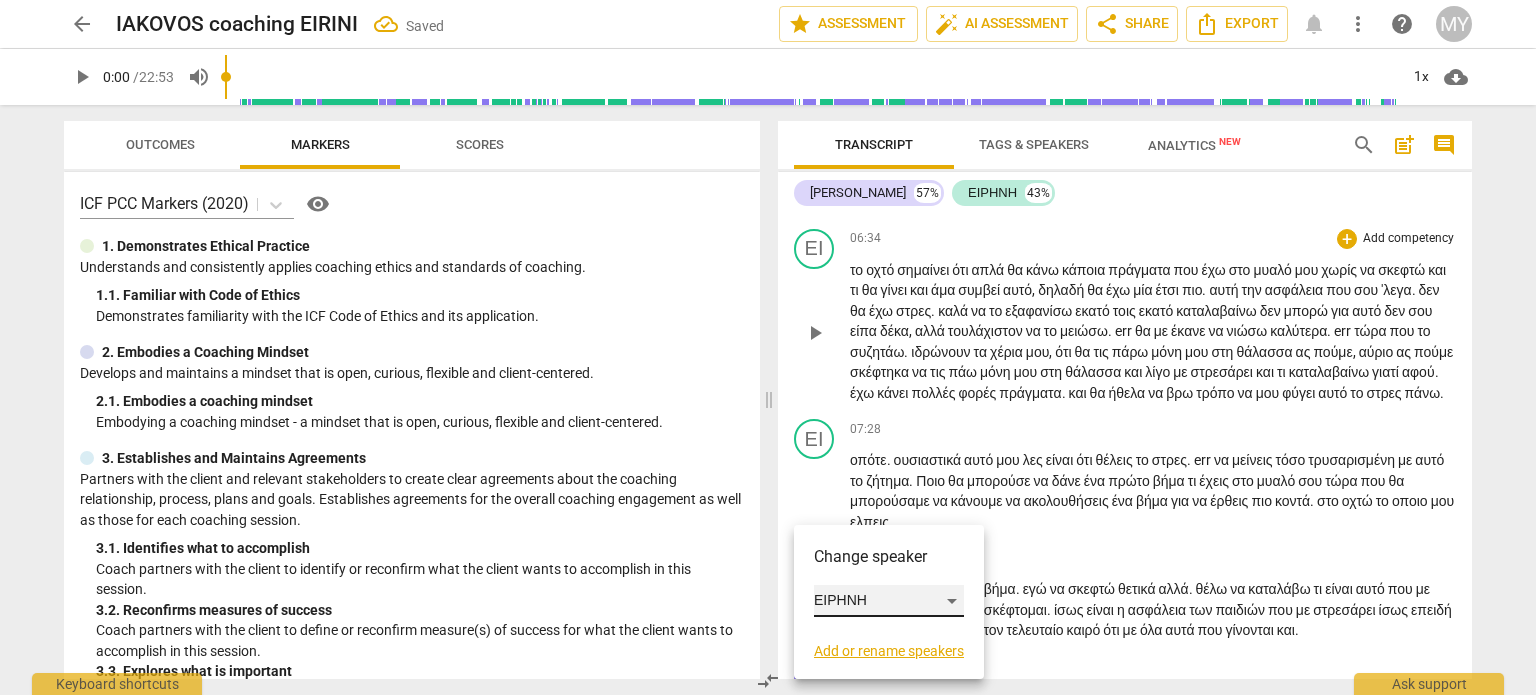 click on "ΕΙΡΗΝΗ" at bounding box center (889, 601) 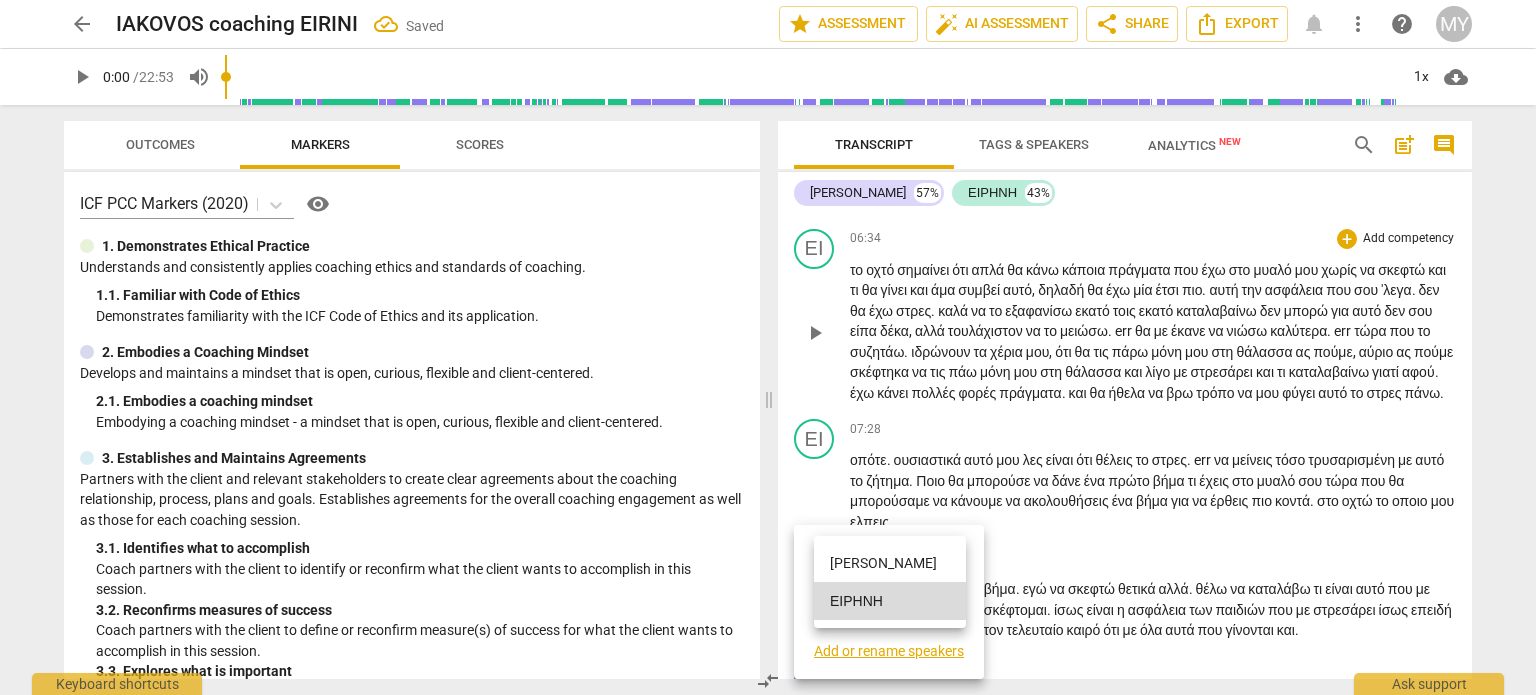 click on "[PERSON_NAME]" at bounding box center (890, 563) 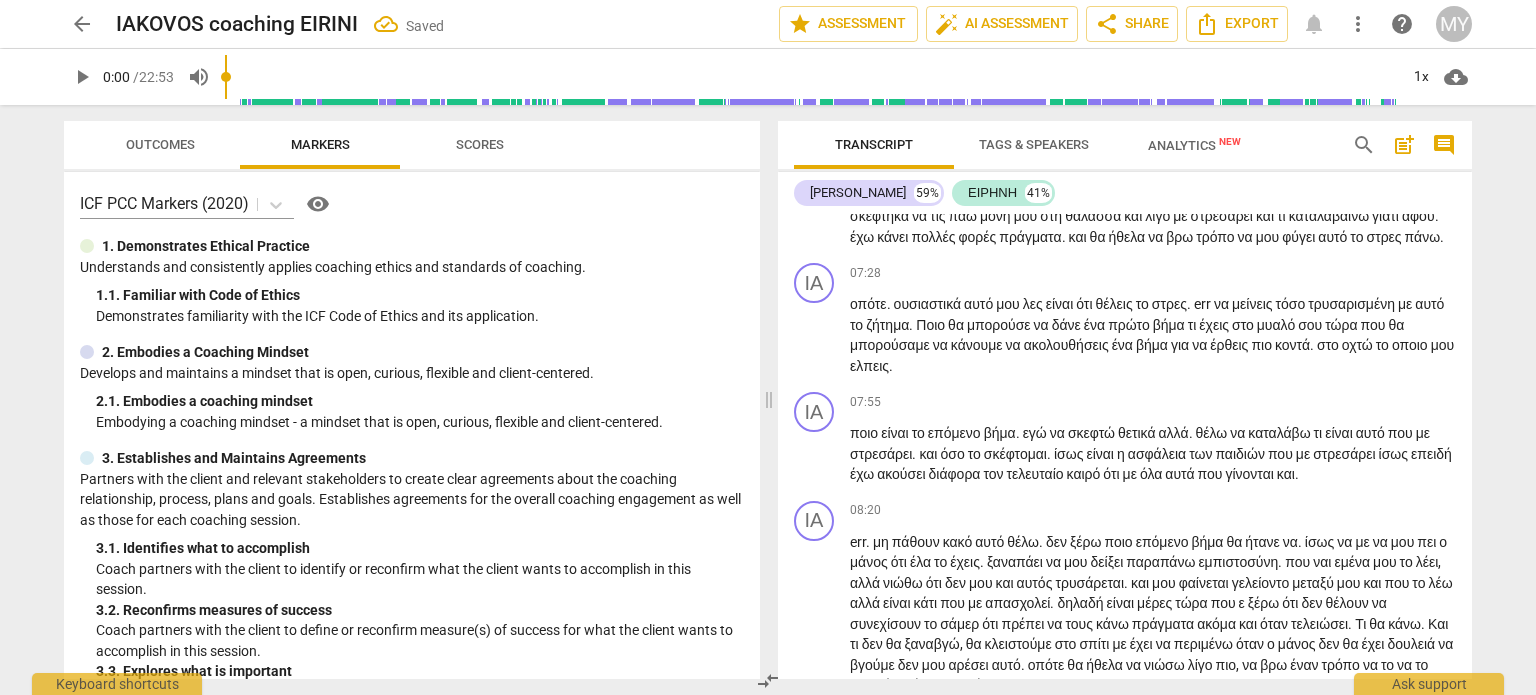 scroll, scrollTop: 3144, scrollLeft: 0, axis: vertical 